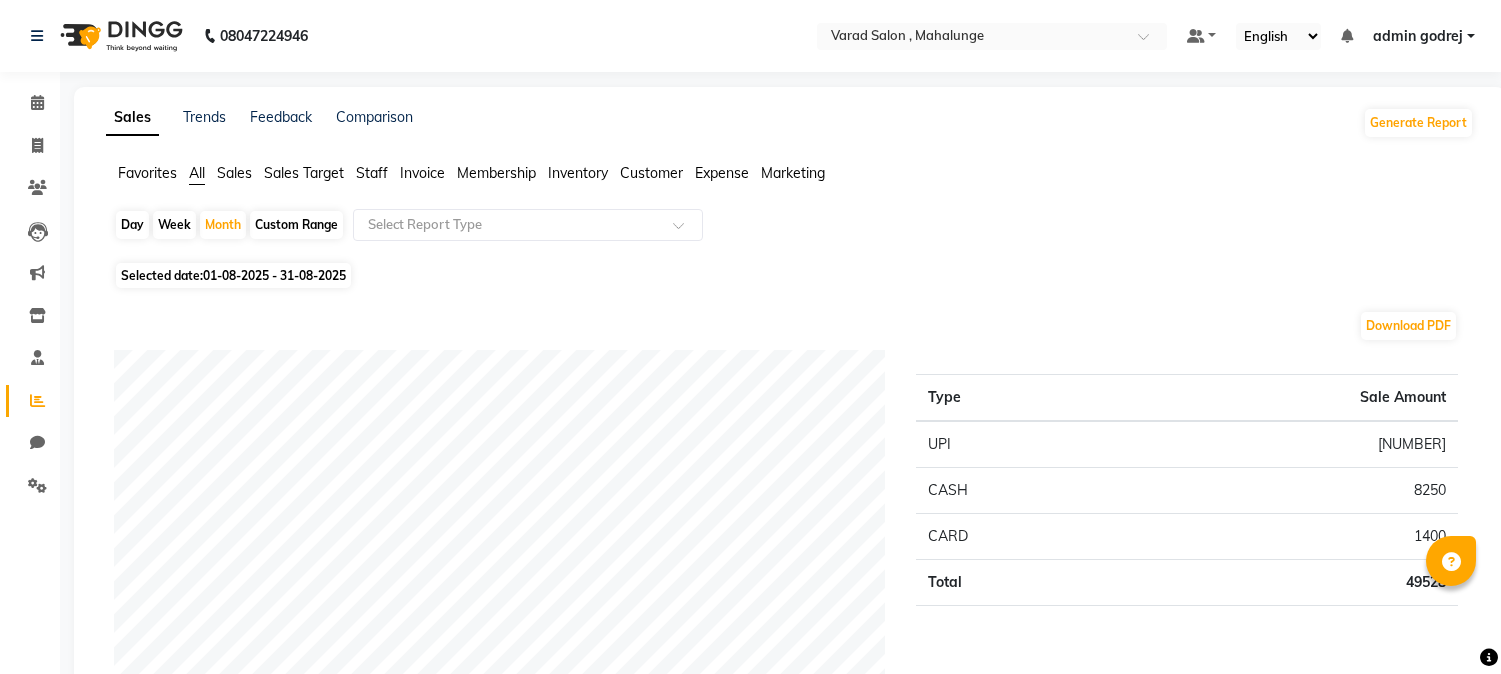 scroll, scrollTop: 0, scrollLeft: 0, axis: both 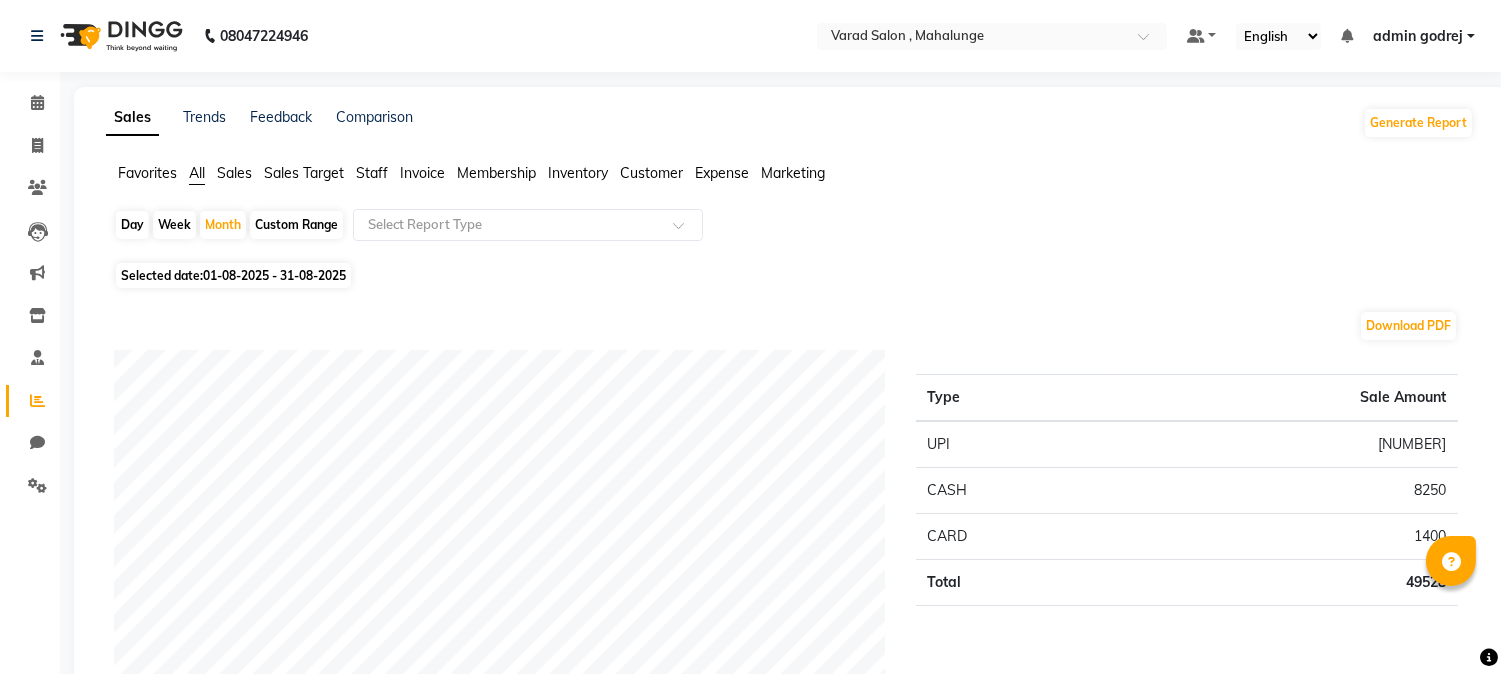 click on "Calendar" 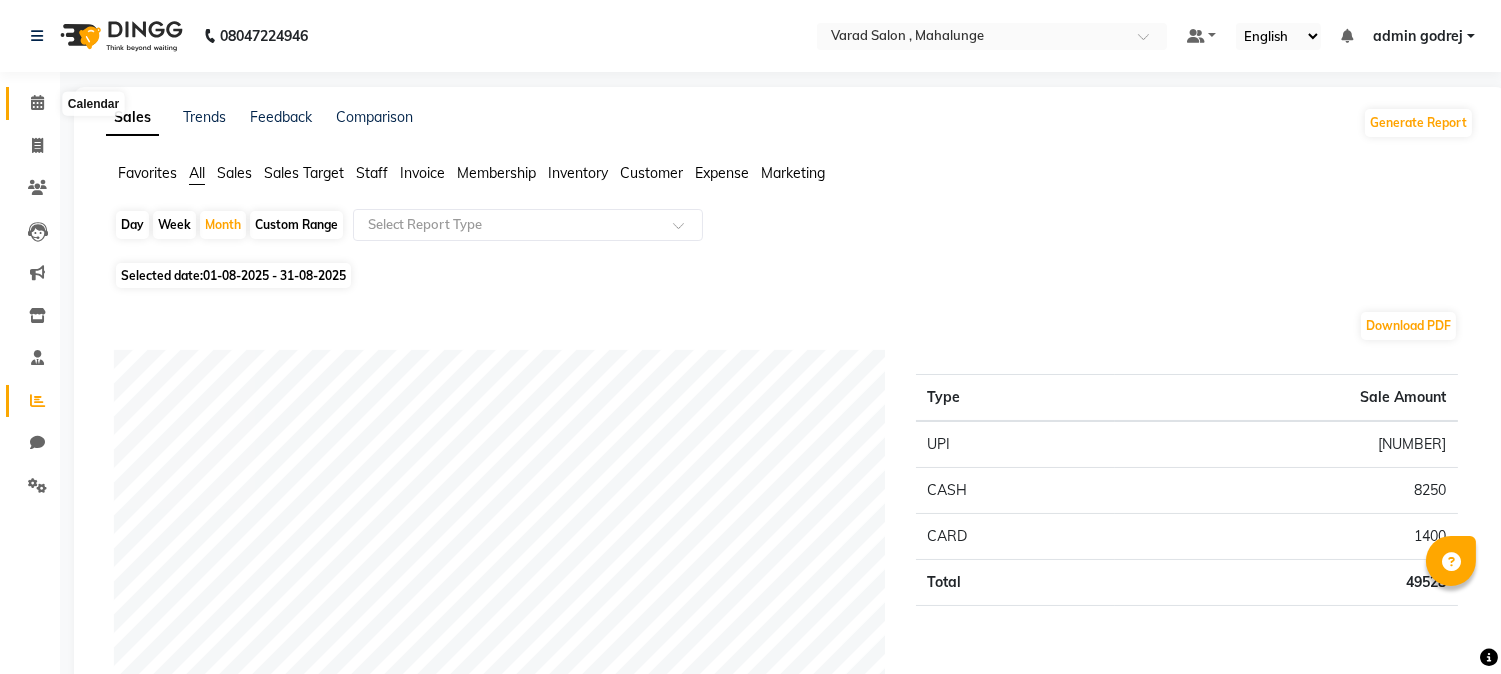 click 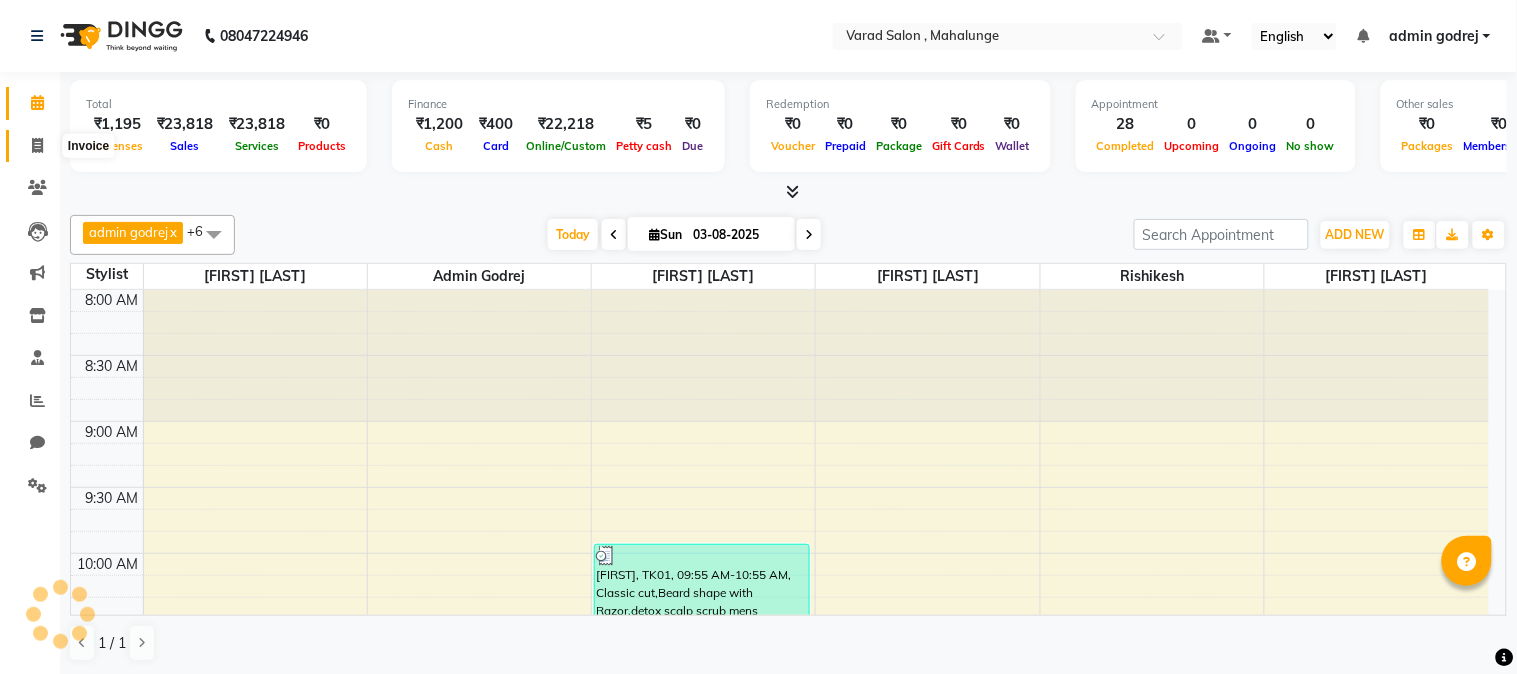 click 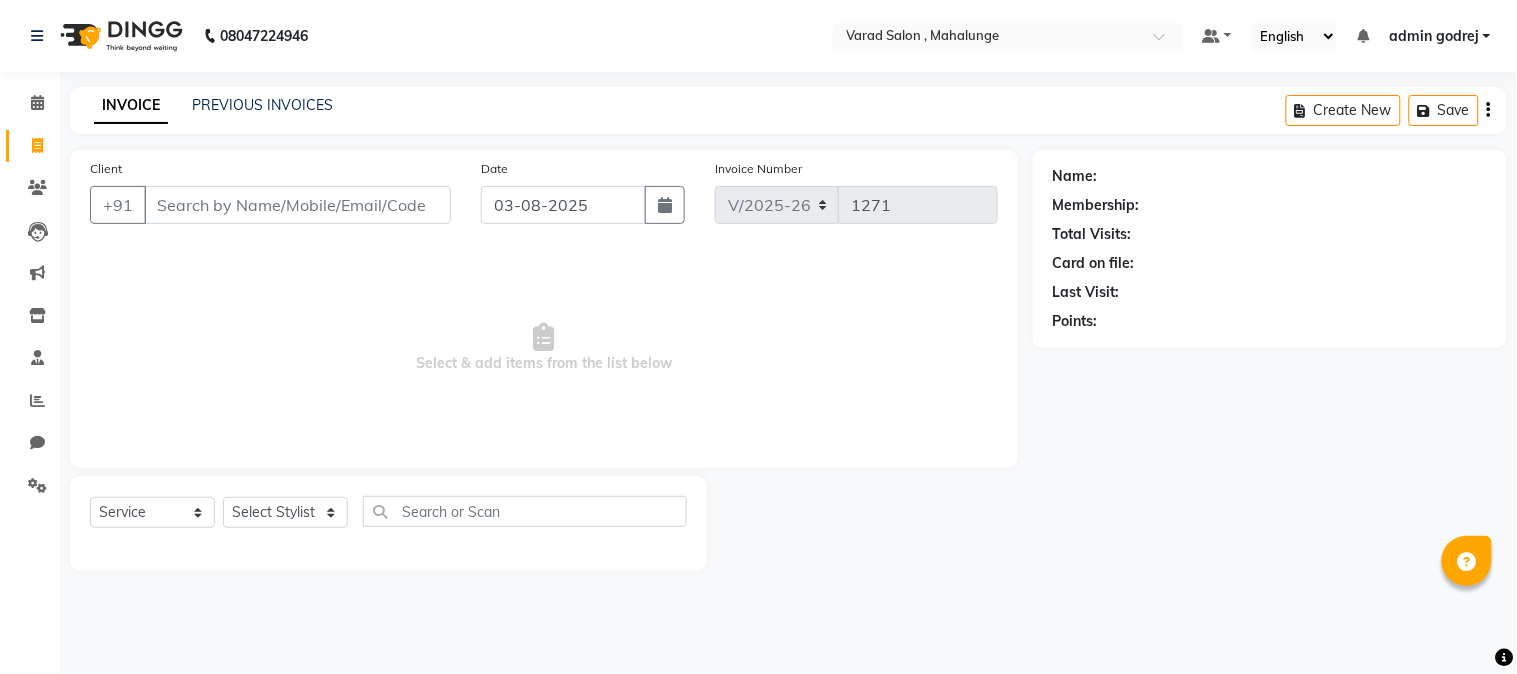 click on "Client" at bounding box center (297, 205) 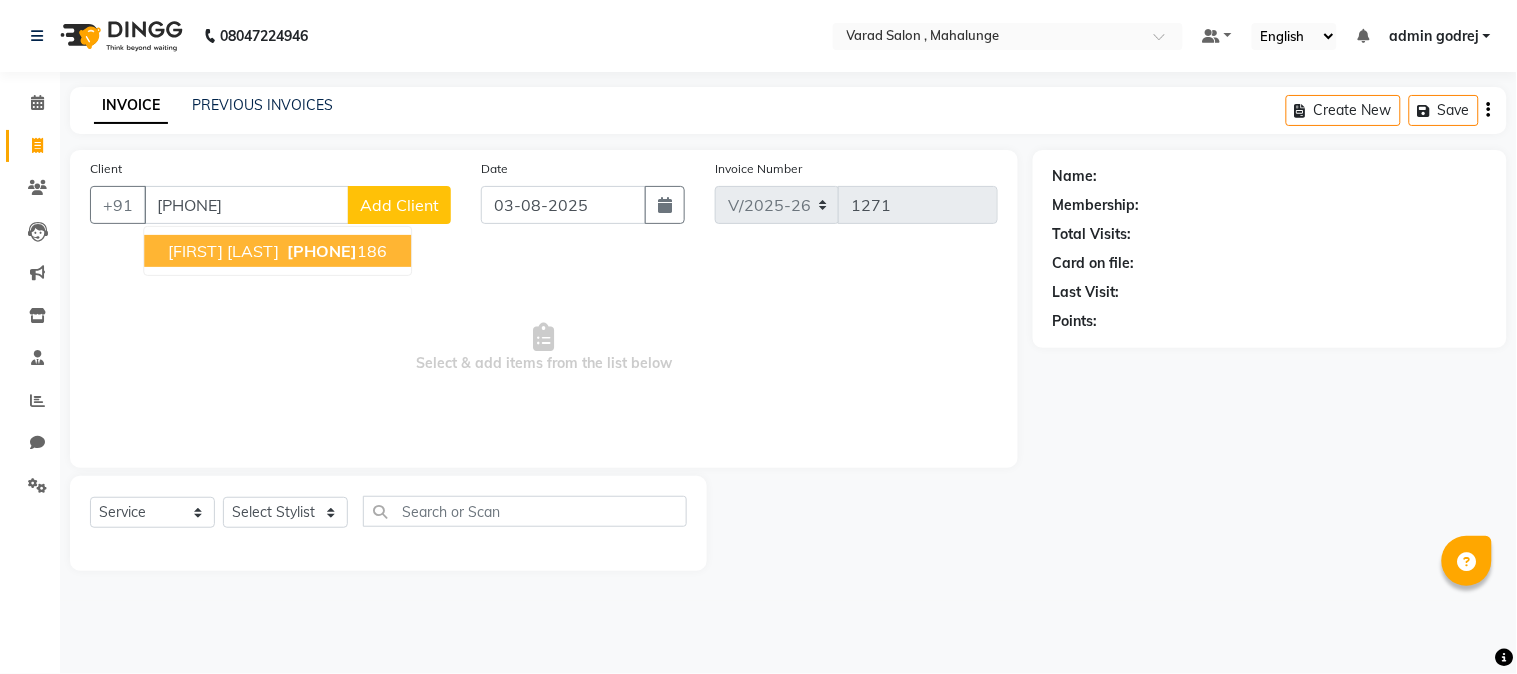click on "[FIRST] [LAST]" at bounding box center [223, 251] 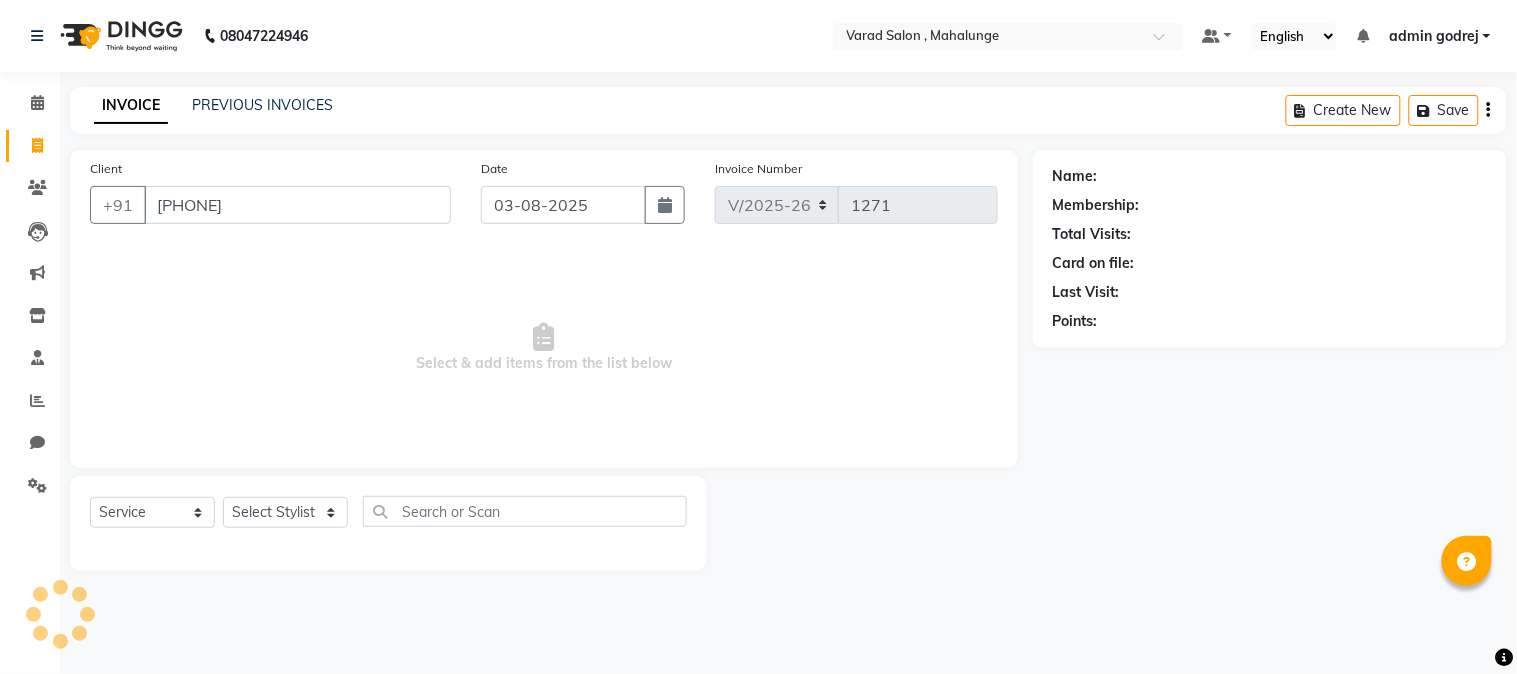 type on "[PHONE]" 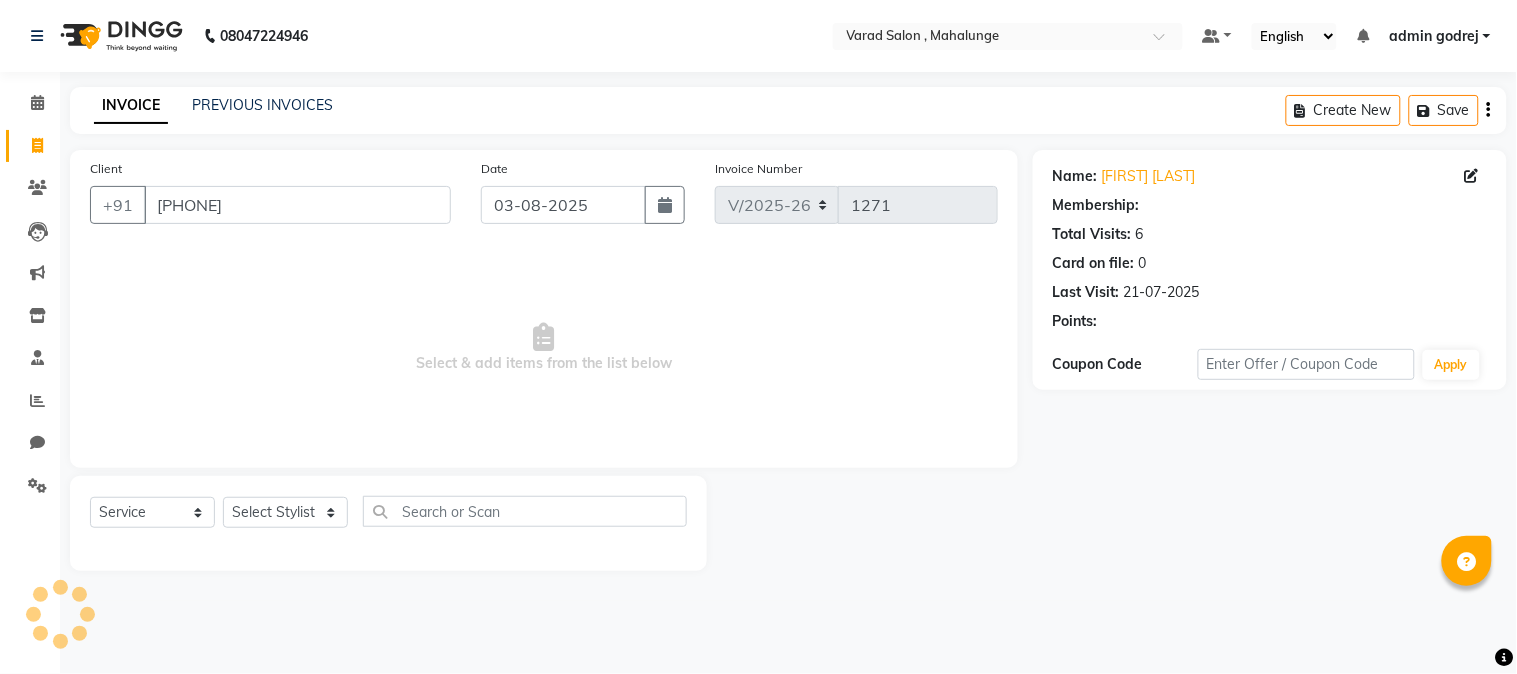 select on "1: Object" 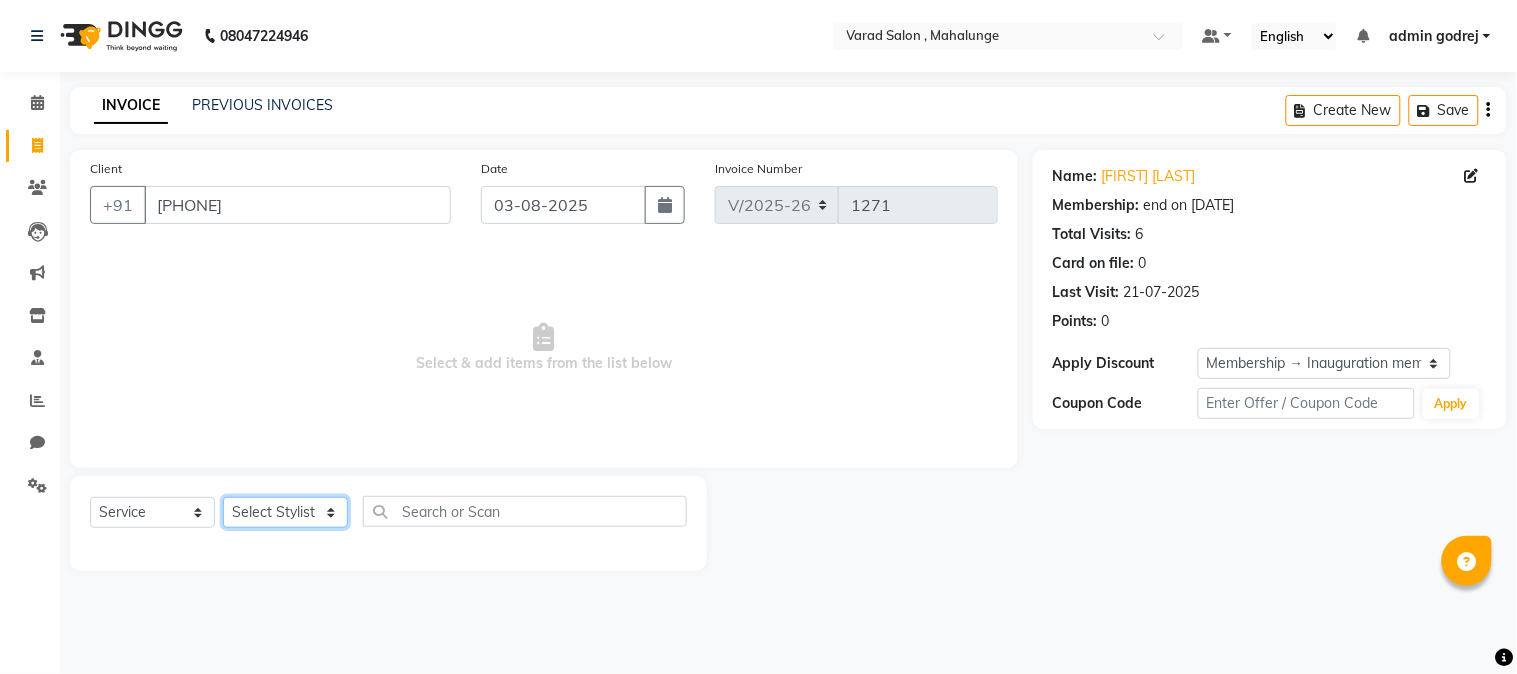 click on "Select Stylist admin godrej [FIRST] [LAST] [FIRST] [LAST] [FIRST] [LAST] [FIRST] [LAST] [FIRST] [LAST] [FIRST] [LAST] [FIRST] [LAST] [FIRST] [LAST] [FIRST] [LAST] [FIRST] [LAST]" 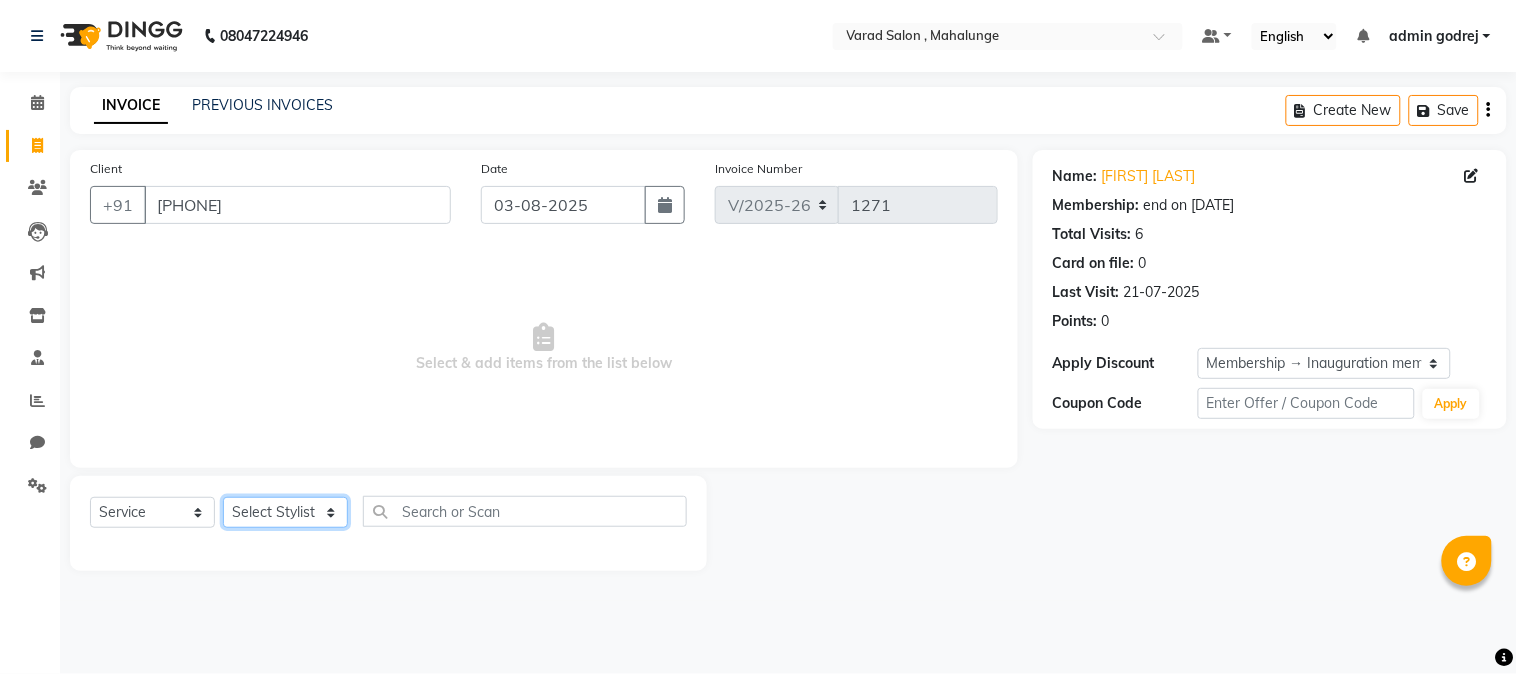 select on "79625" 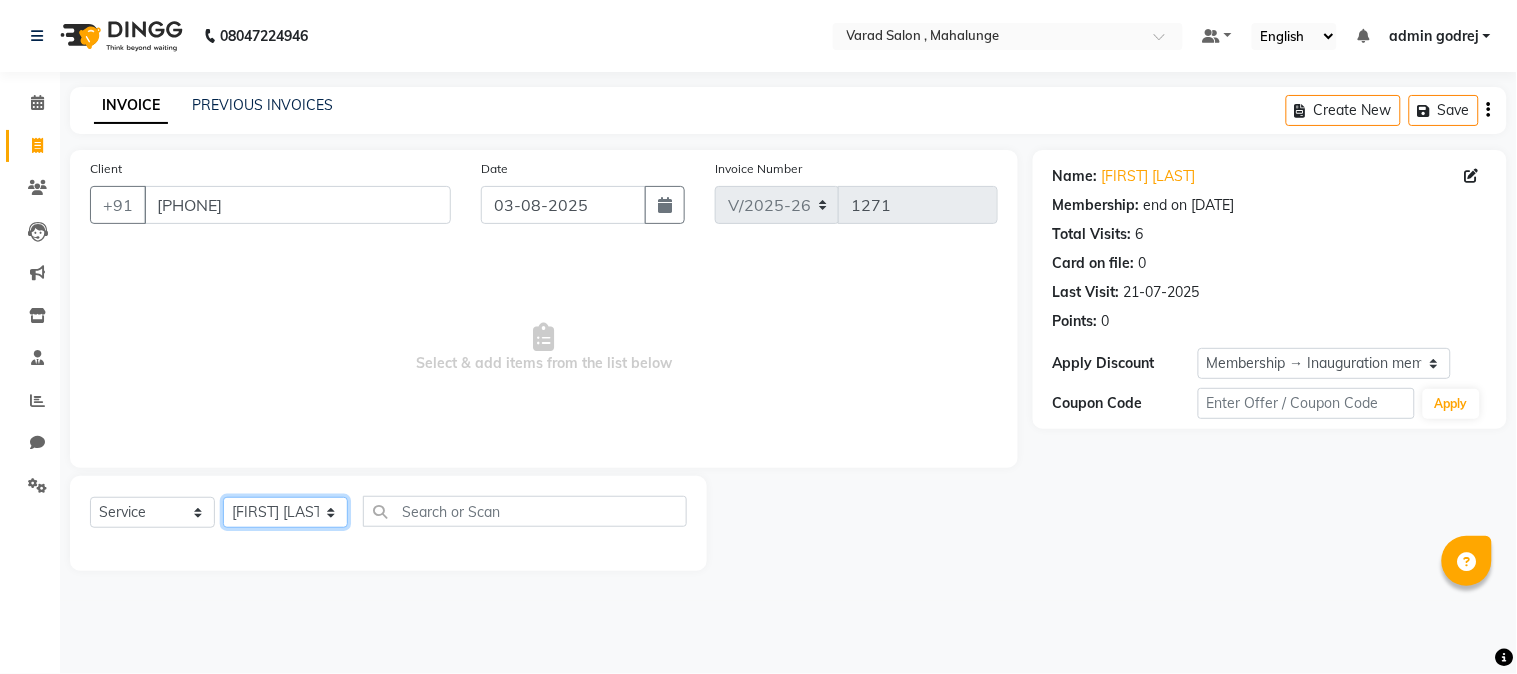 click on "Select Stylist admin godrej [FIRST] [LAST] [FIRST] [LAST] [FIRST] [LAST] [FIRST] [LAST] [FIRST] [LAST] [FIRST] [LAST] [FIRST] [LAST] [FIRST] [LAST] [FIRST] [LAST] [FIRST] [LAST]" 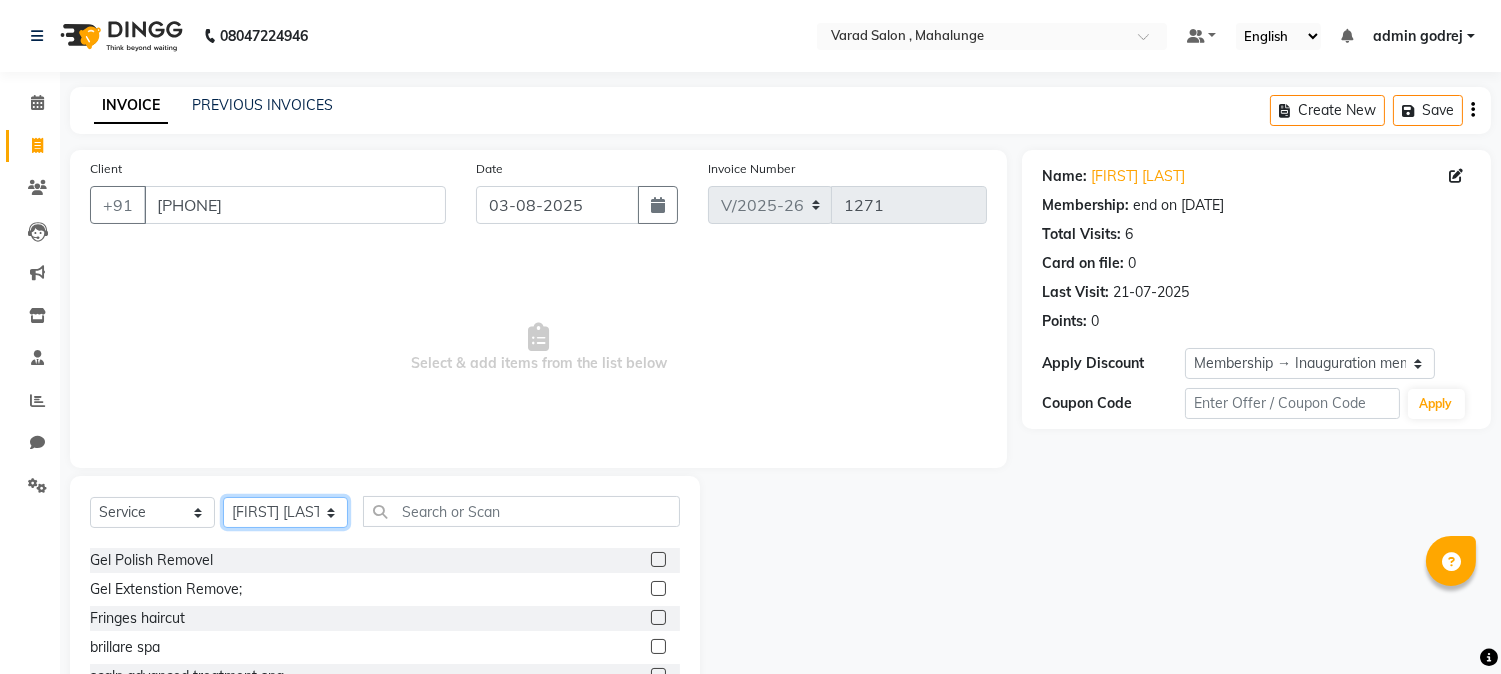 scroll, scrollTop: 222, scrollLeft: 0, axis: vertical 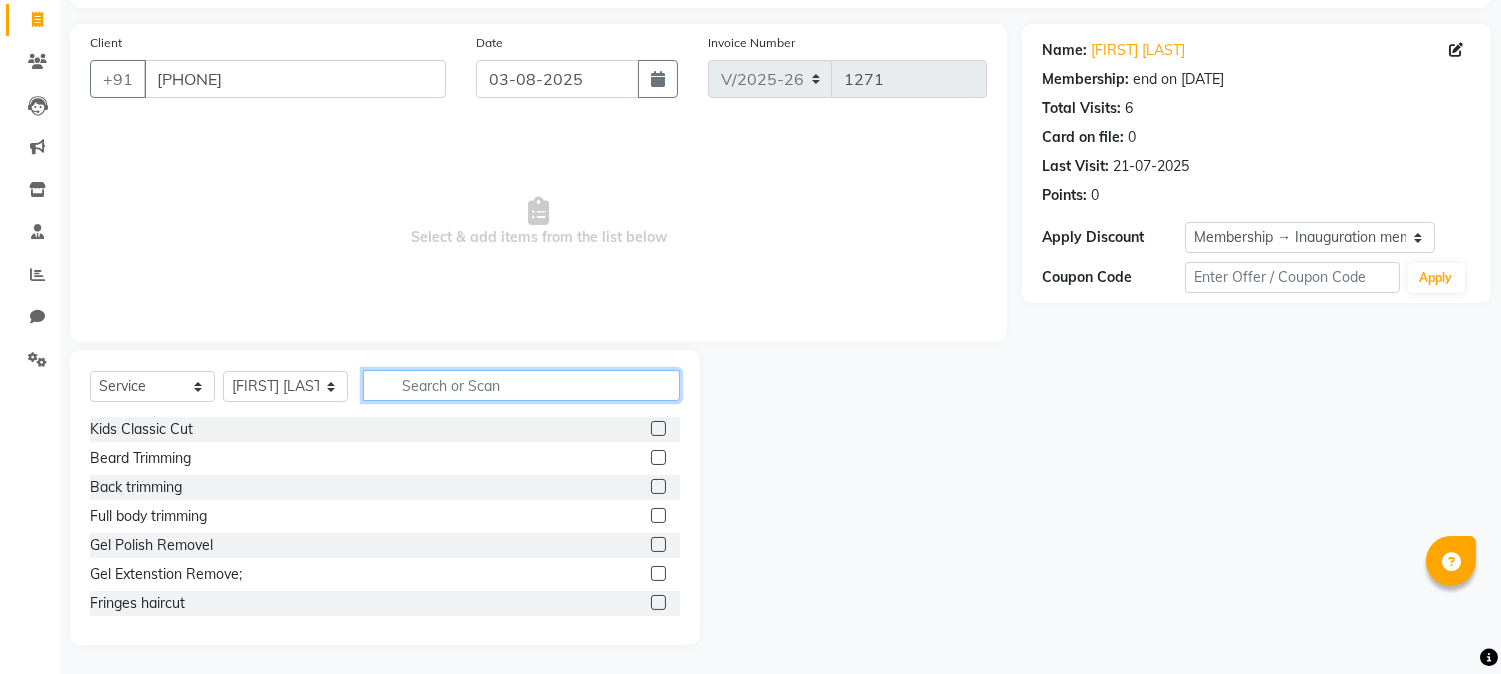 click 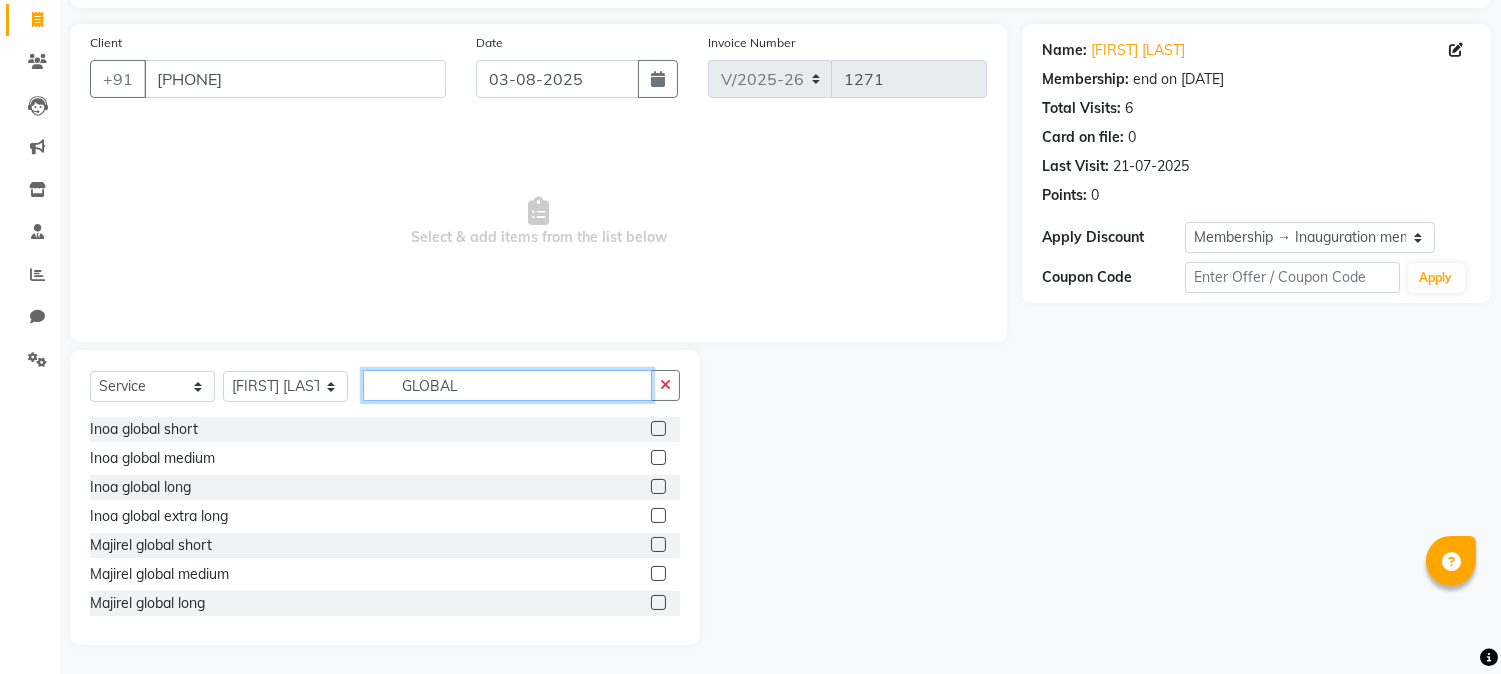 type on "GLOBAL" 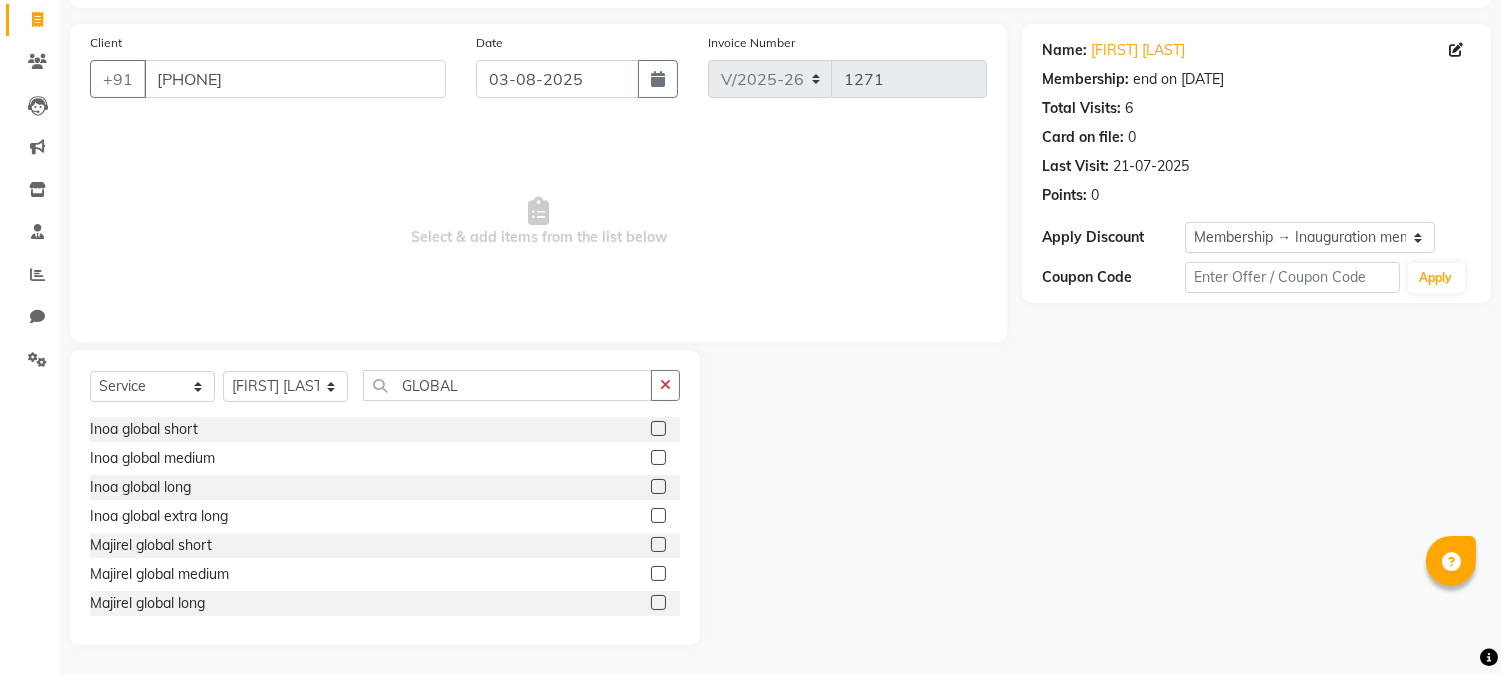 click 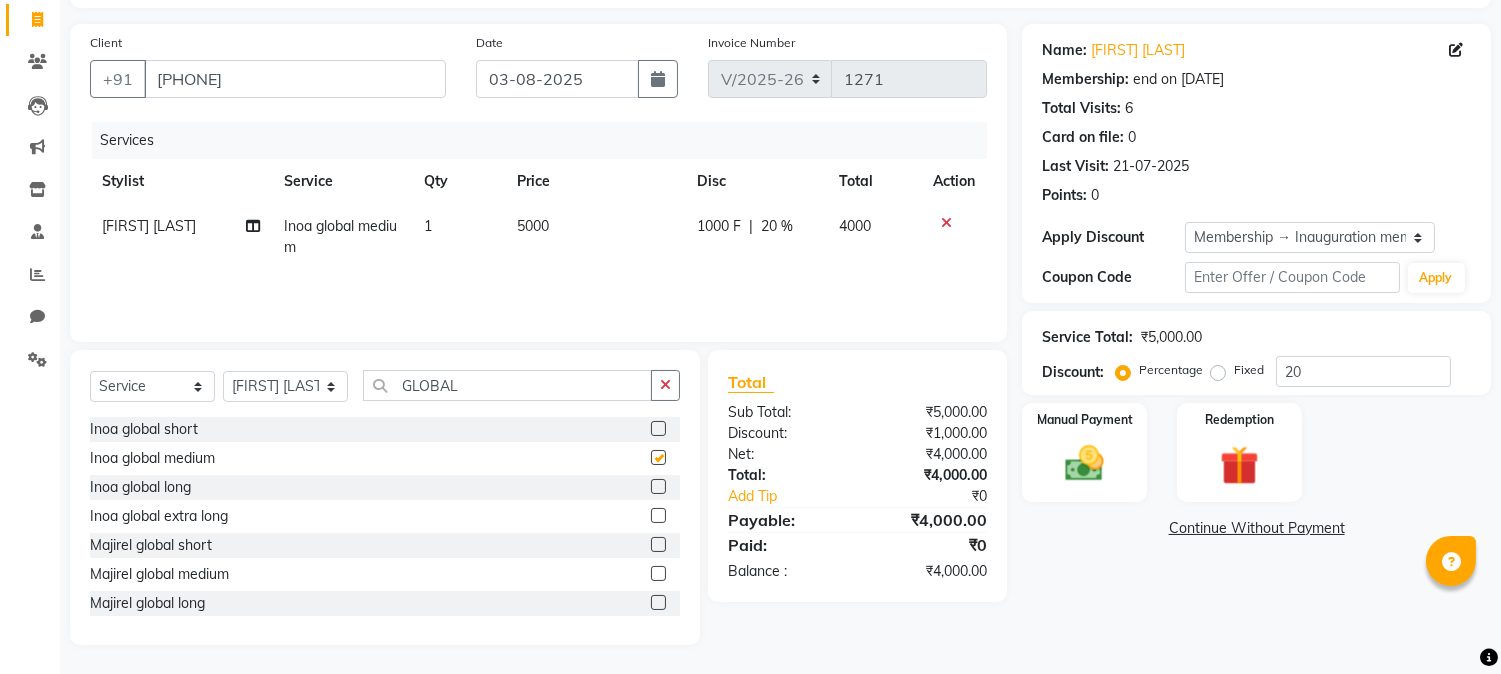 checkbox on "false" 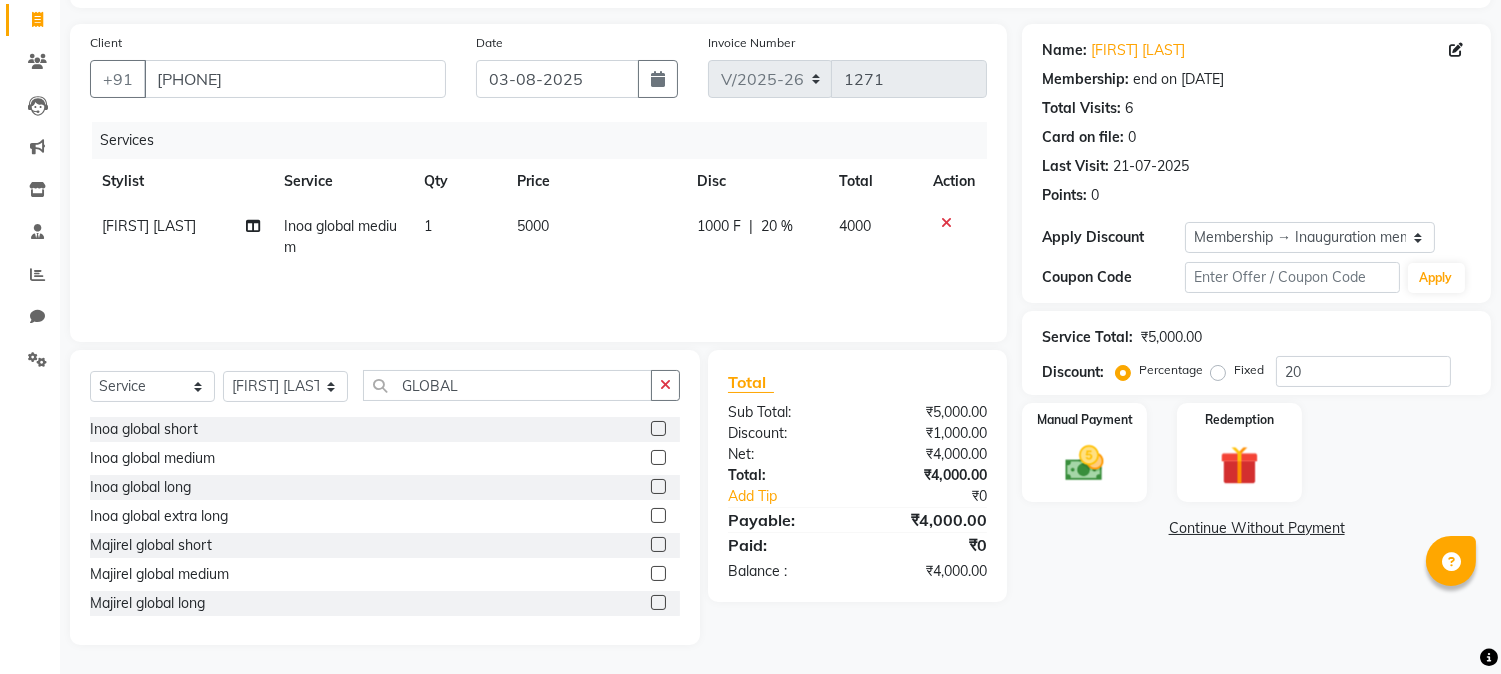 click 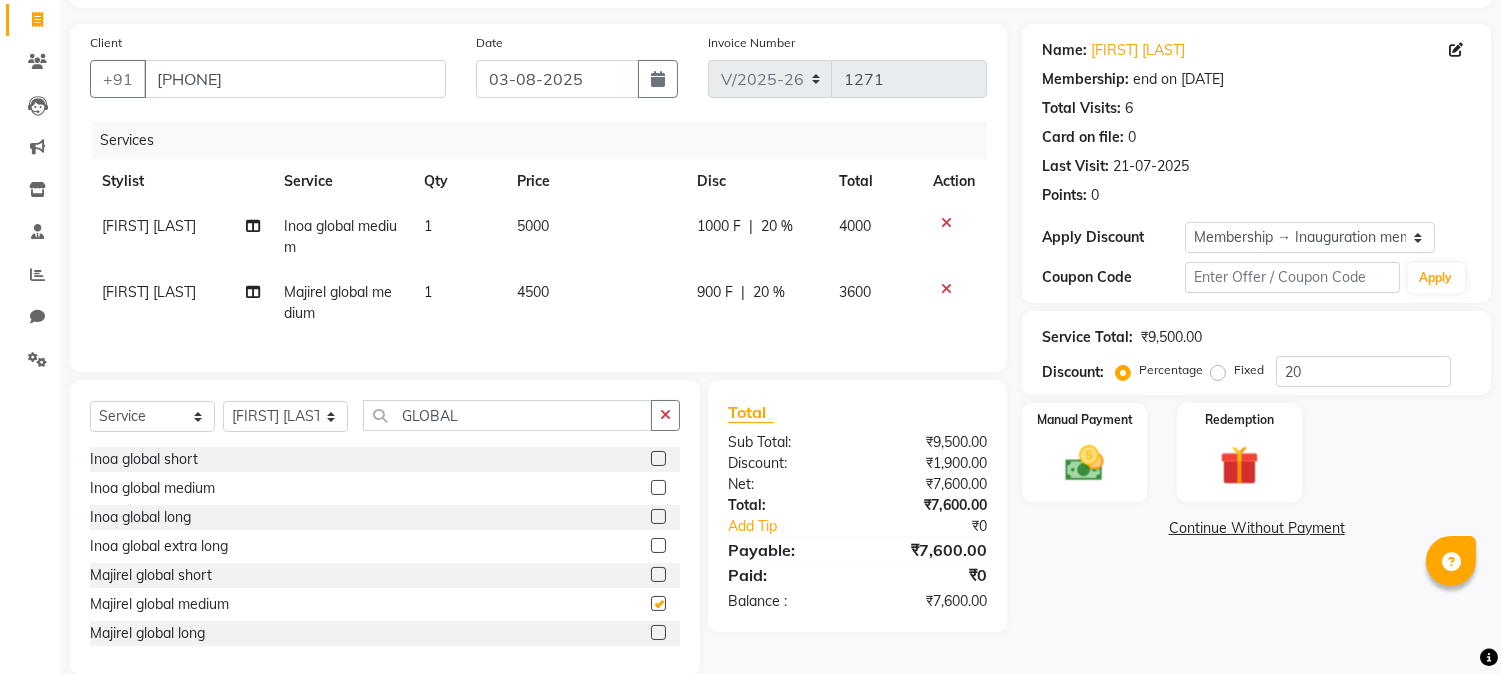 checkbox on "false" 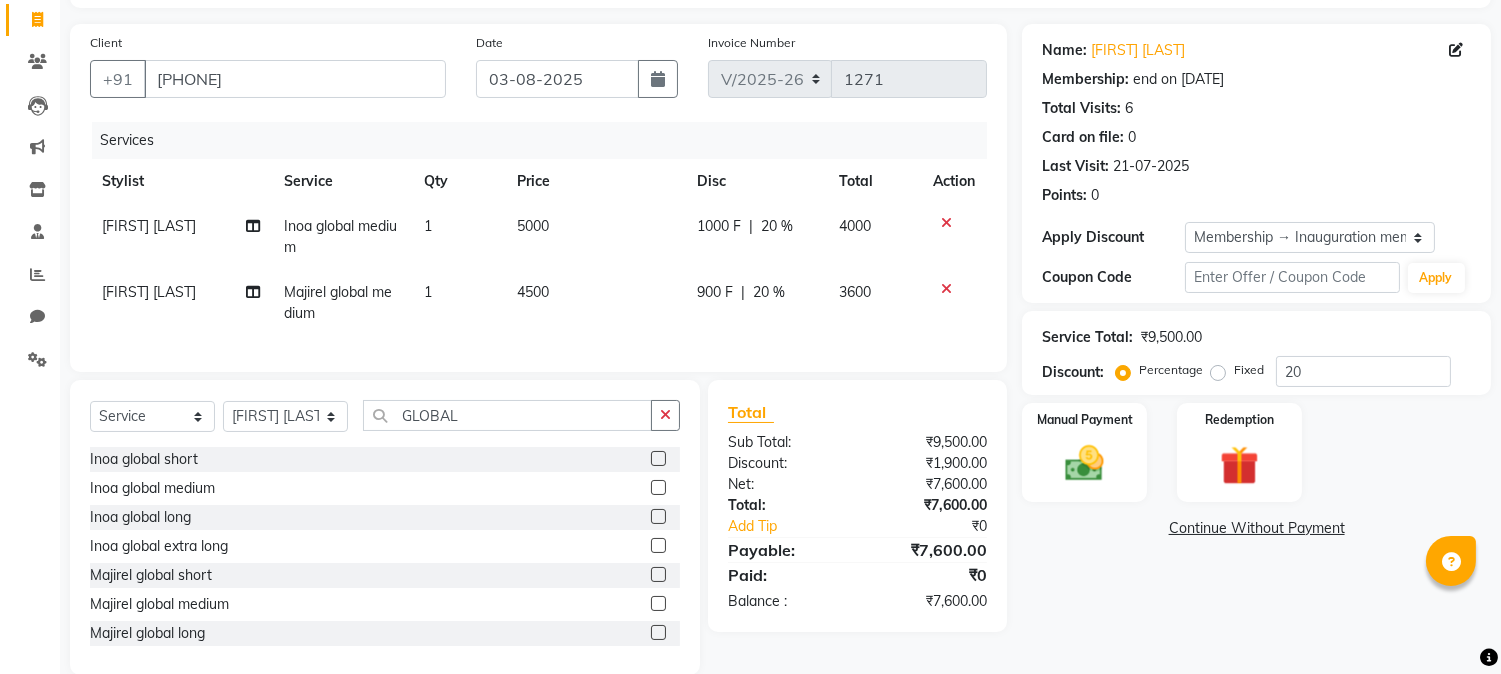 click 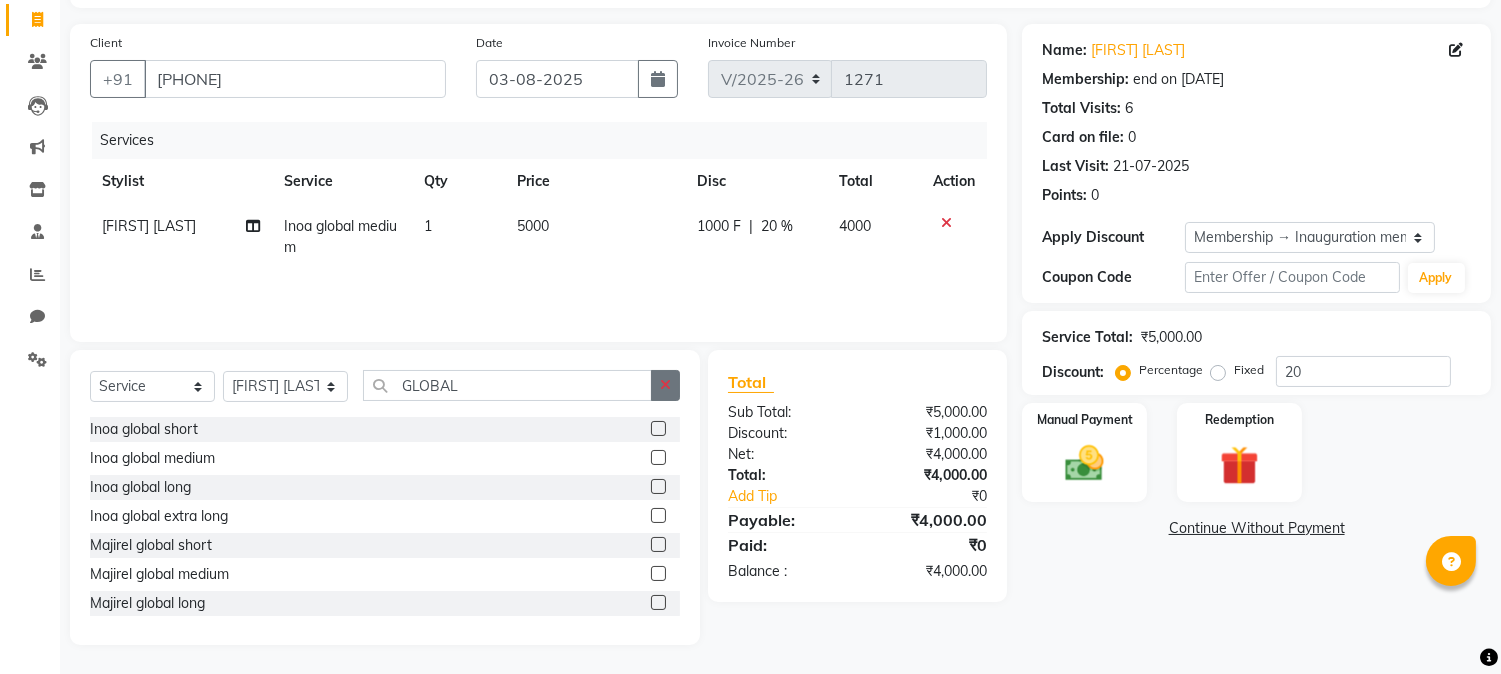 click 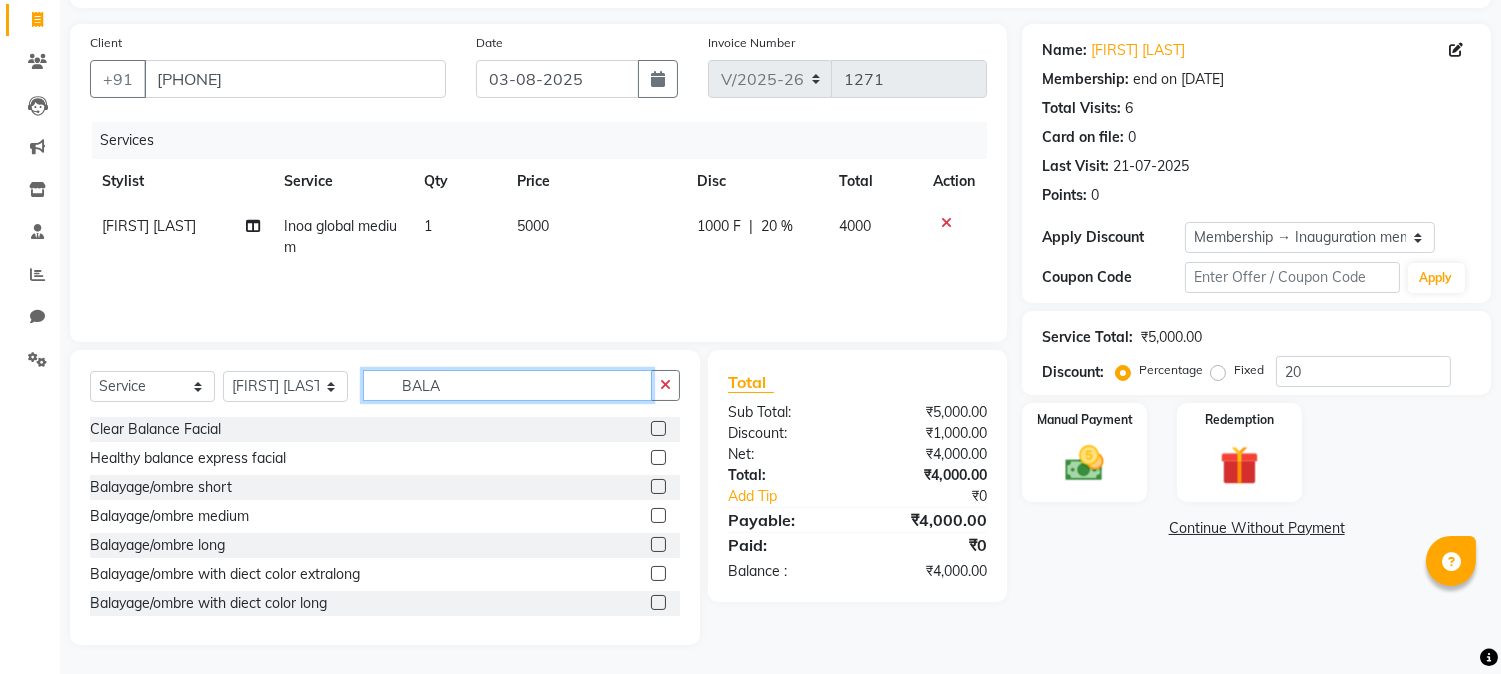 type on "BALA" 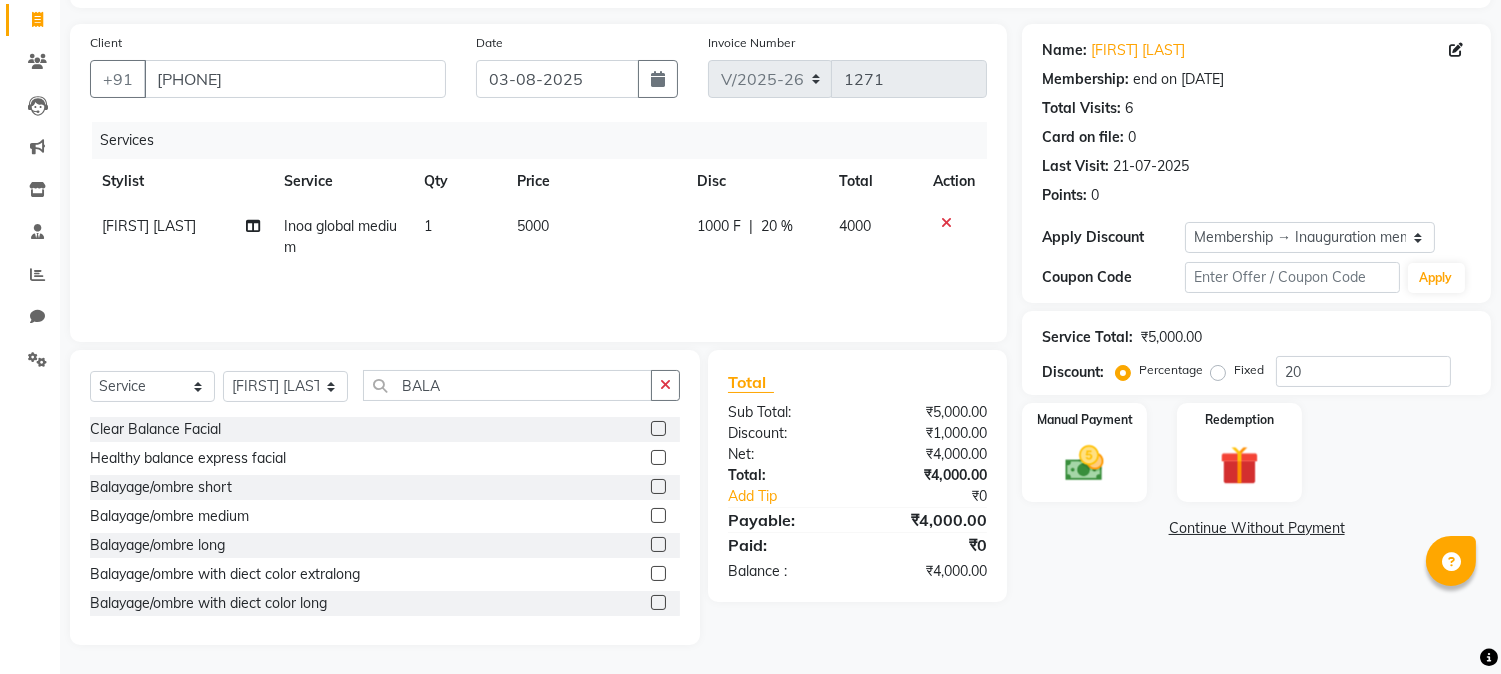click 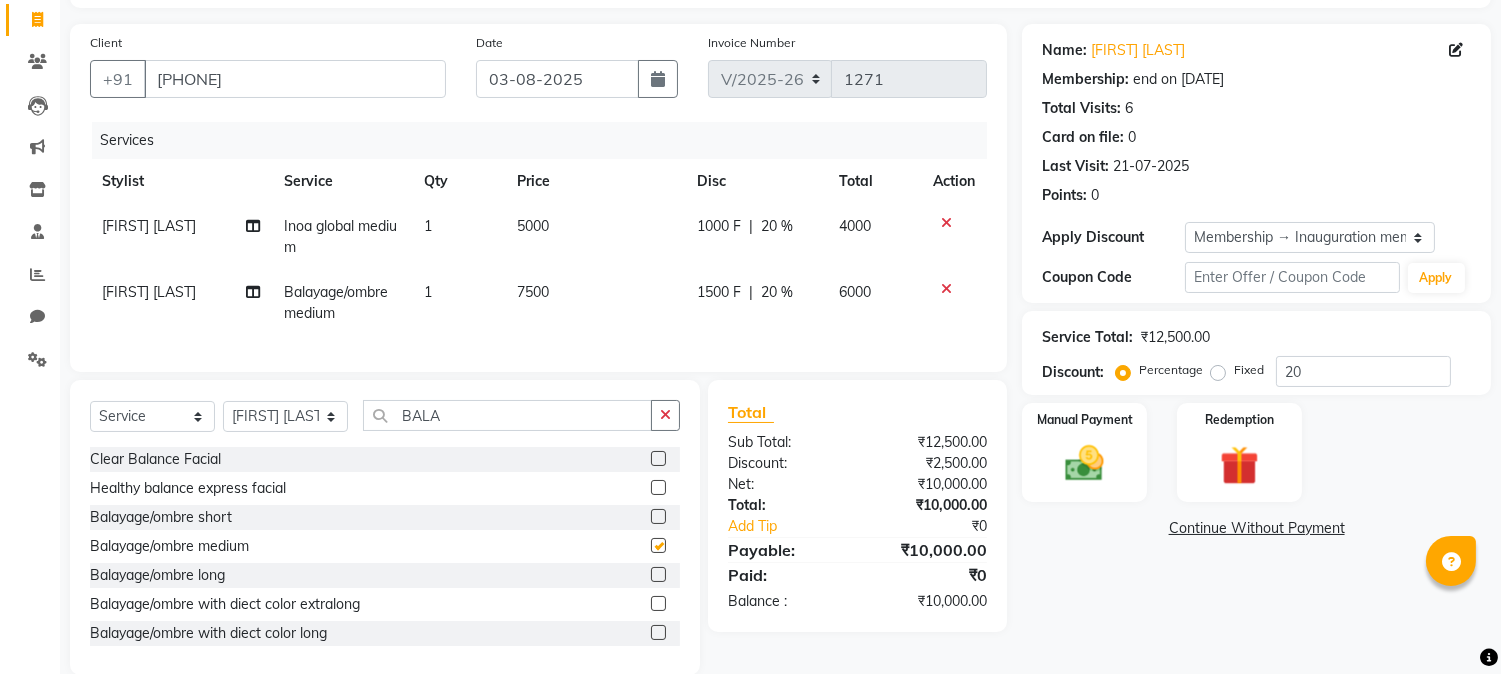 checkbox on "false" 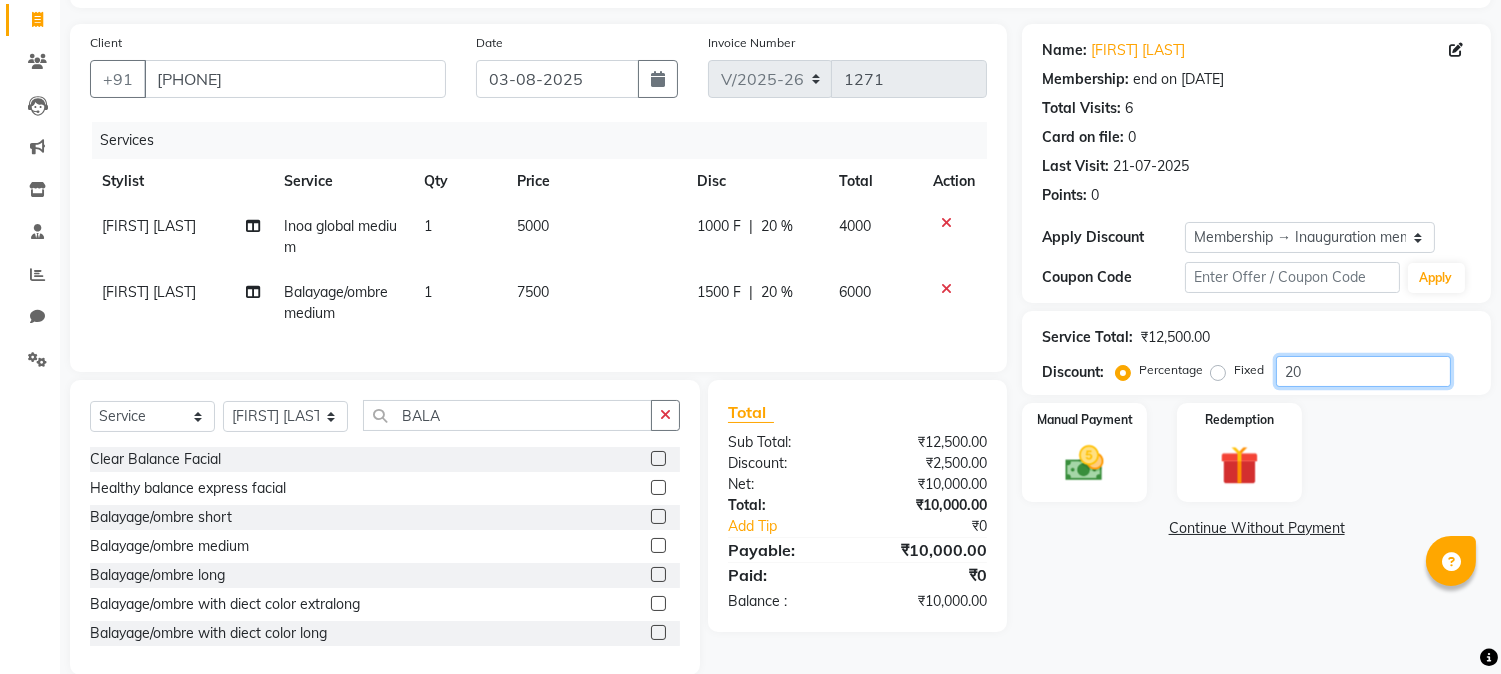 click on "20" 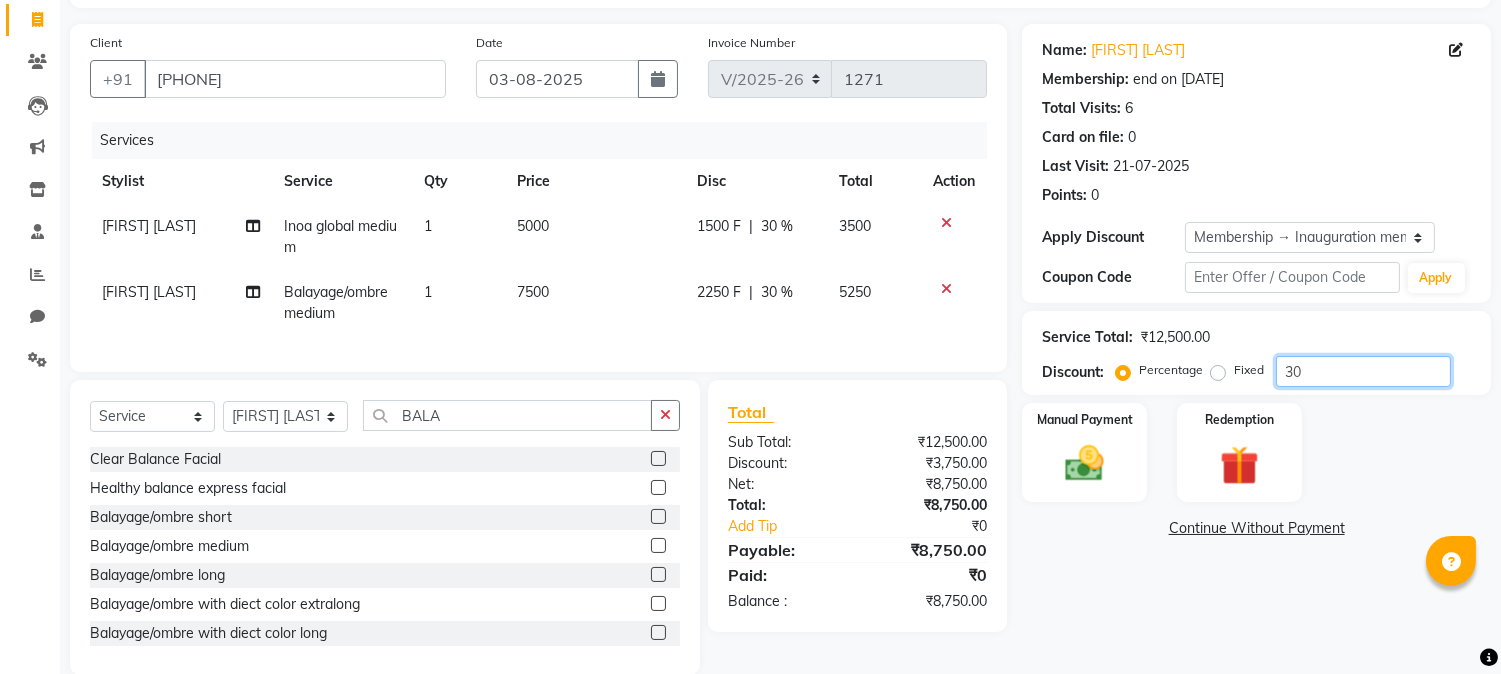 type on "30" 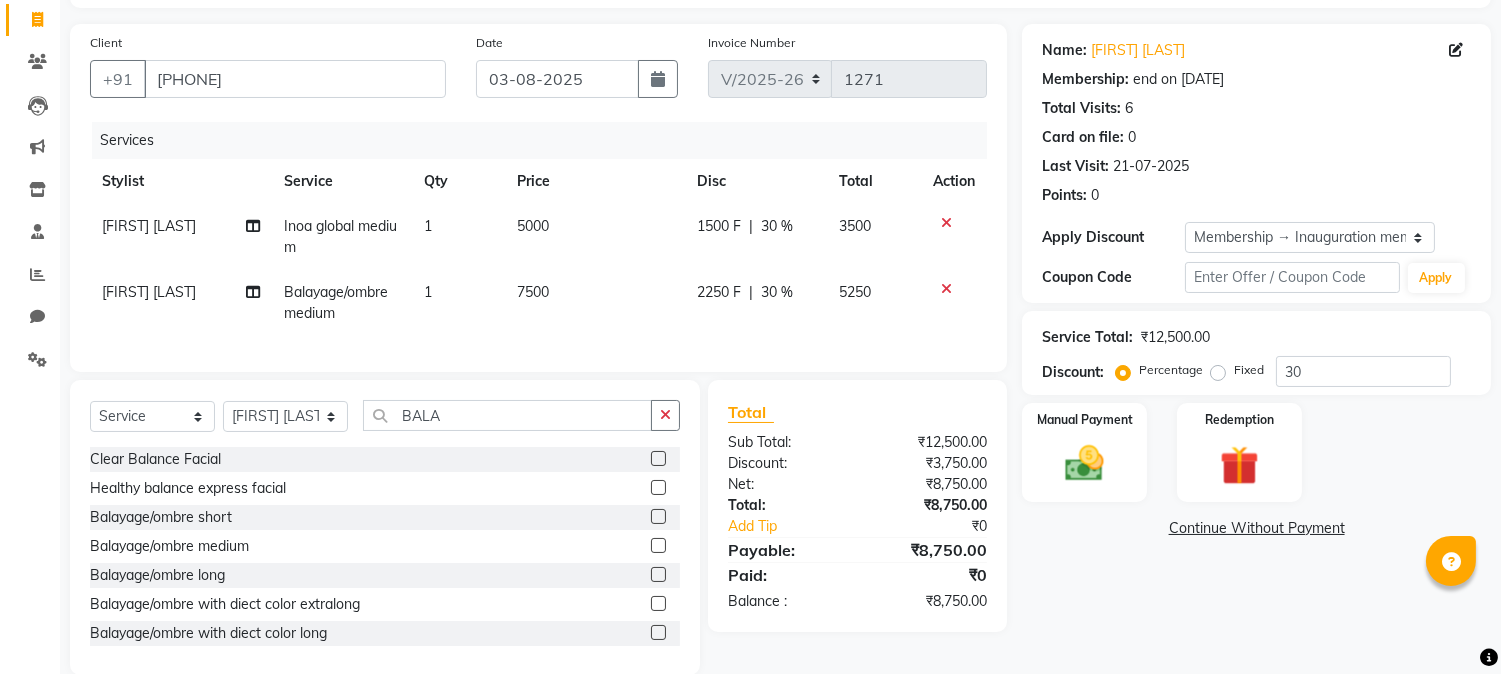 click 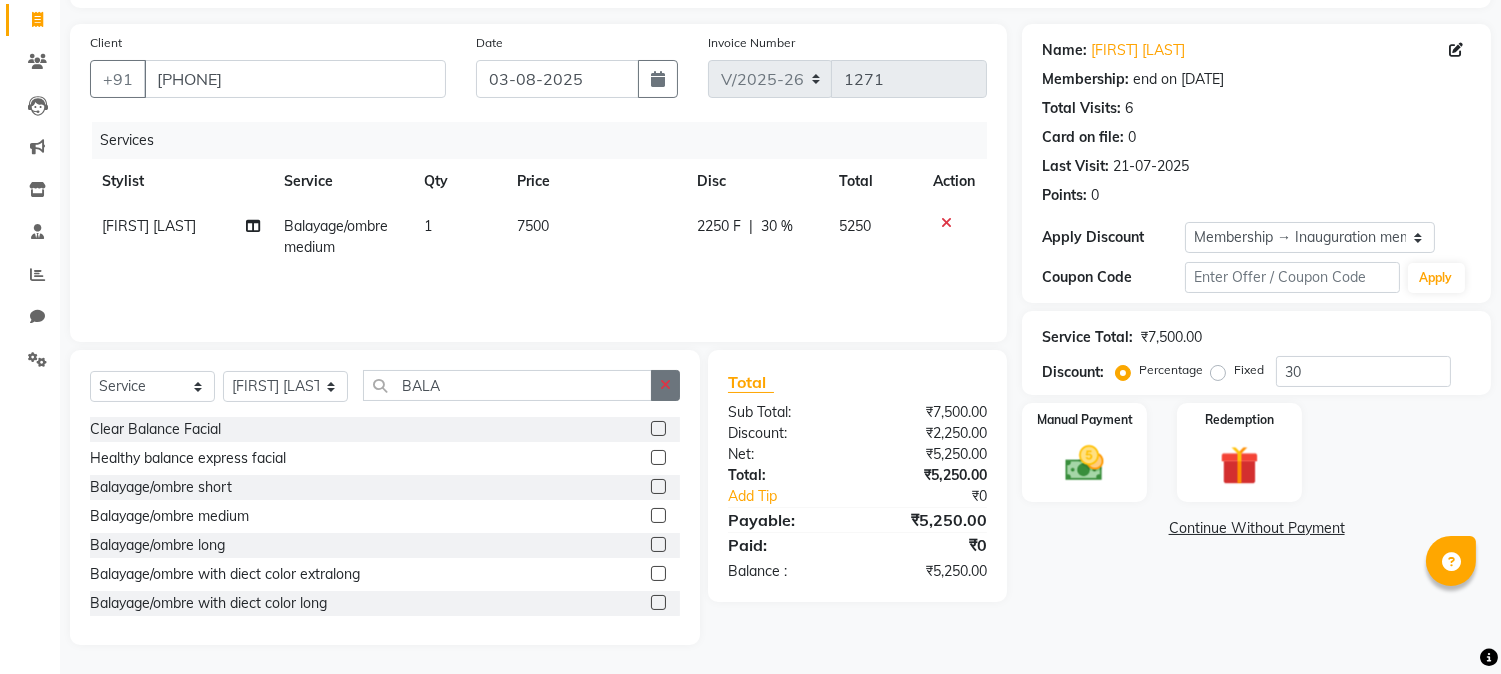 click 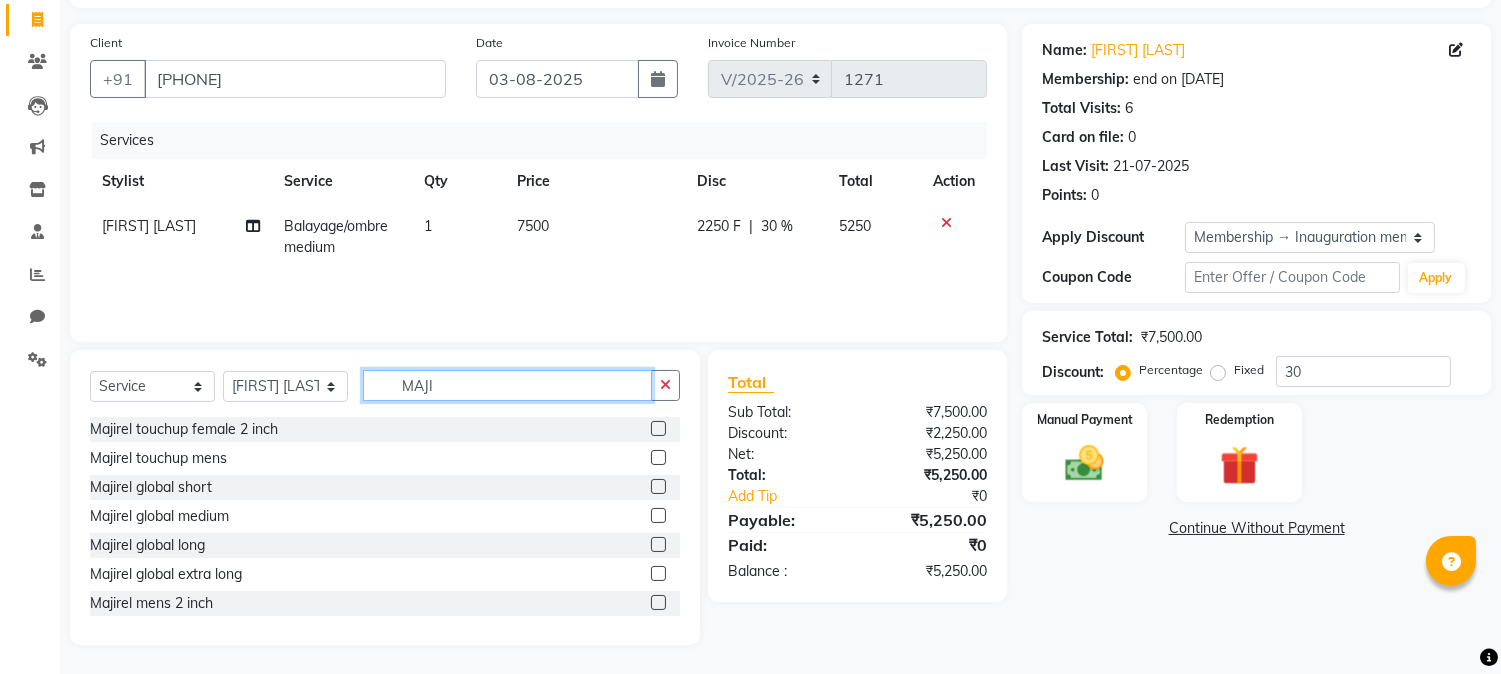 type on "MAJI" 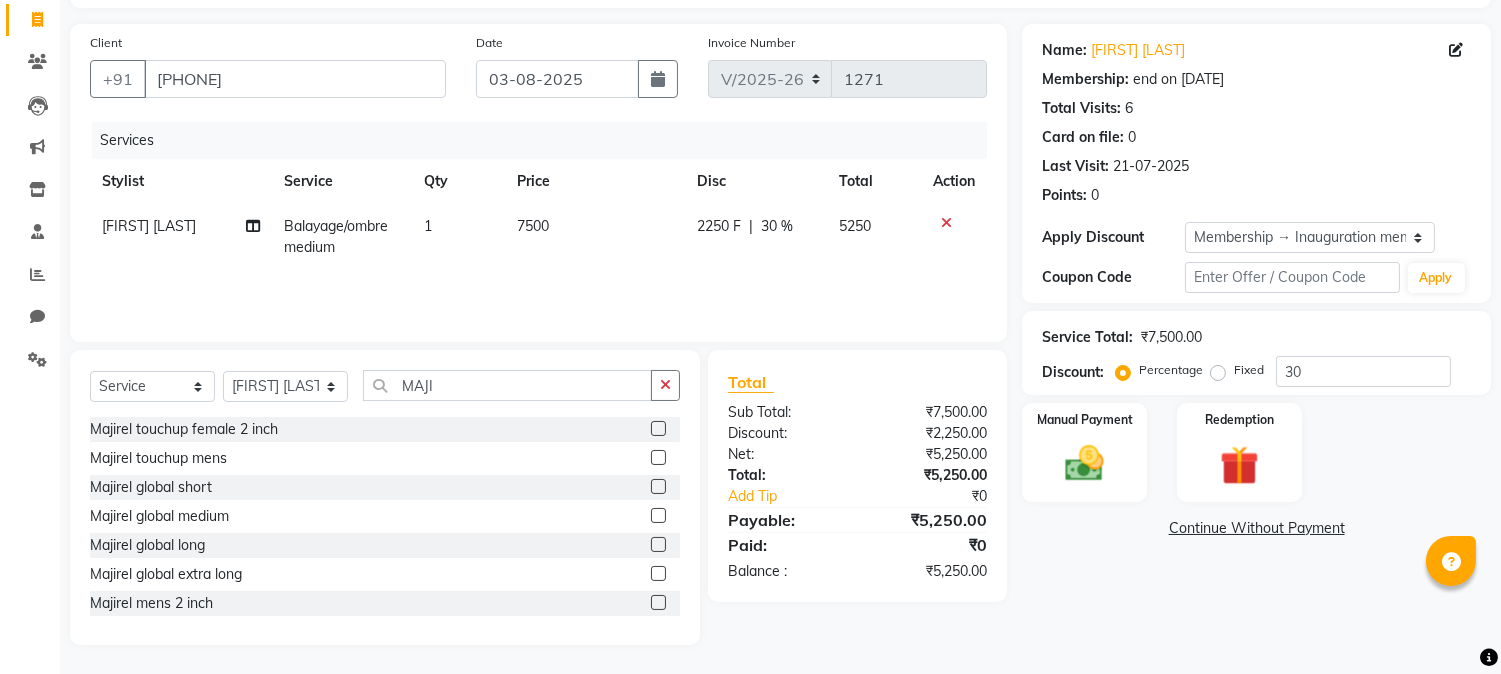 click 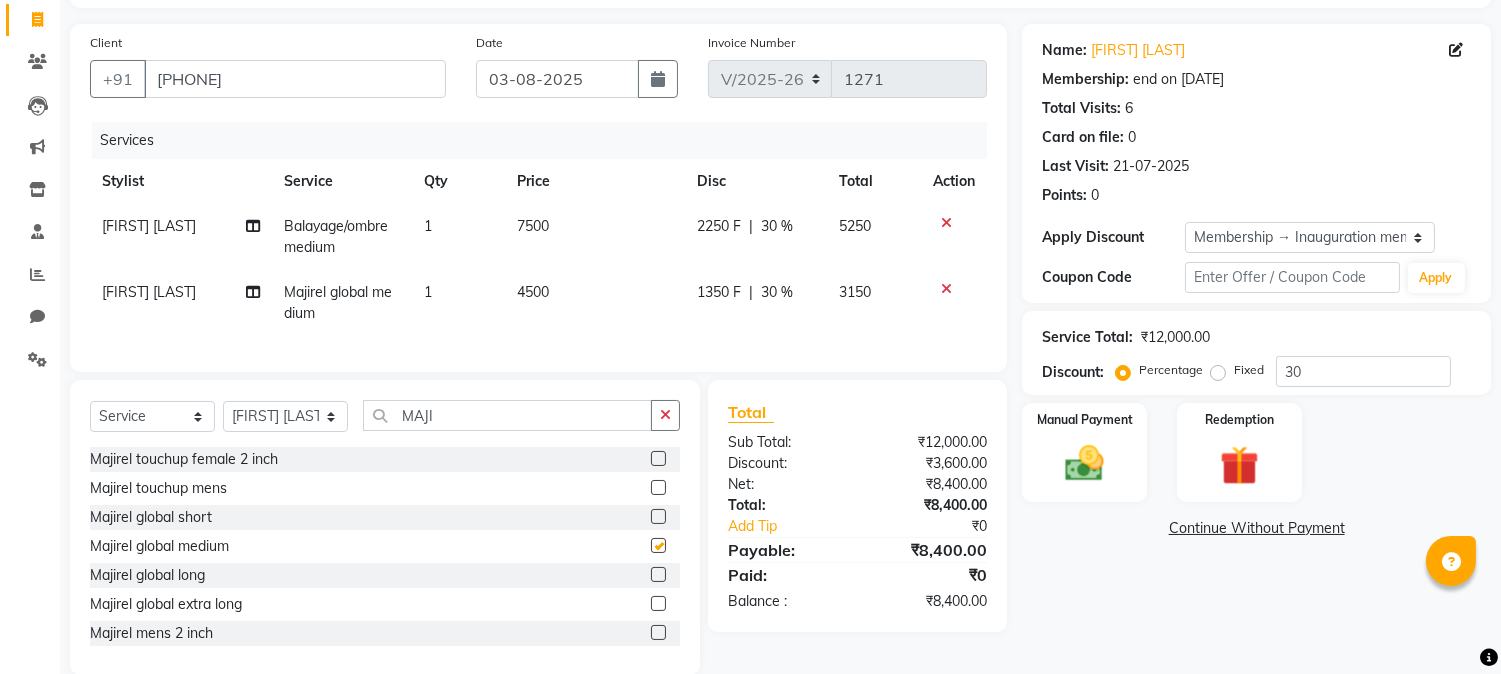 checkbox on "false" 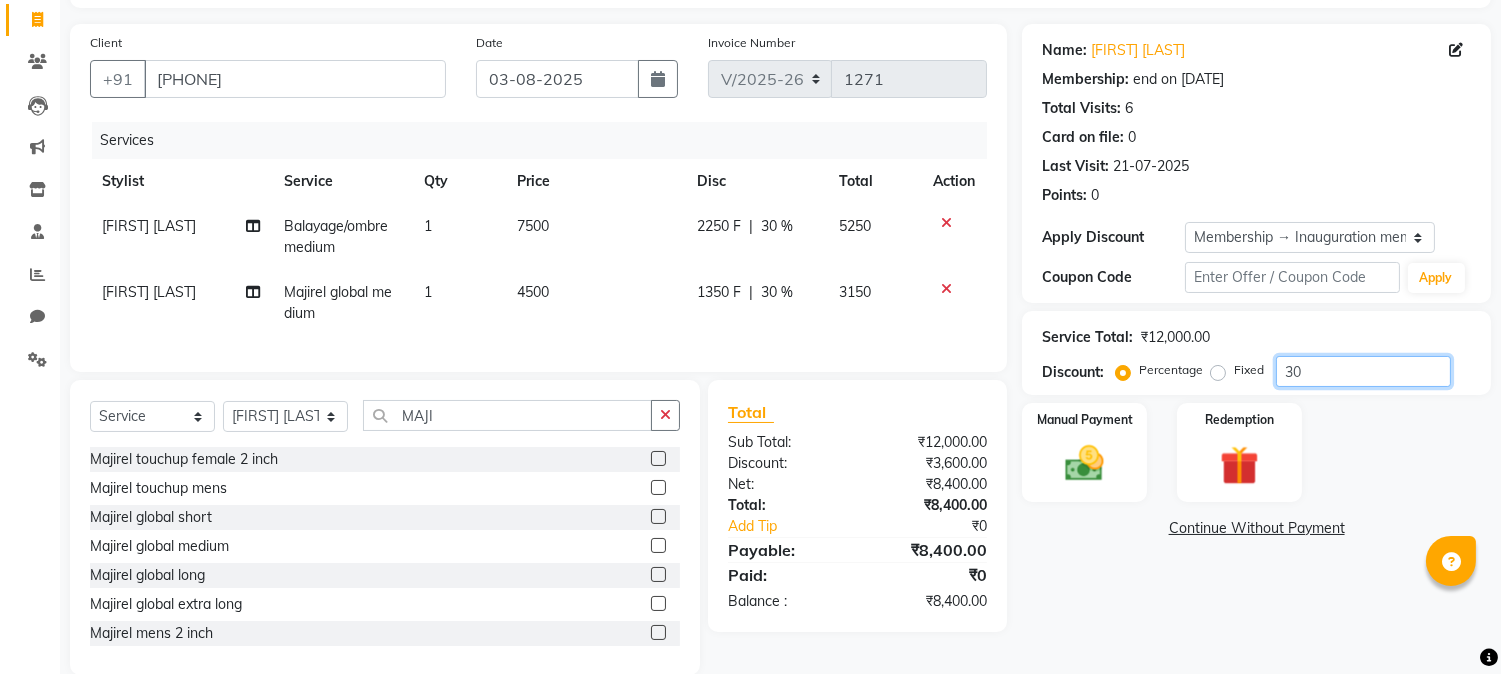 click on "30" 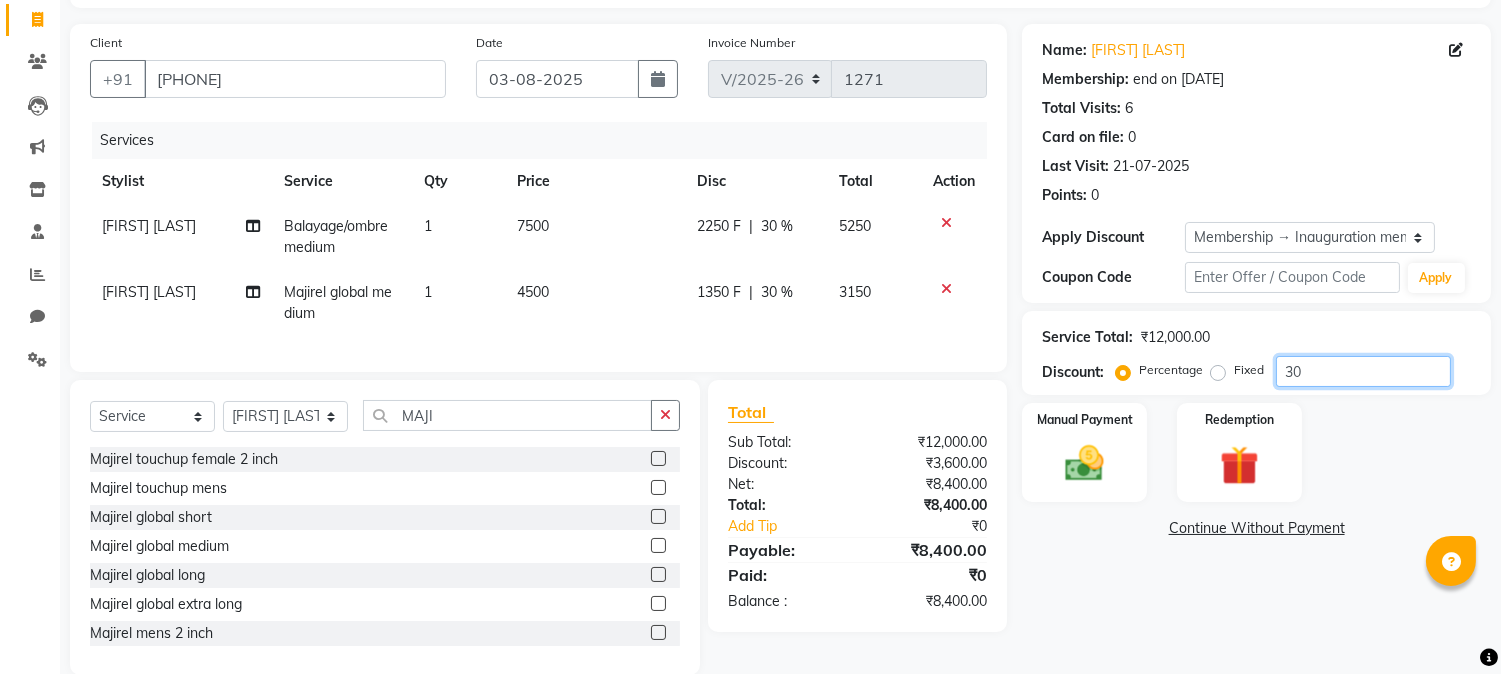type on "3" 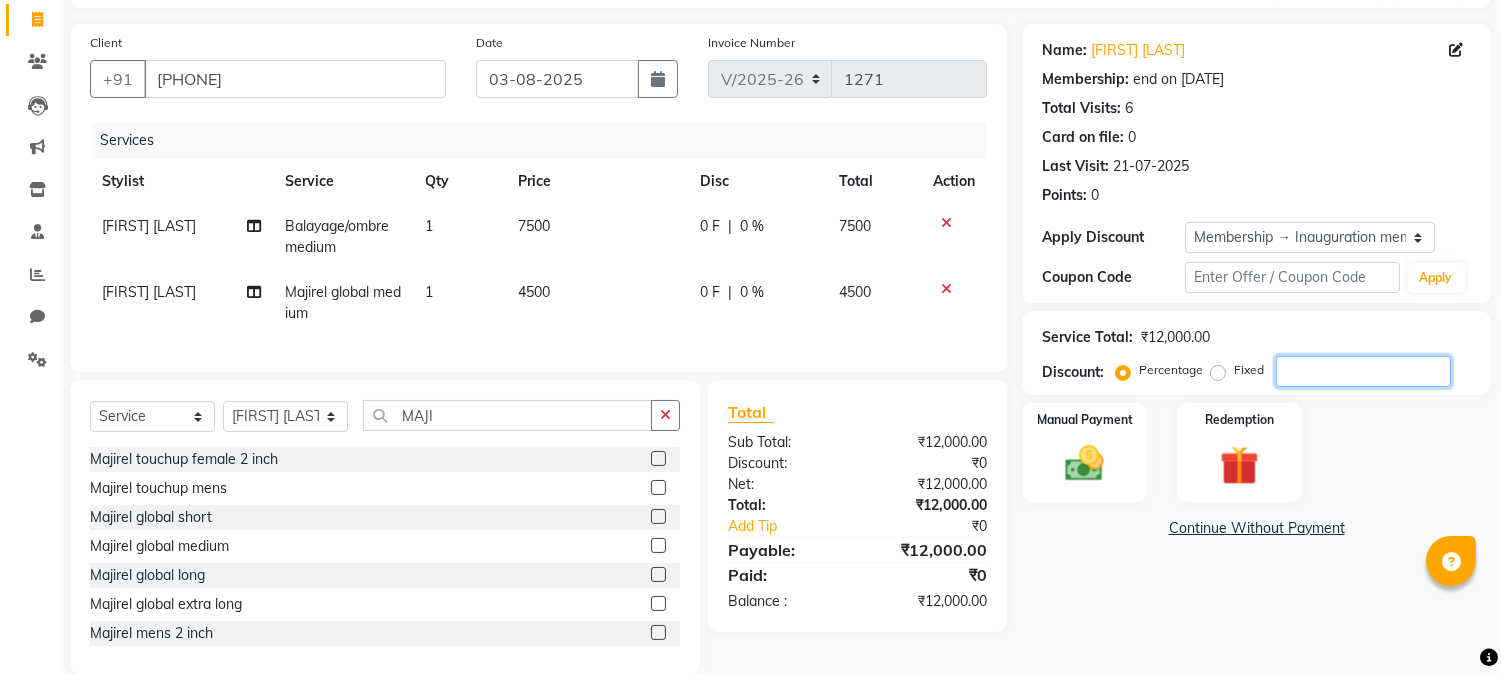type 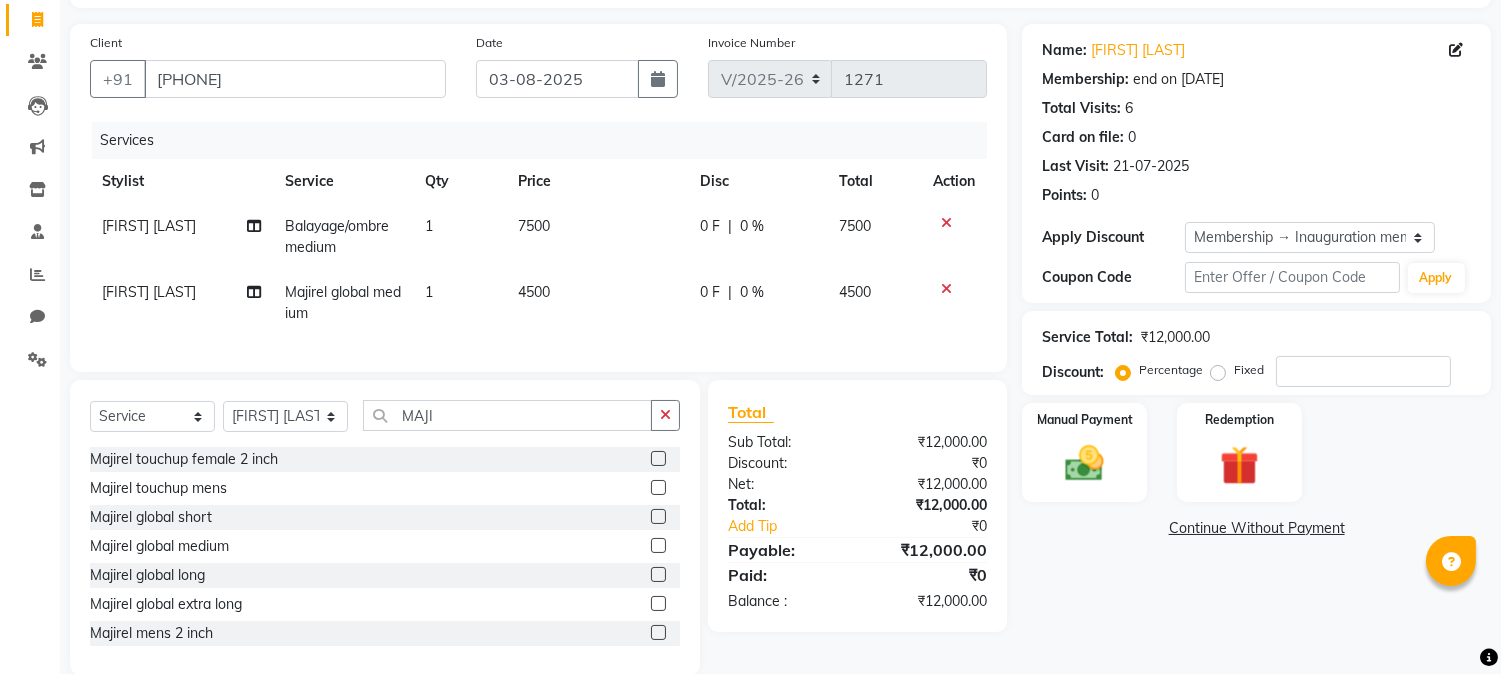 click 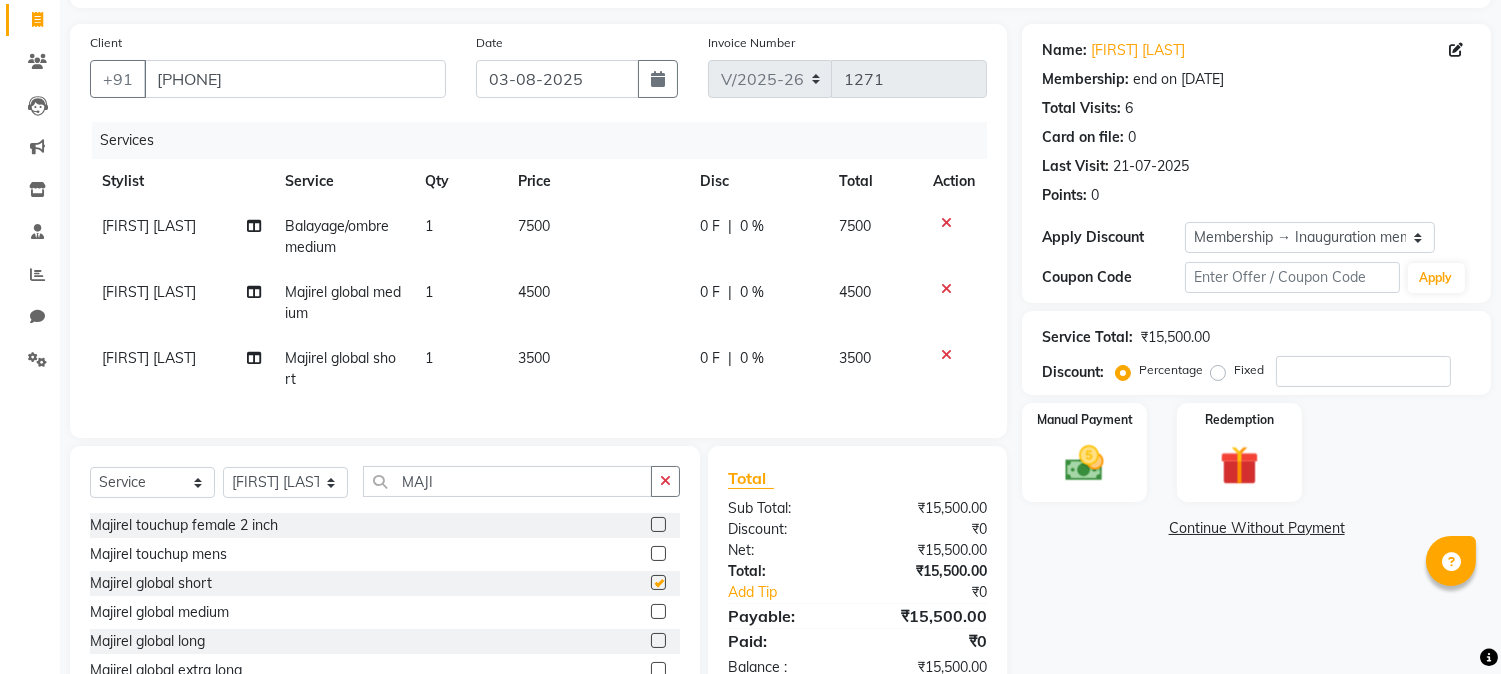 checkbox on "false" 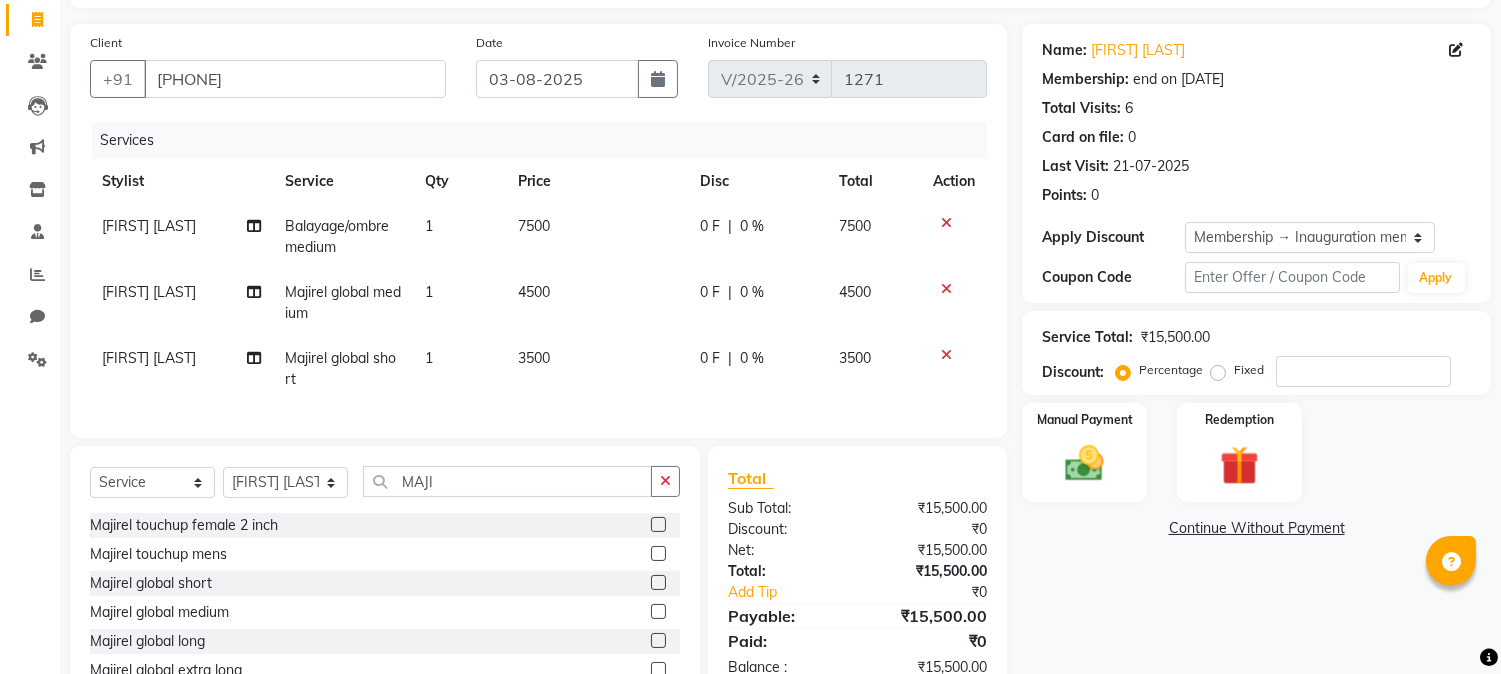 click 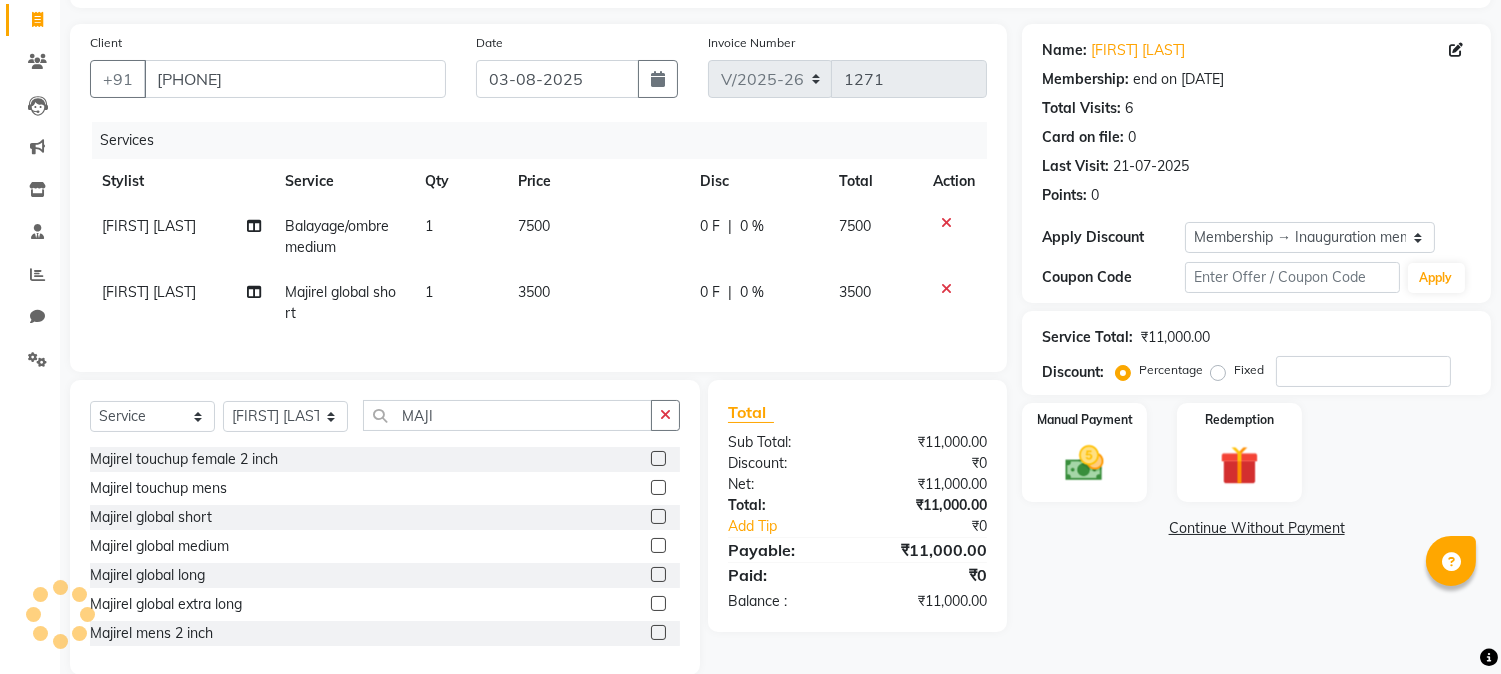 click on "Service Total:  ₹11,000.00  Discount:  Percentage   Fixed" 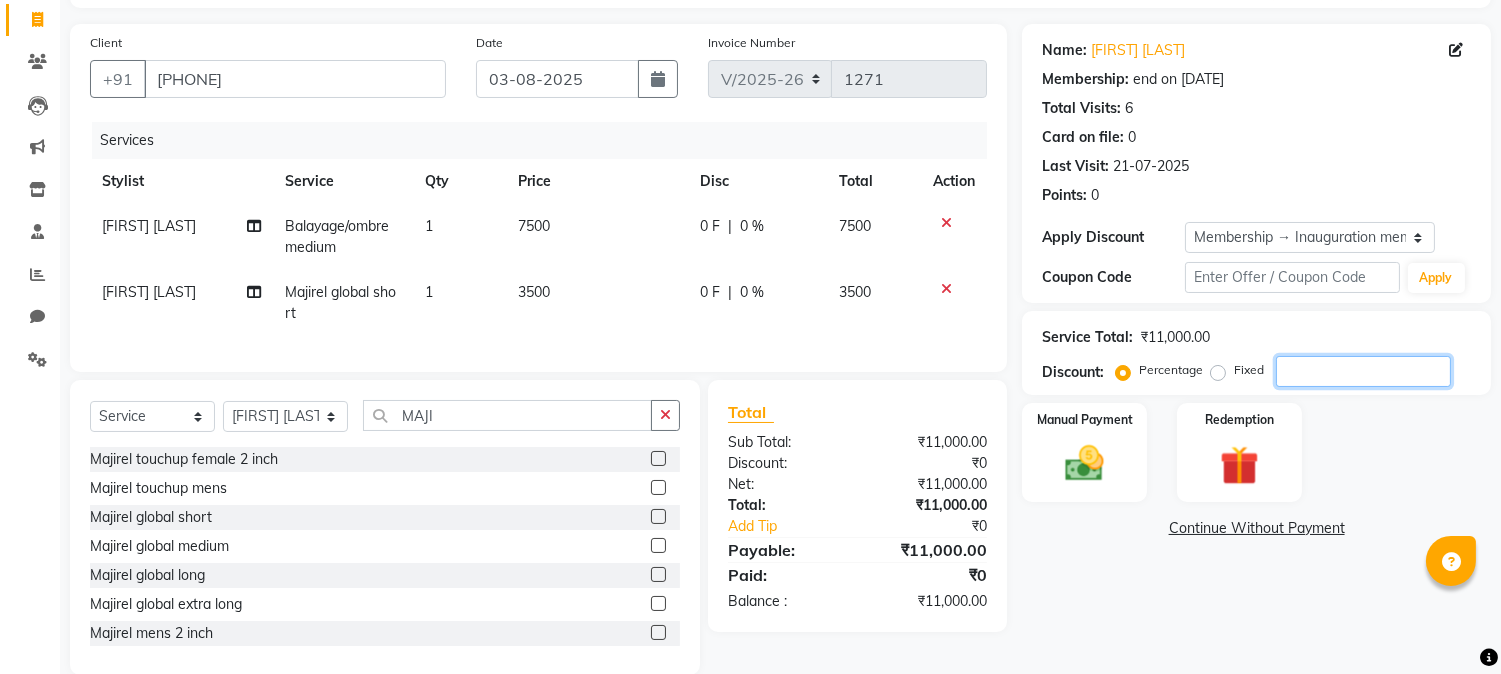 click 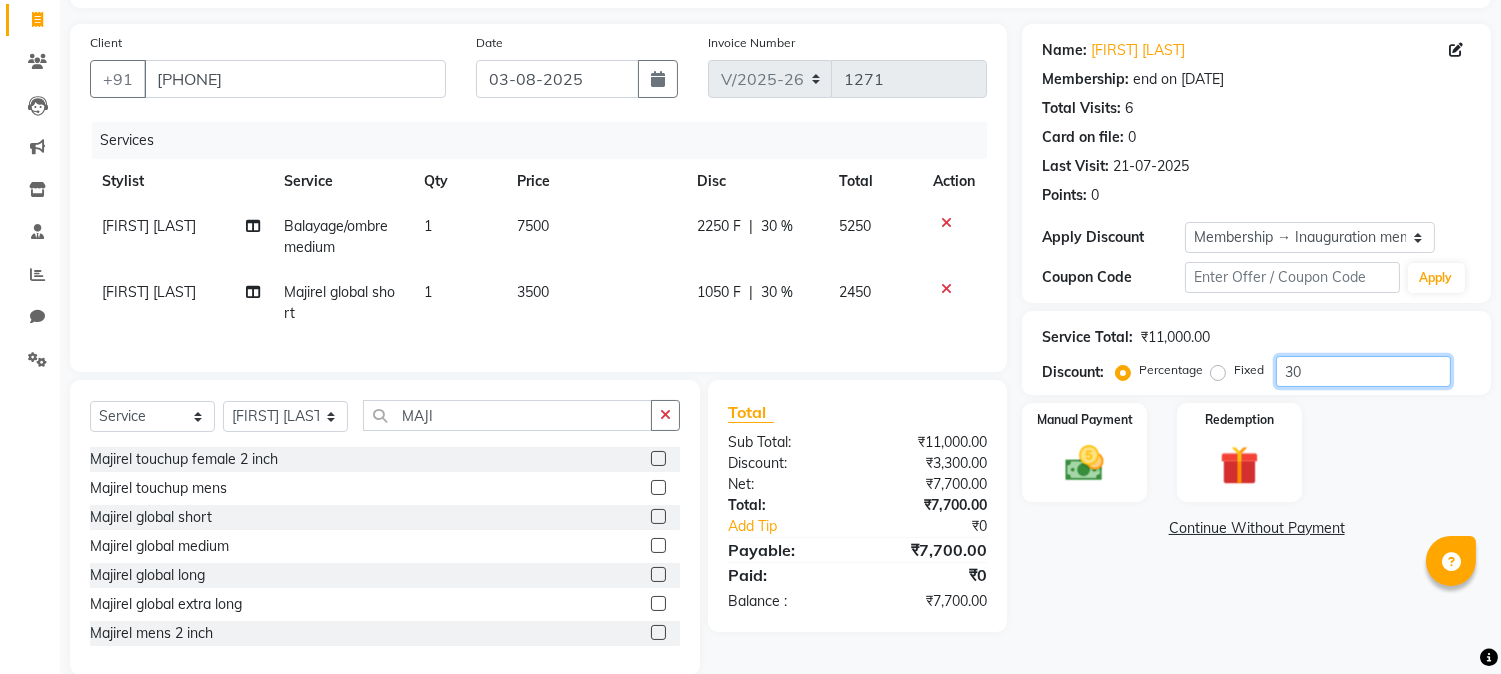type on "3" 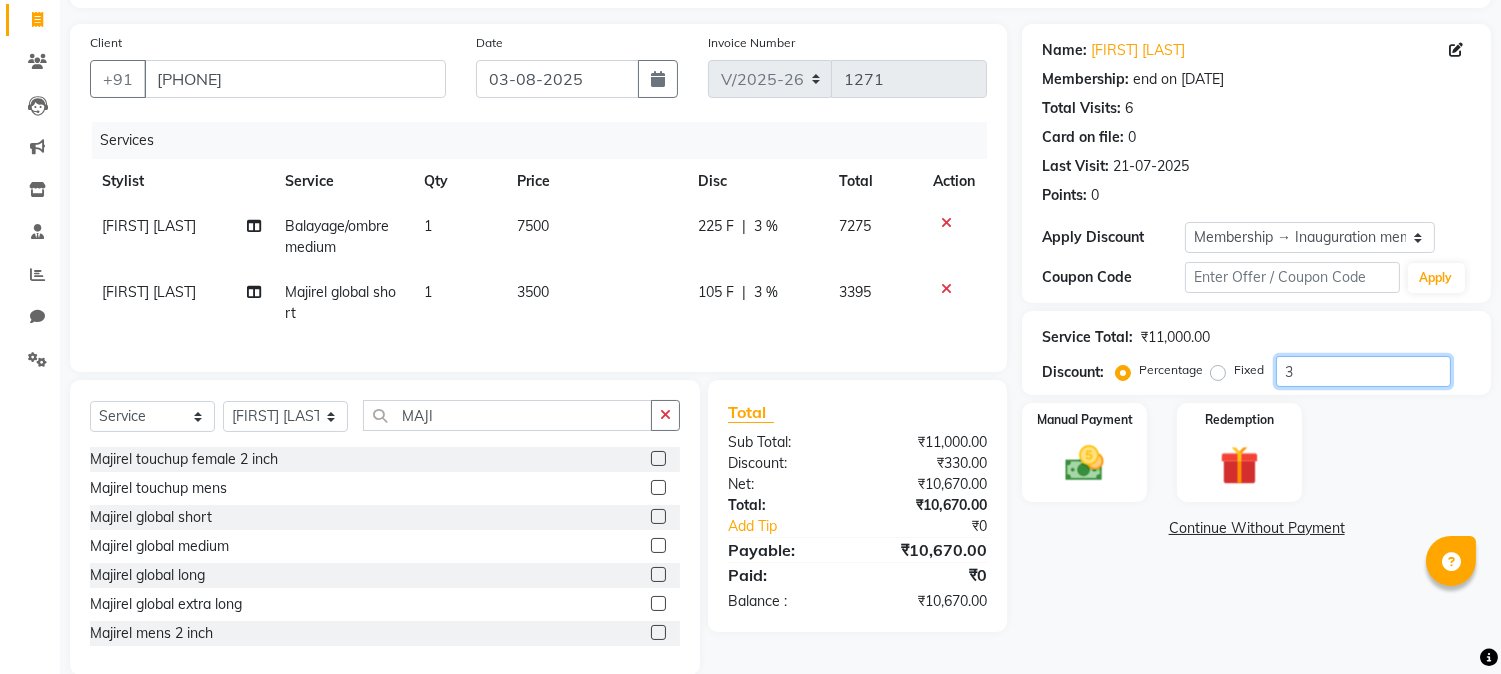 type 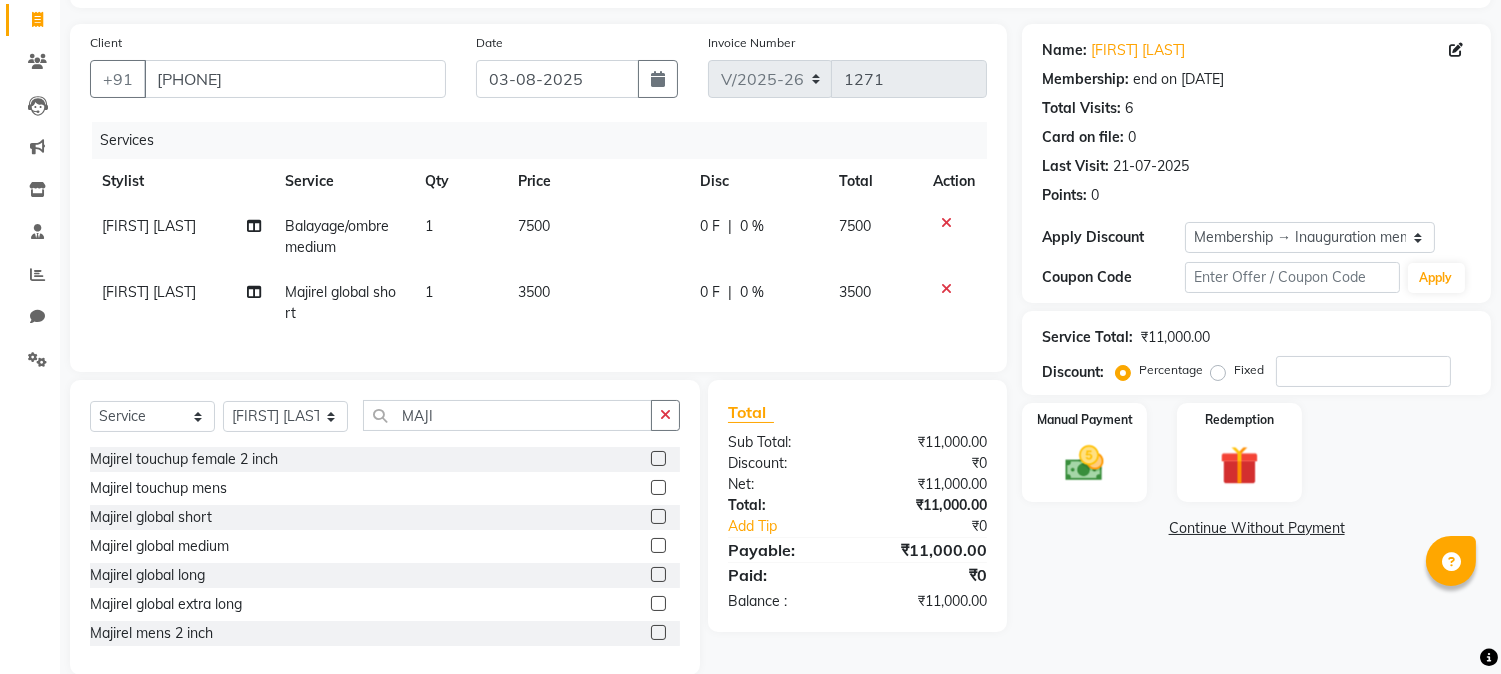 click 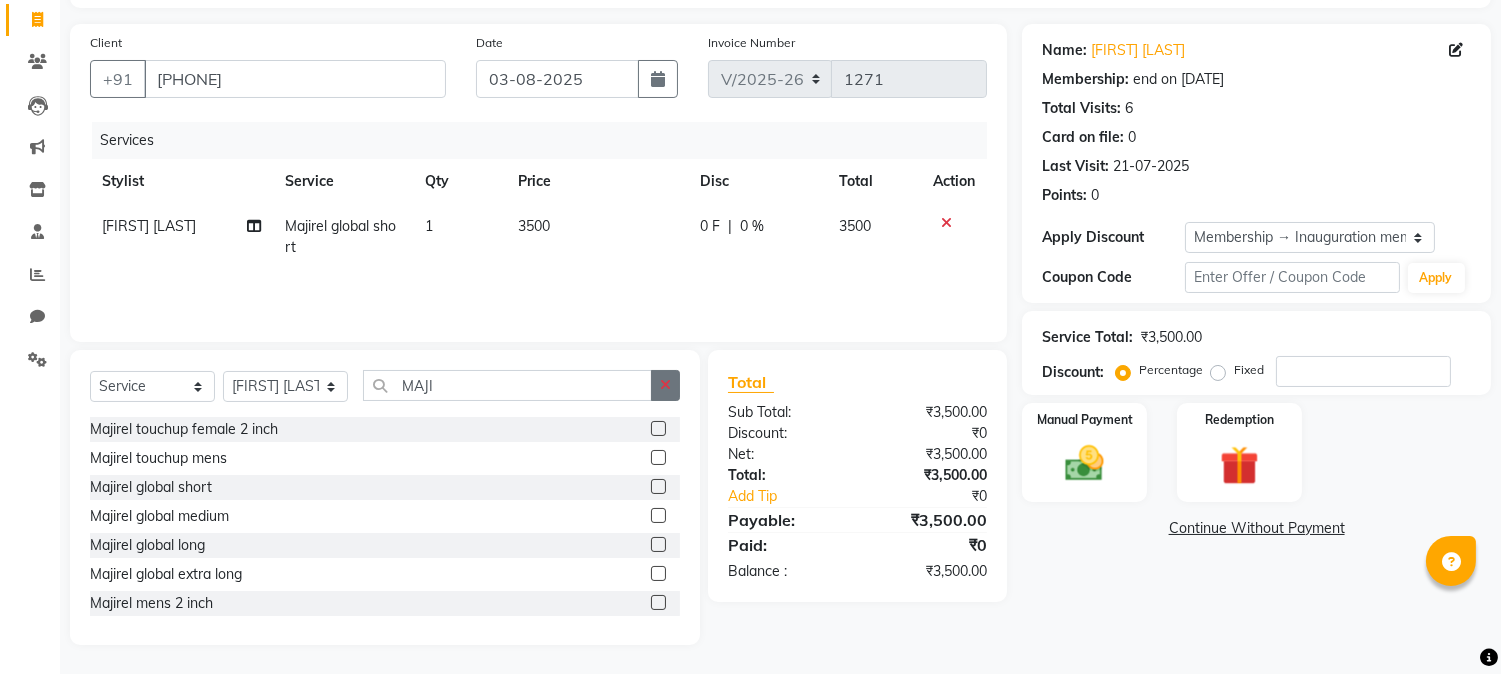 click 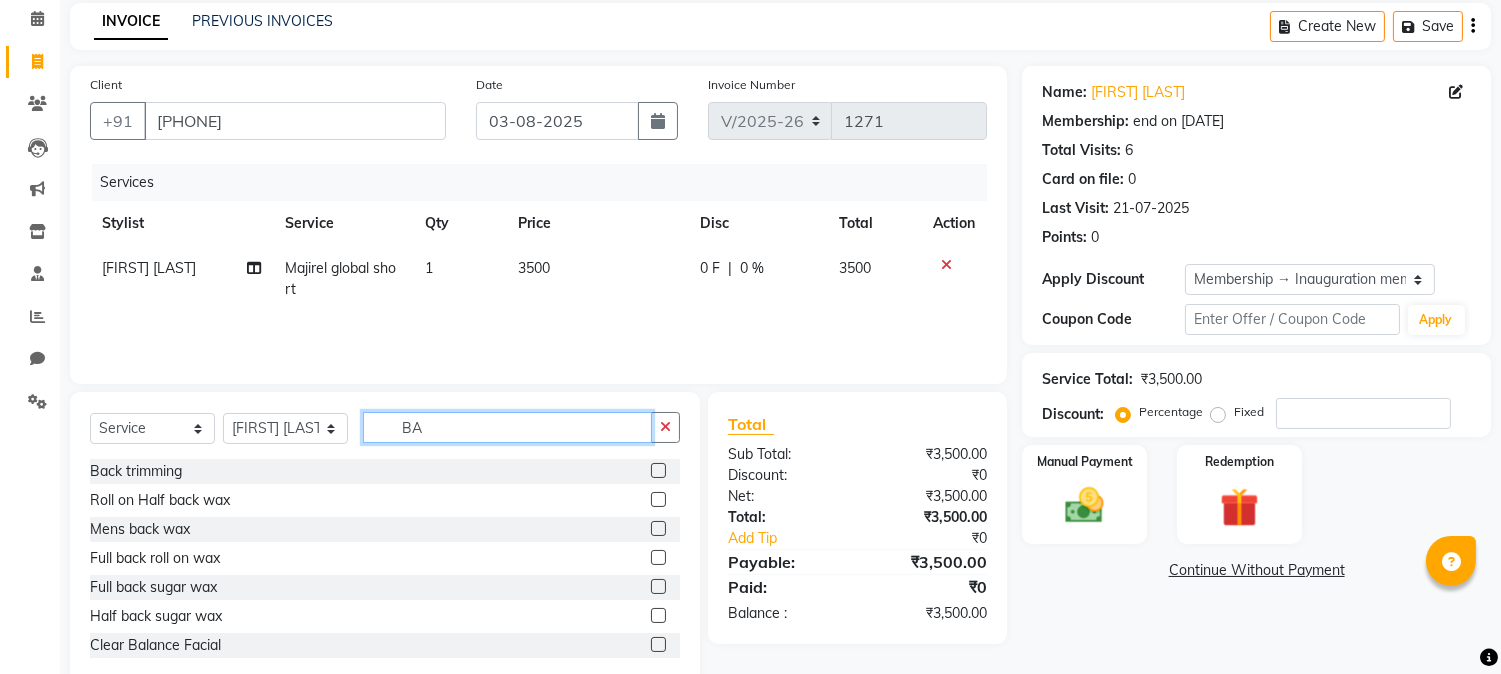 scroll, scrollTop: 126, scrollLeft: 0, axis: vertical 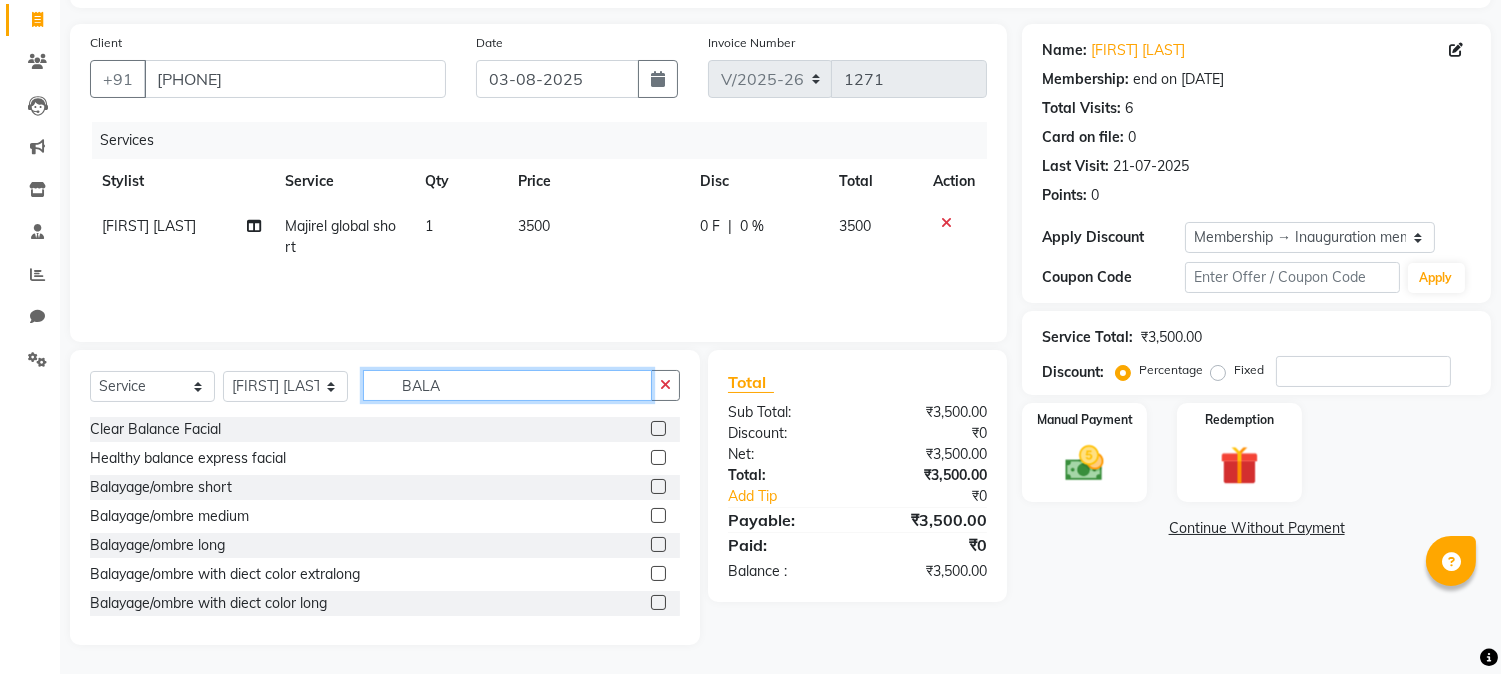 type on "BALA" 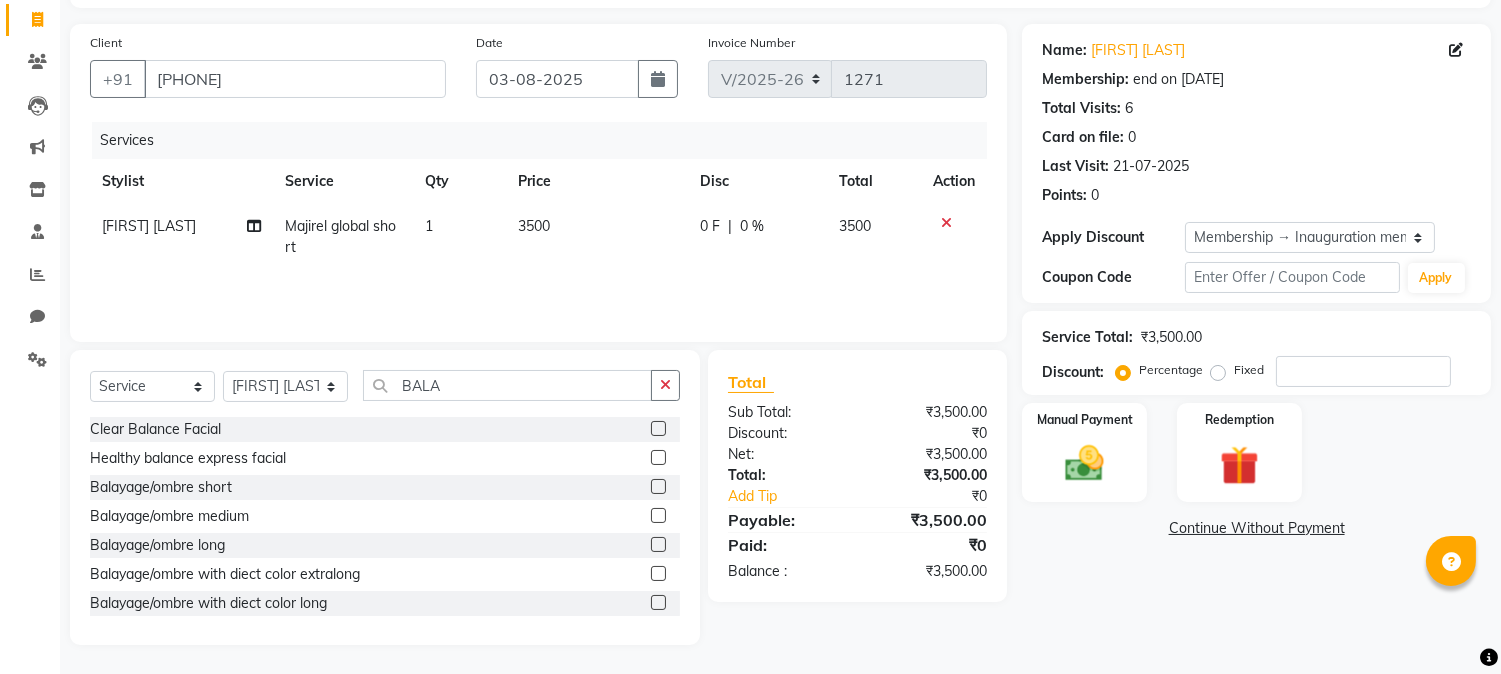 click 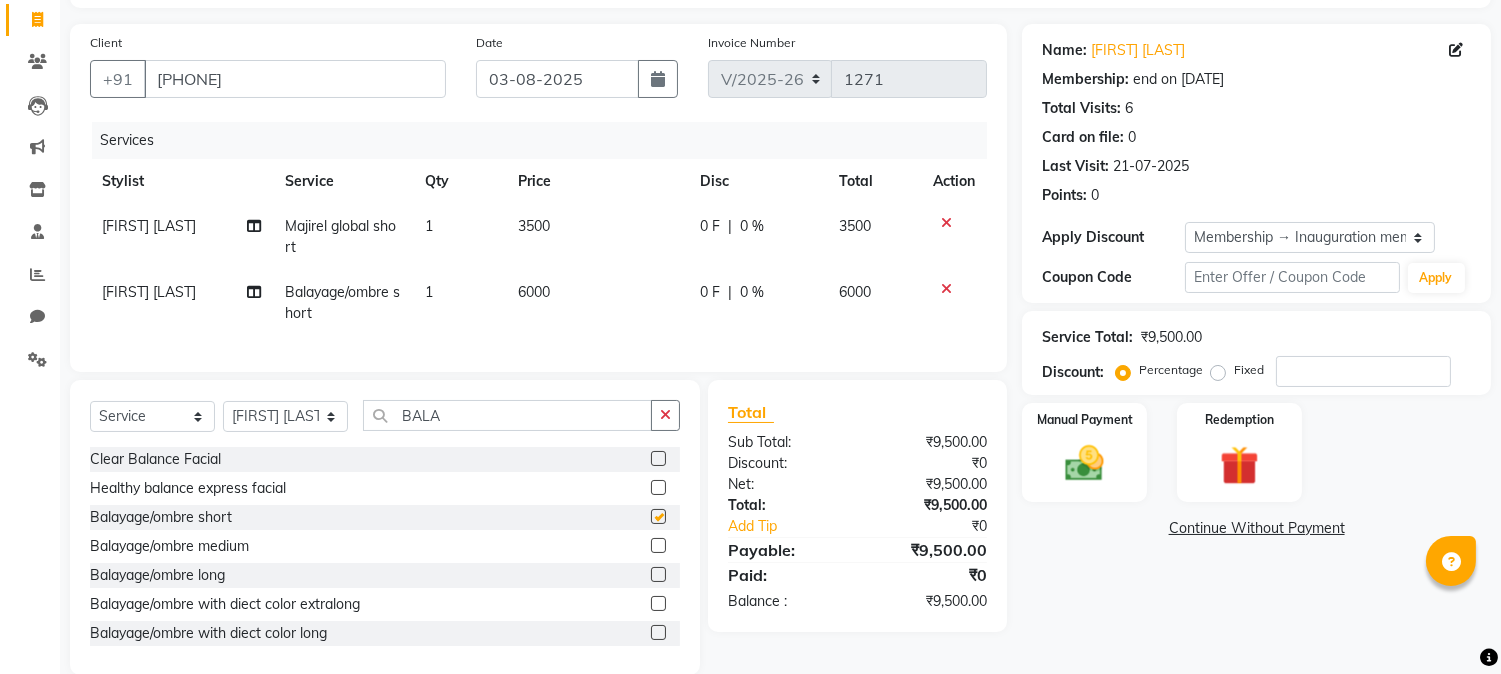 checkbox on "false" 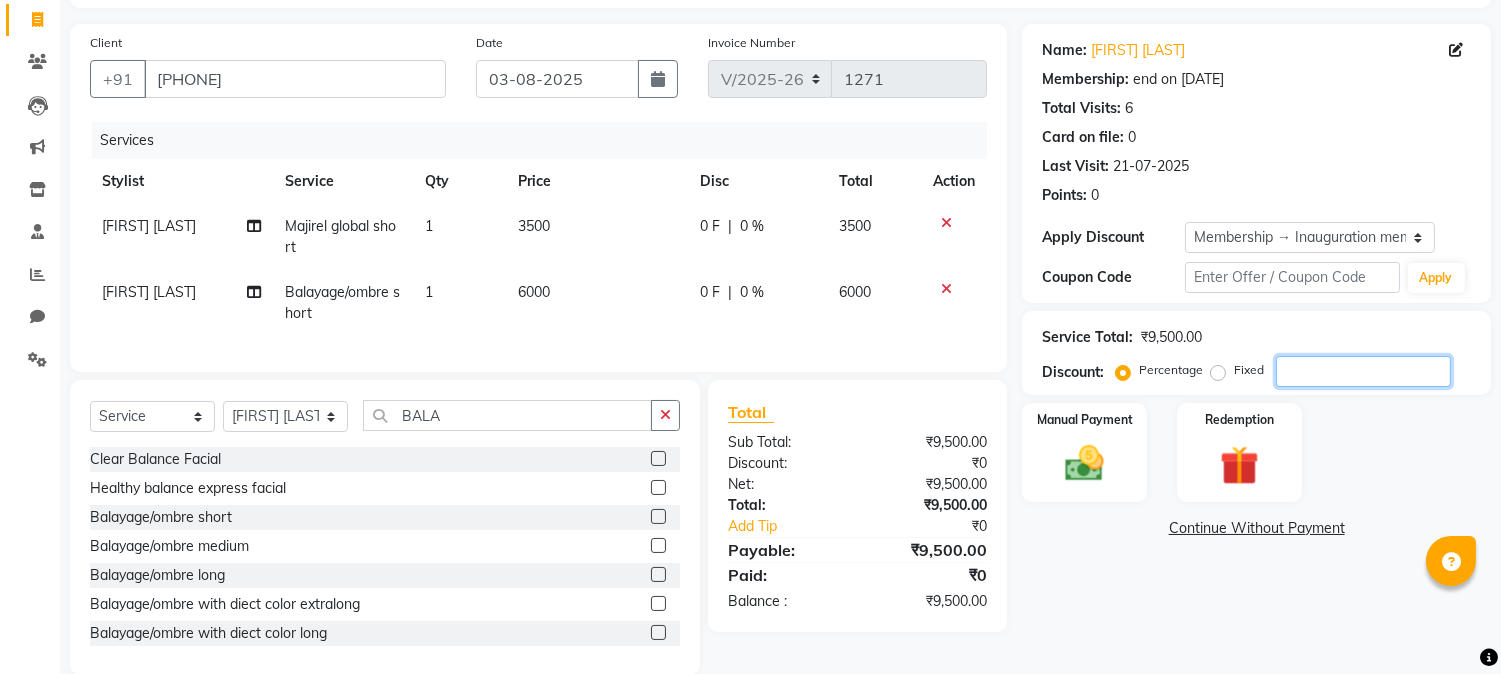 click 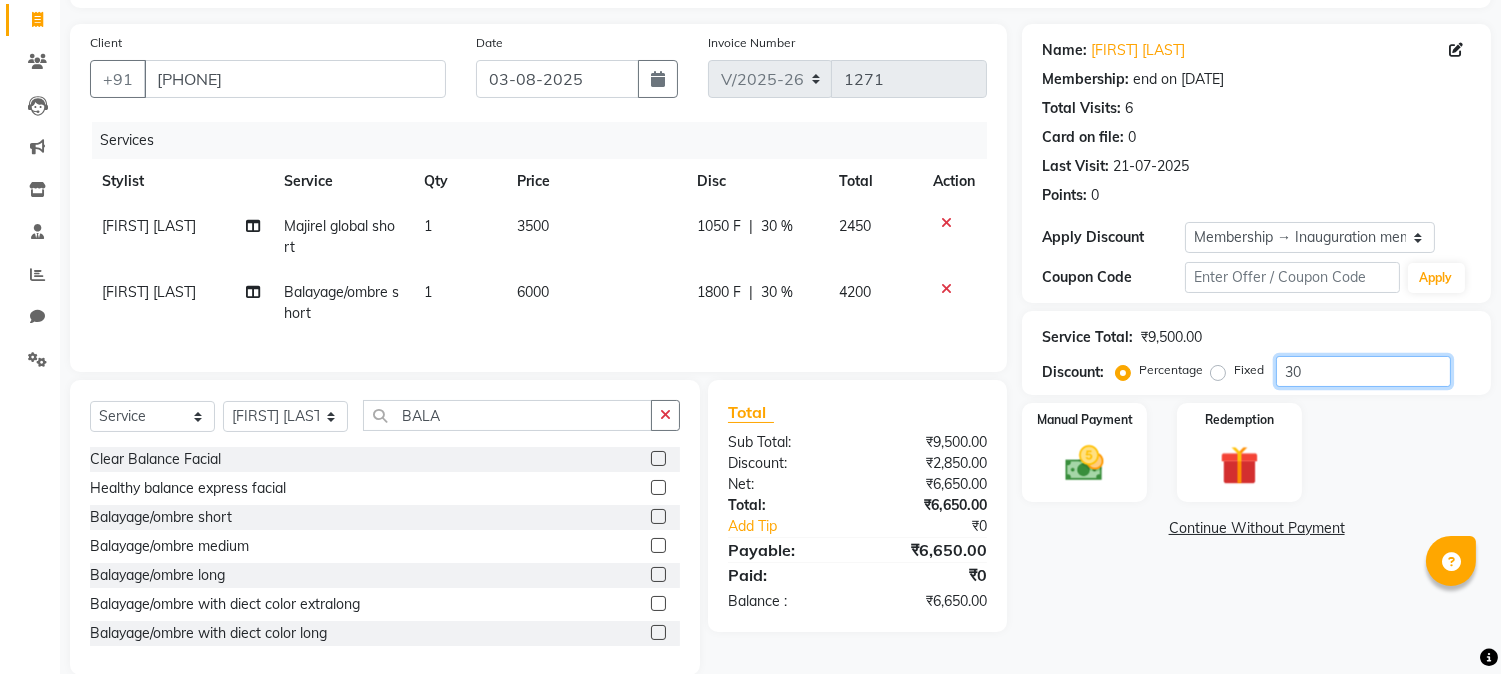 type on "3" 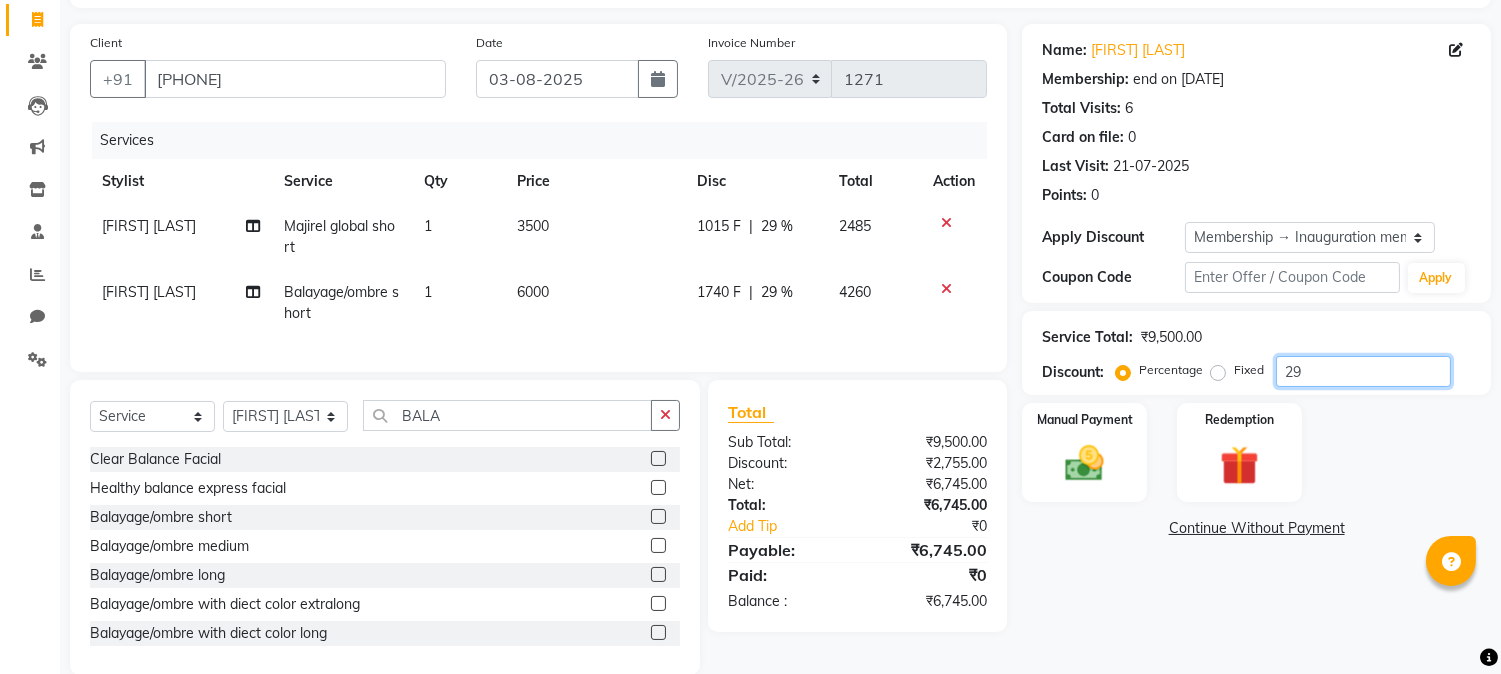 type on "2" 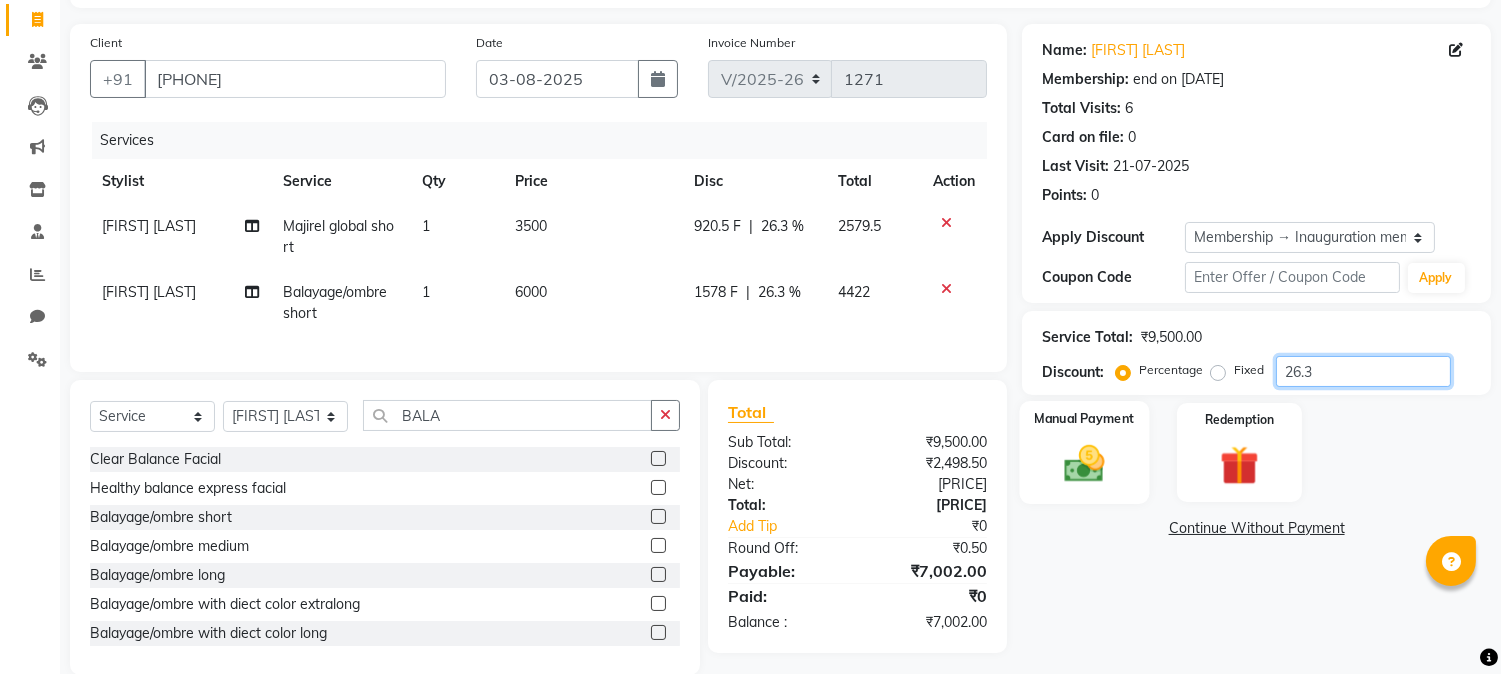 type on "26.3" 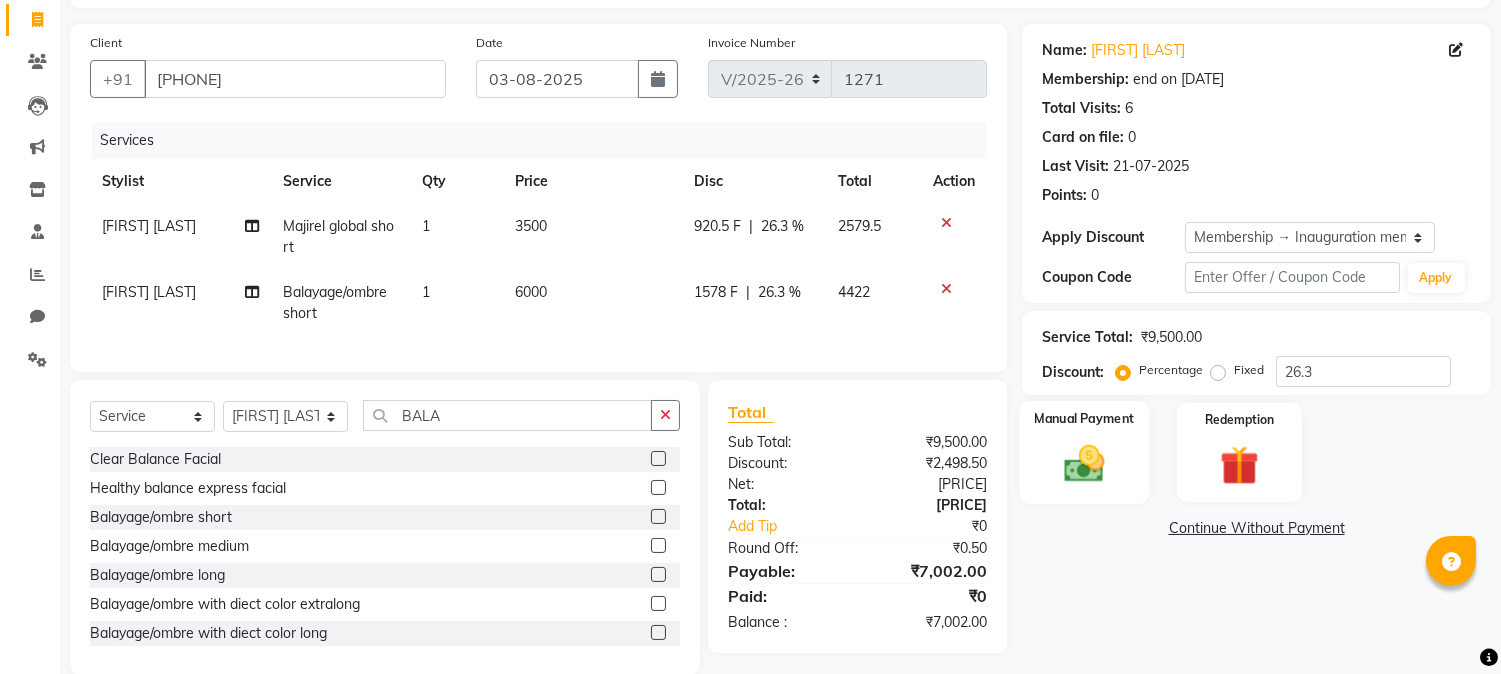 click 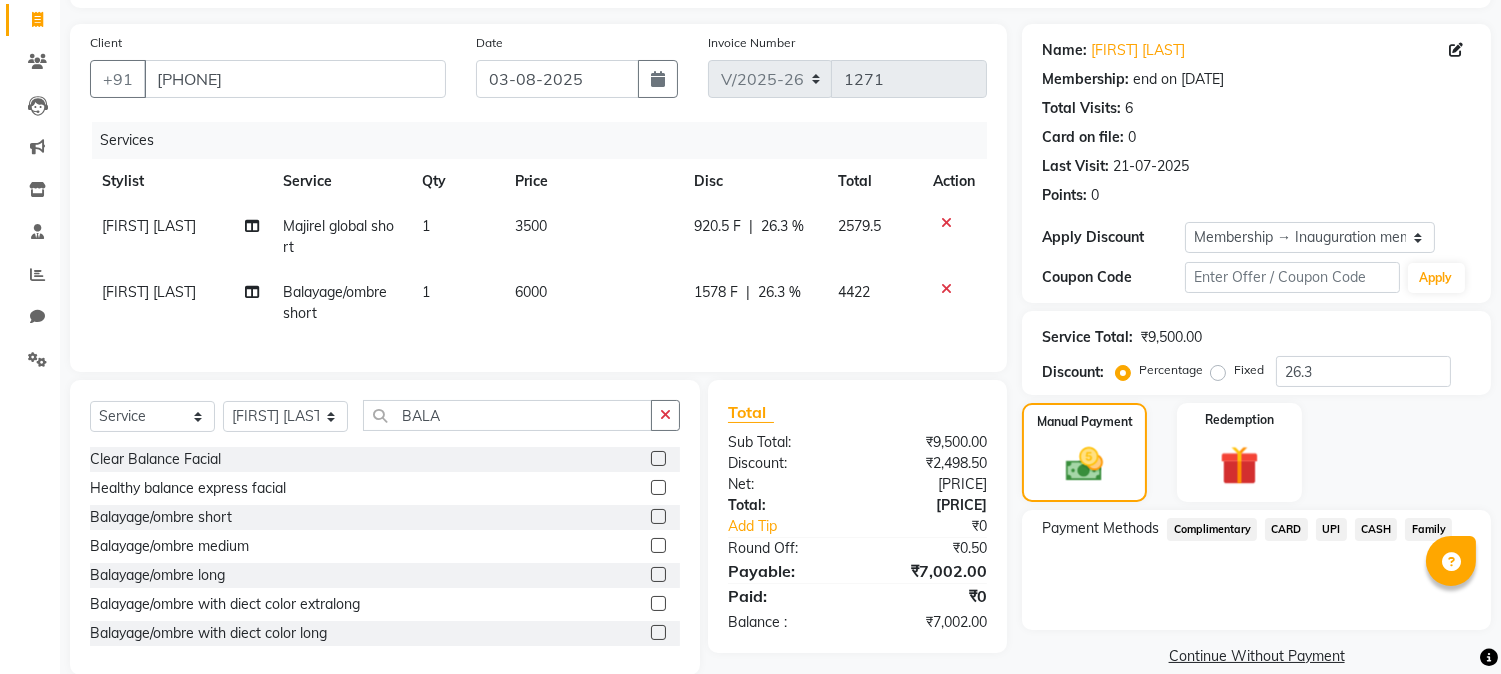 click on "UPI" 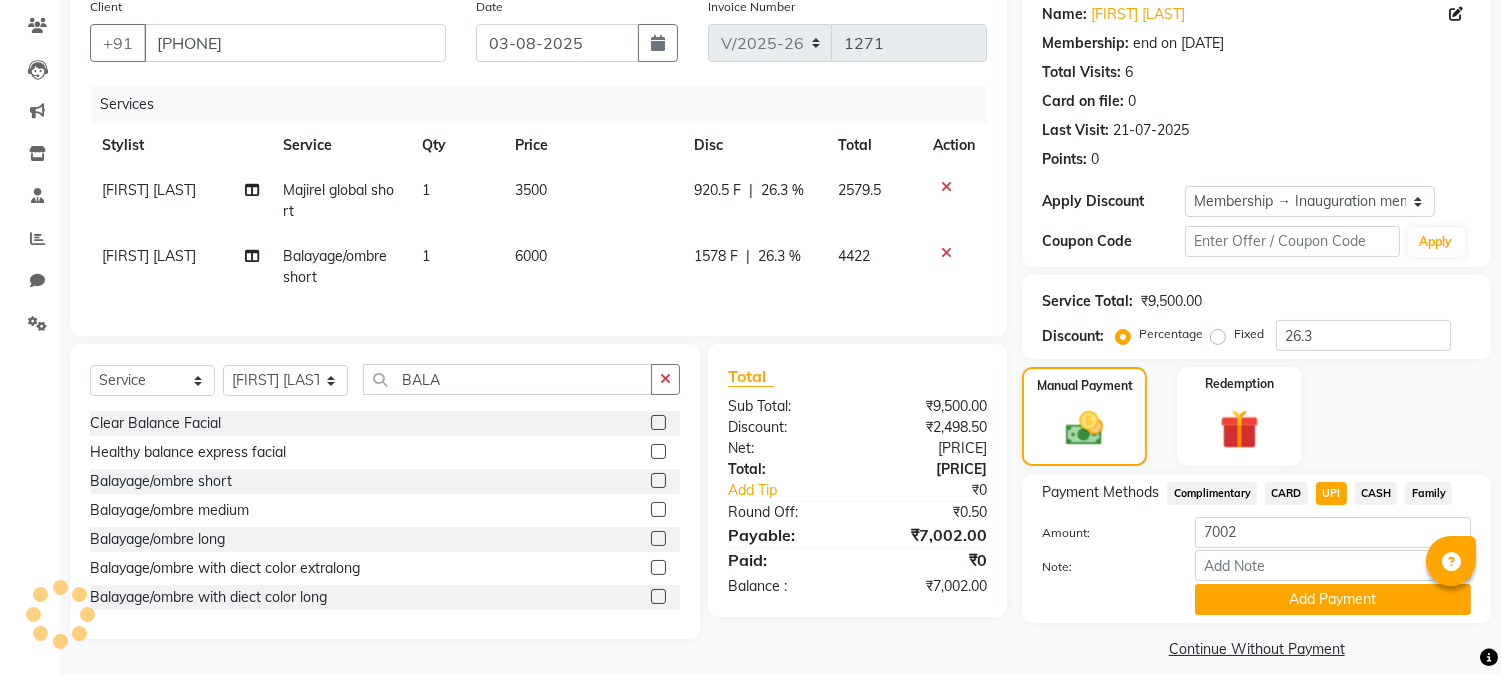 scroll, scrollTop: 181, scrollLeft: 0, axis: vertical 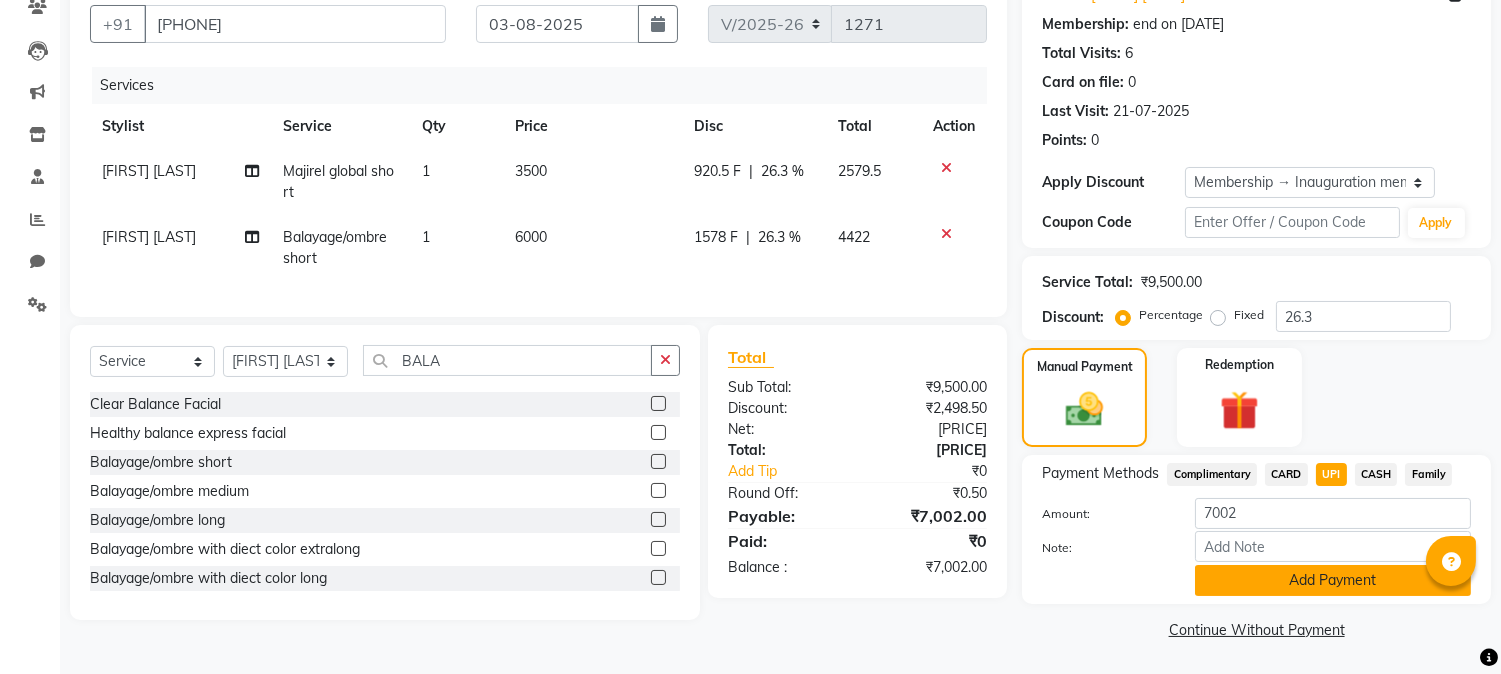 click on "Add Payment" 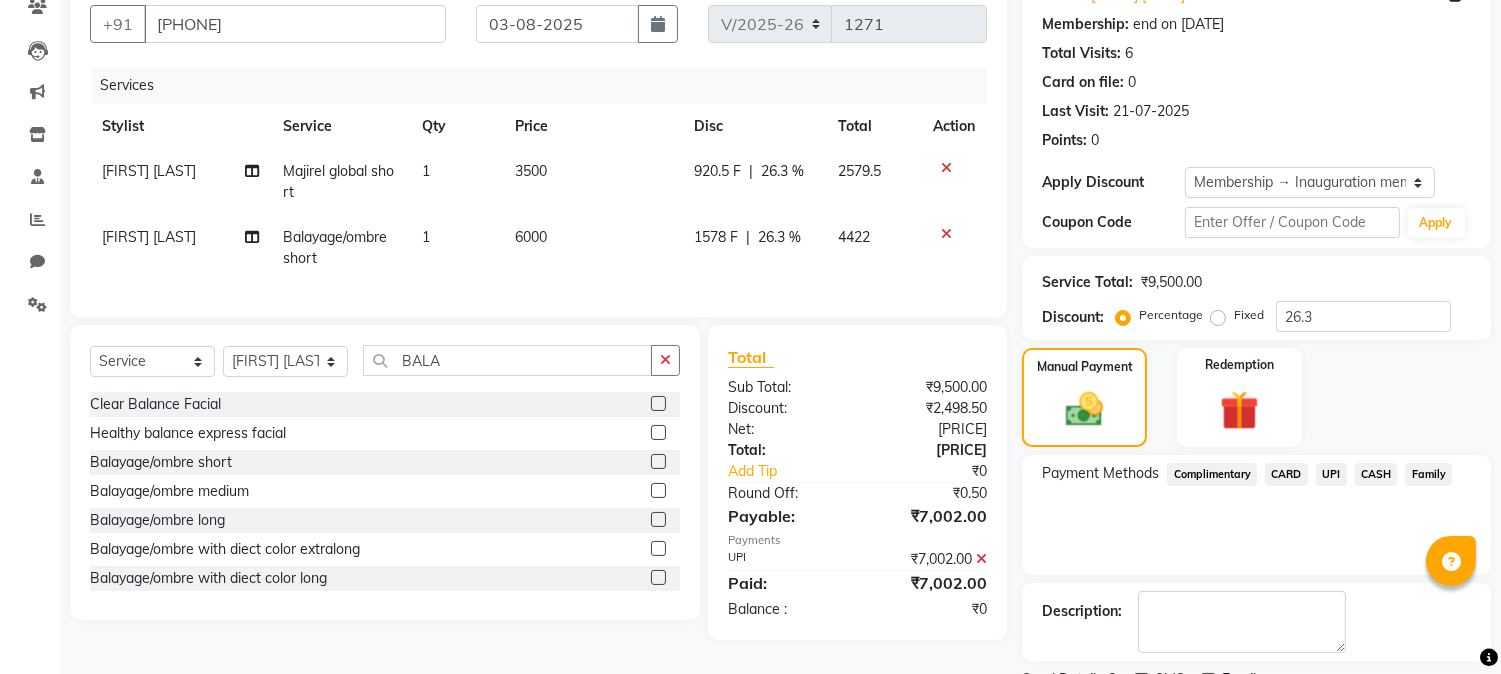scroll, scrollTop: 265, scrollLeft: 0, axis: vertical 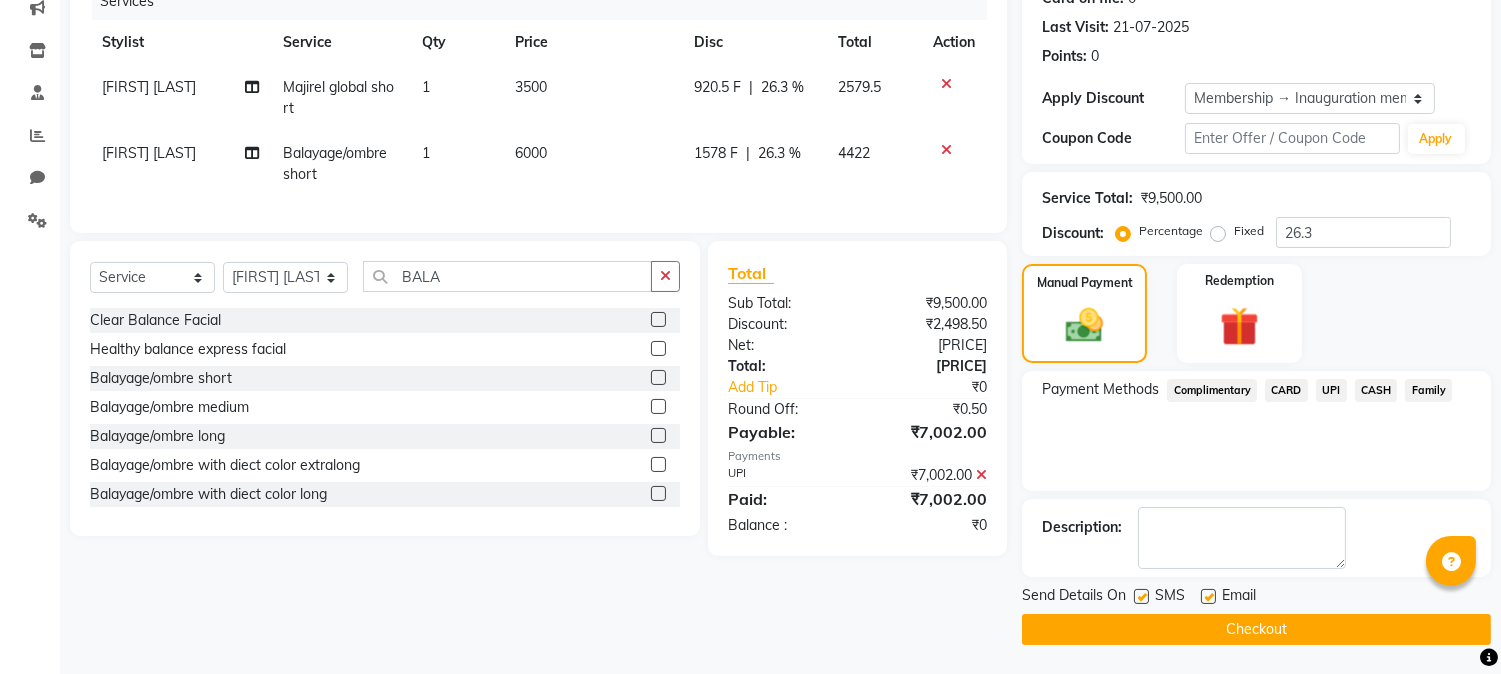 click on "Checkout" 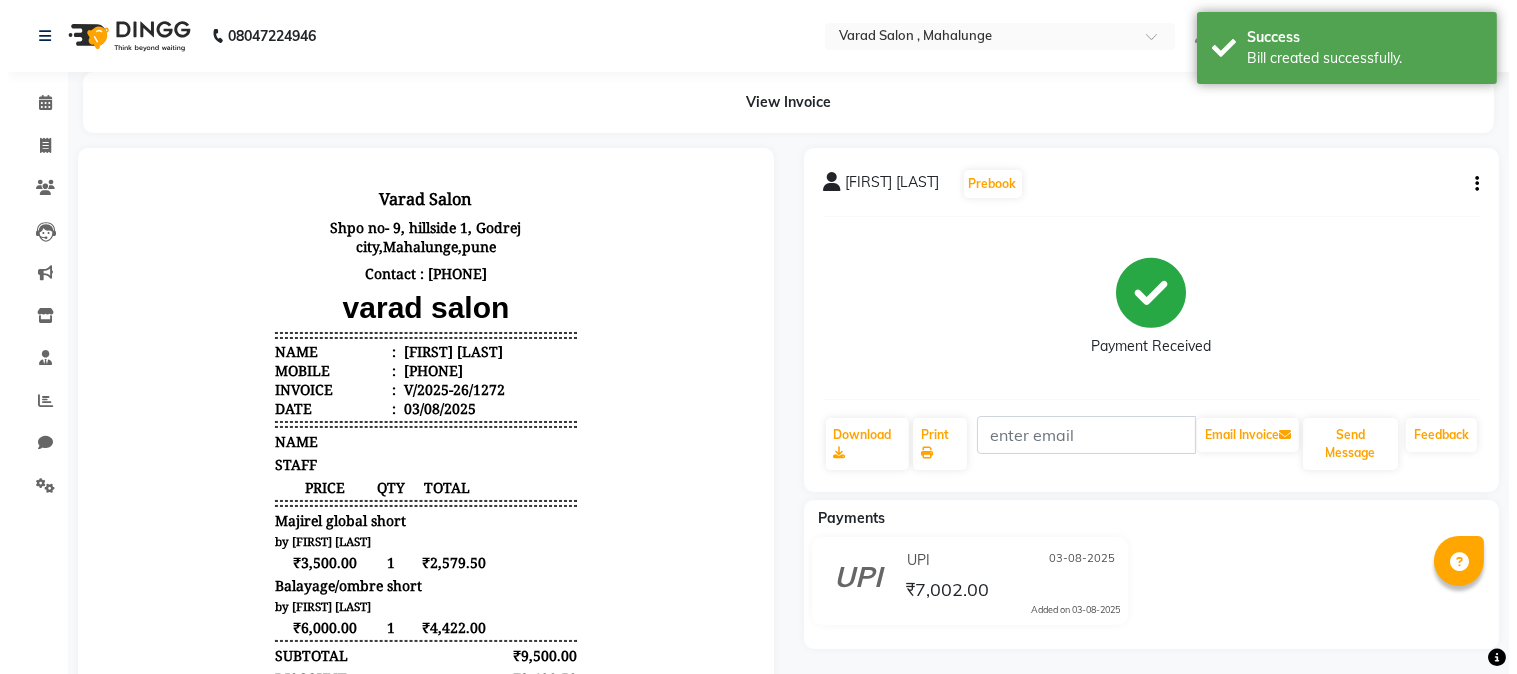 scroll, scrollTop: 0, scrollLeft: 0, axis: both 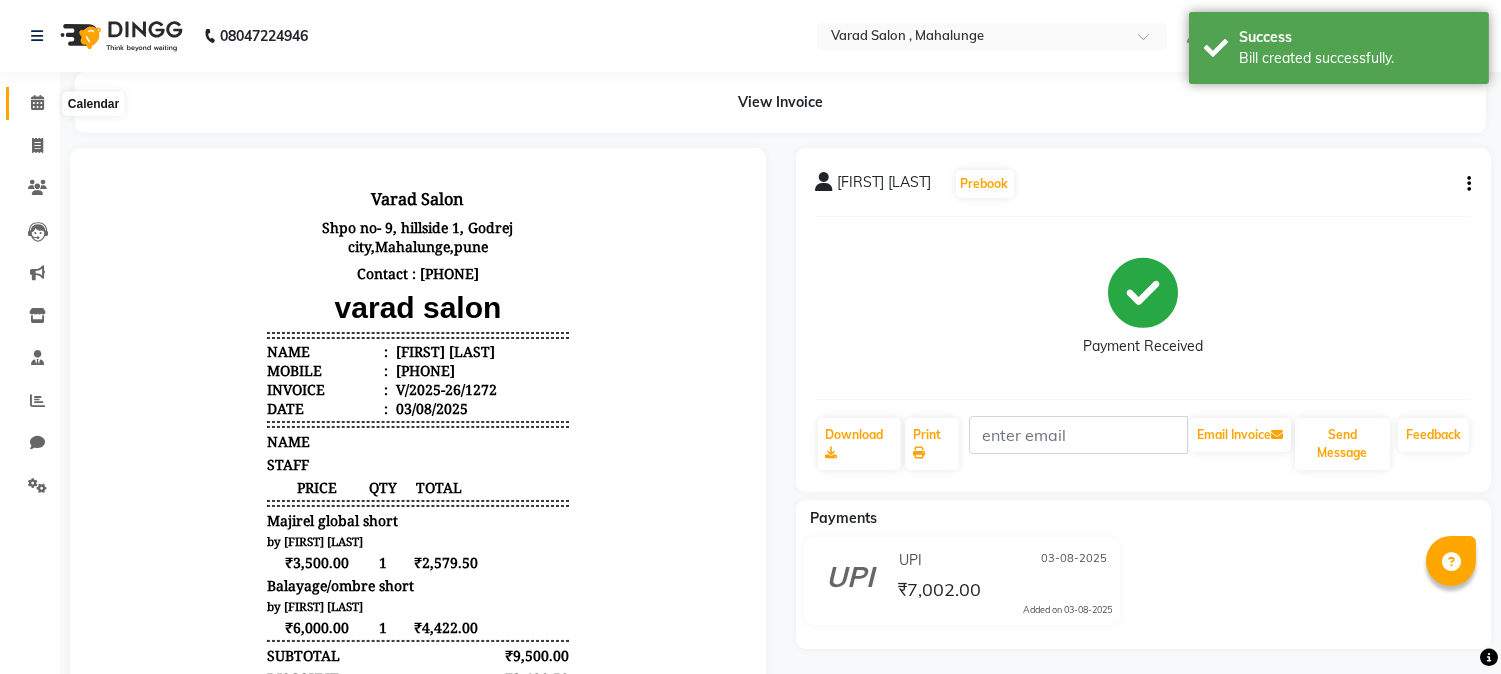 click 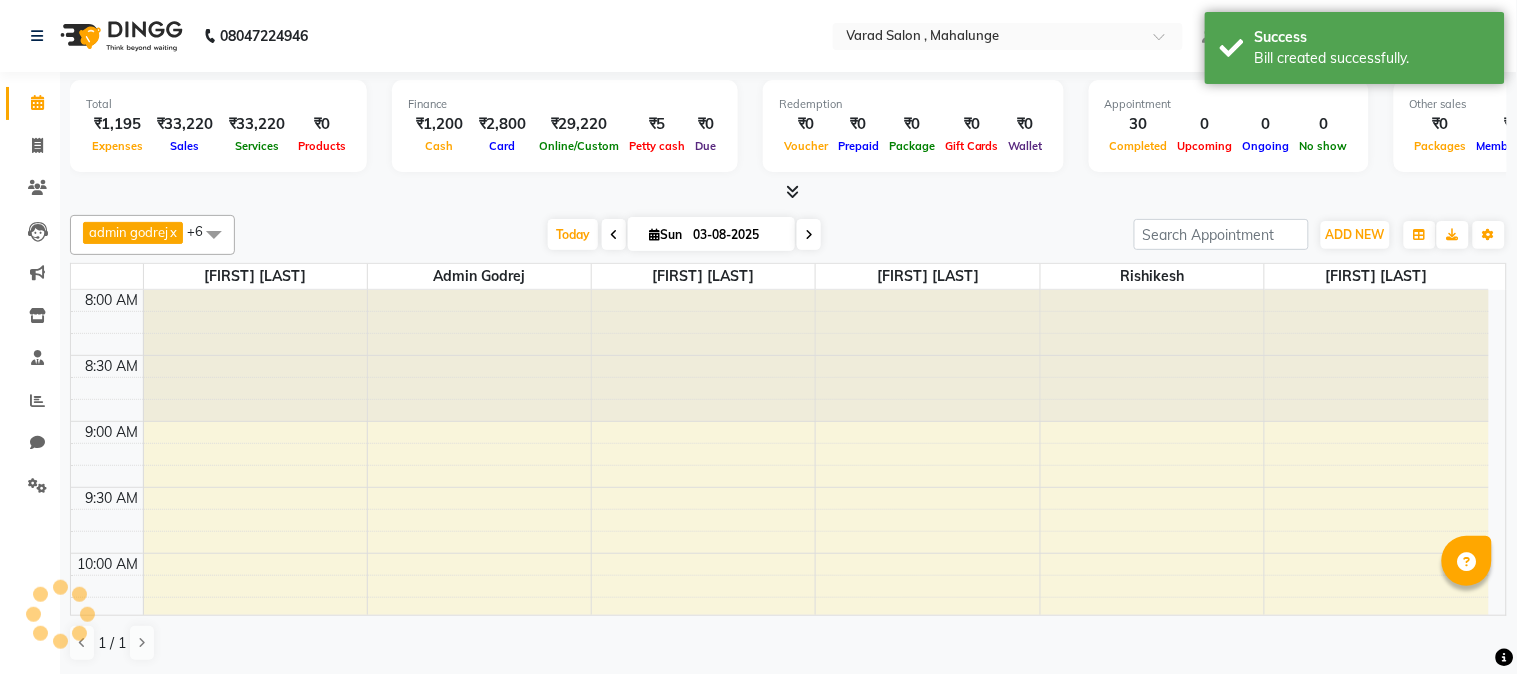 scroll, scrollTop: 0, scrollLeft: 0, axis: both 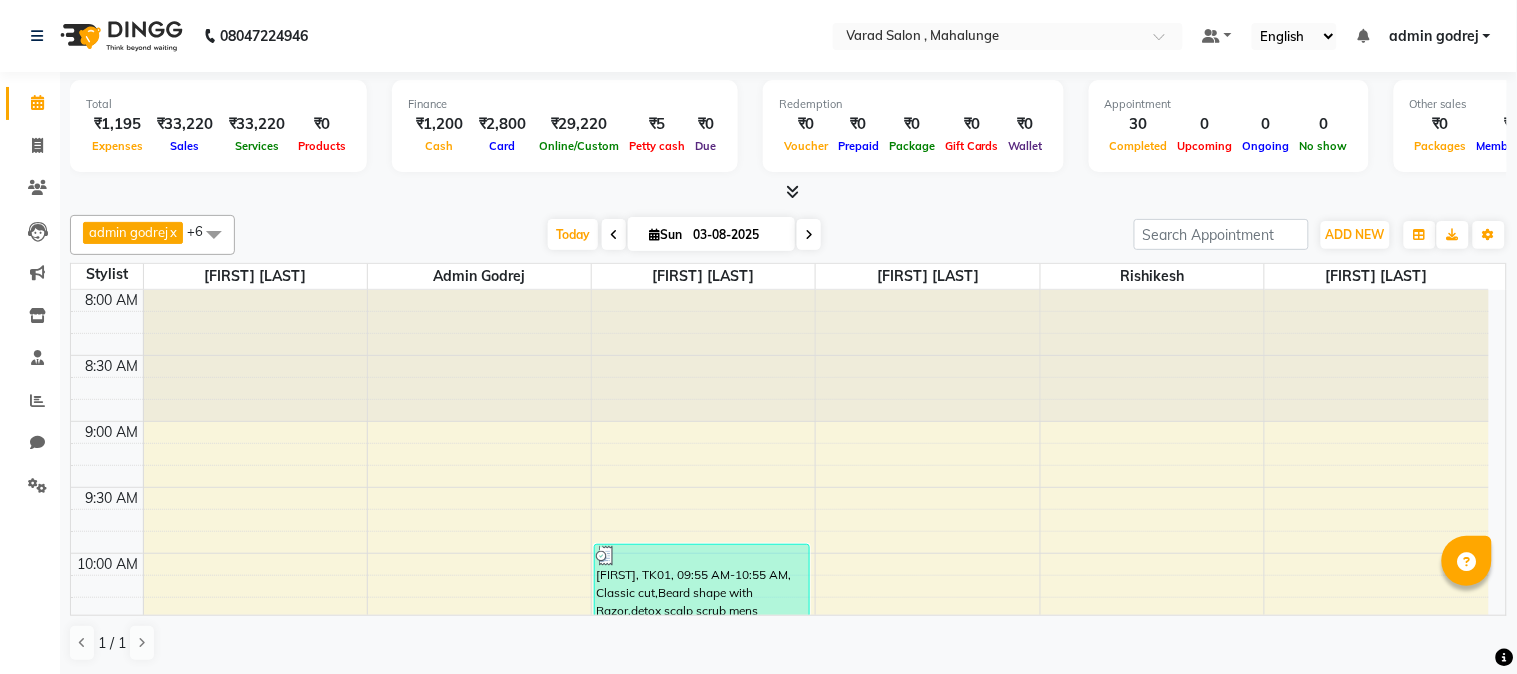 click at bounding box center (792, 191) 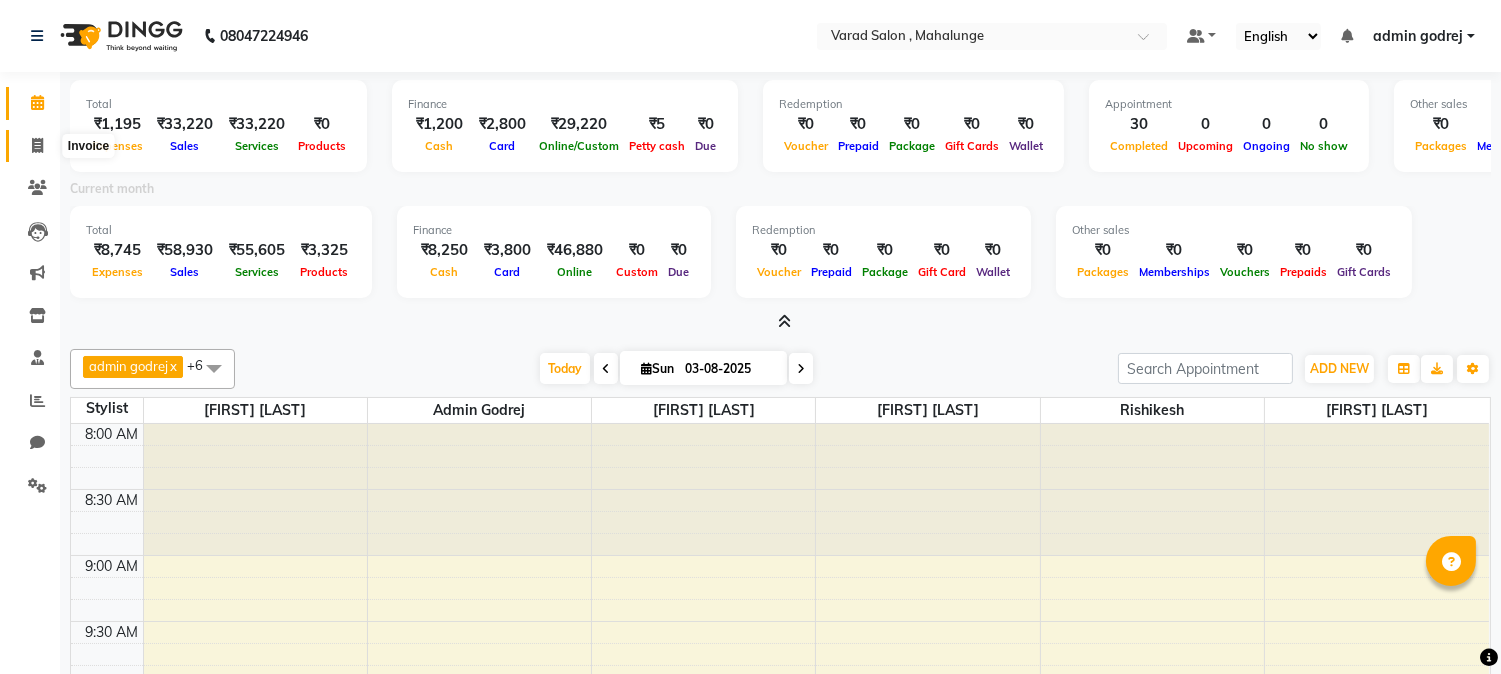 click 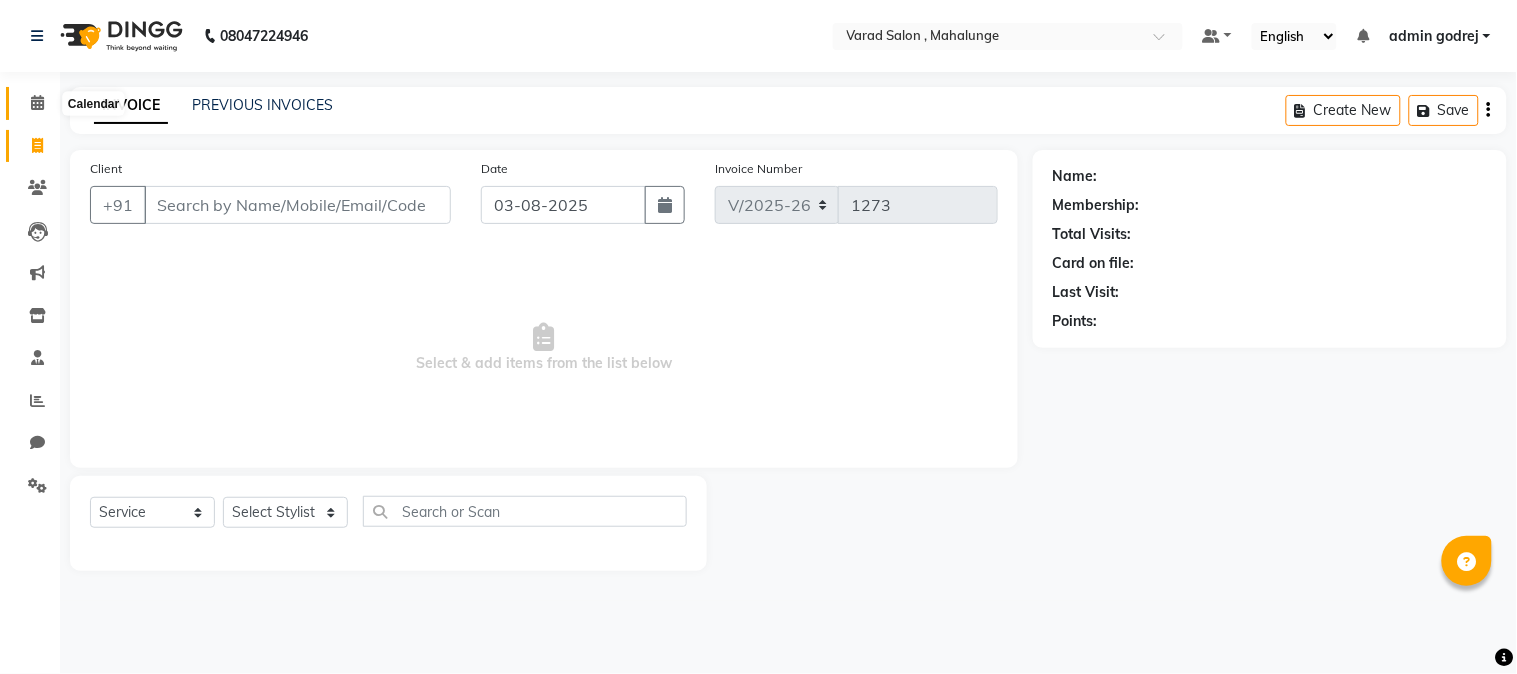 click 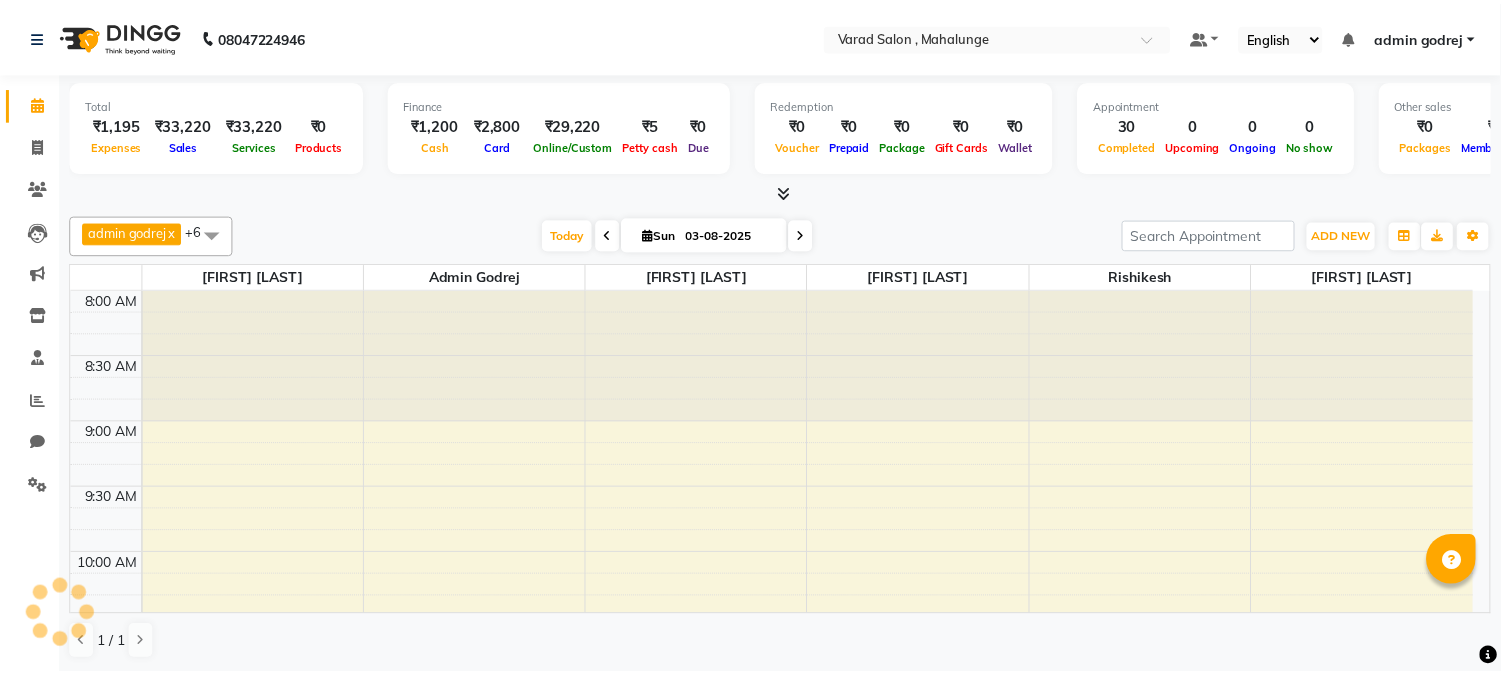 scroll, scrollTop: 0, scrollLeft: 0, axis: both 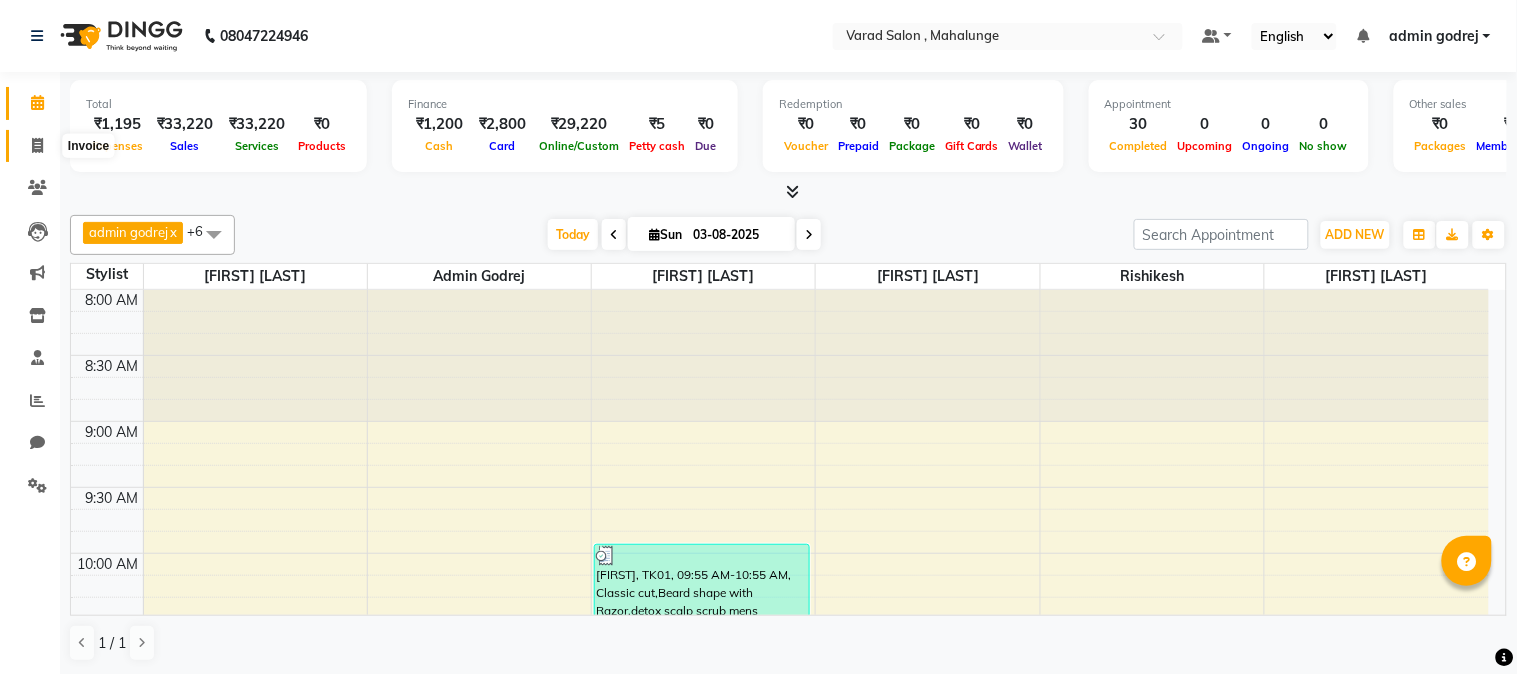 click 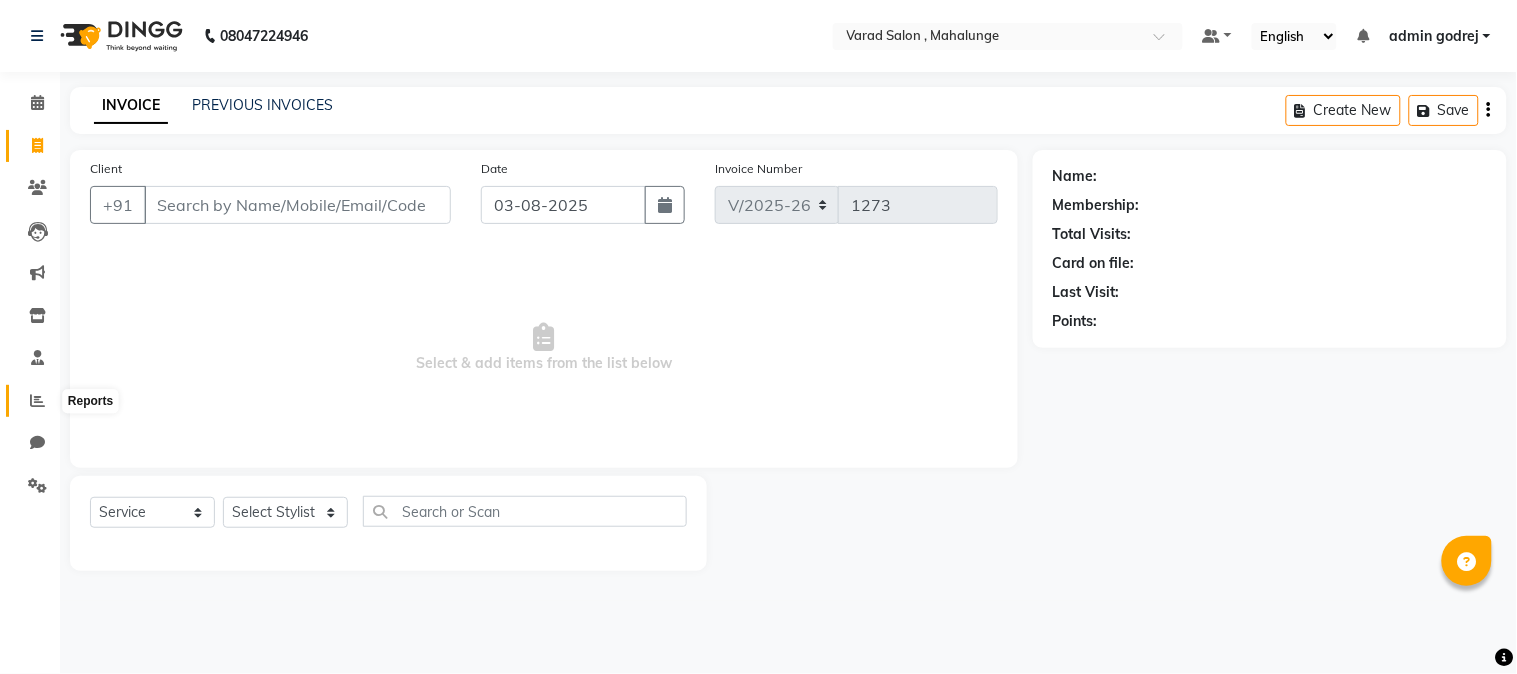 click 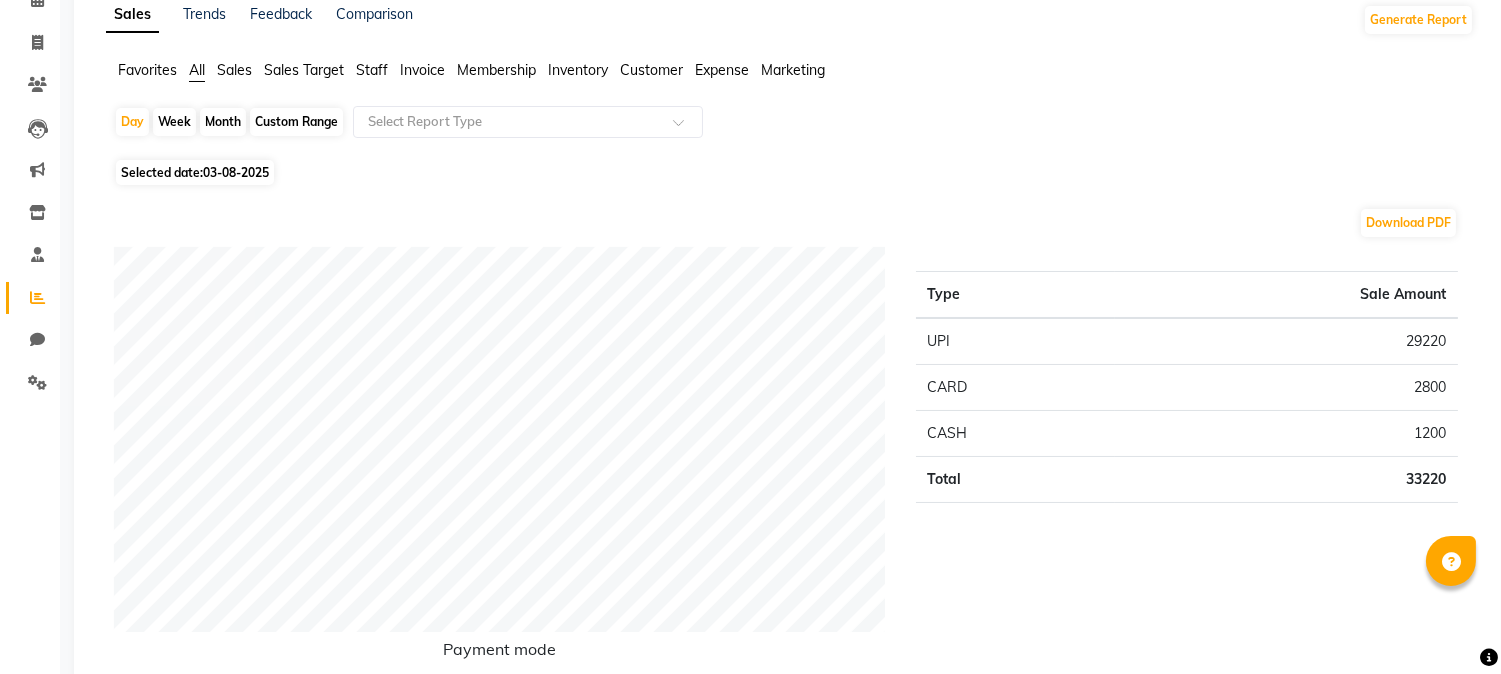 scroll, scrollTop: 0, scrollLeft: 0, axis: both 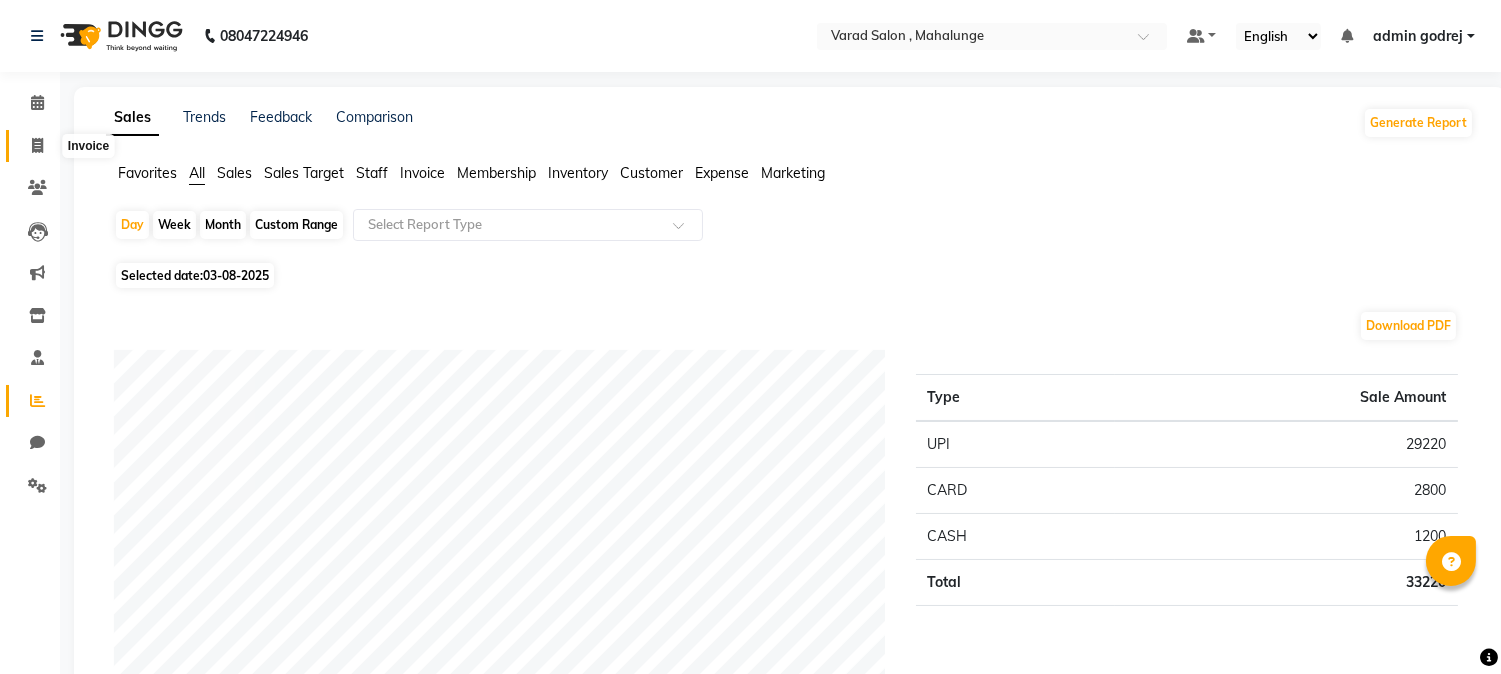 click 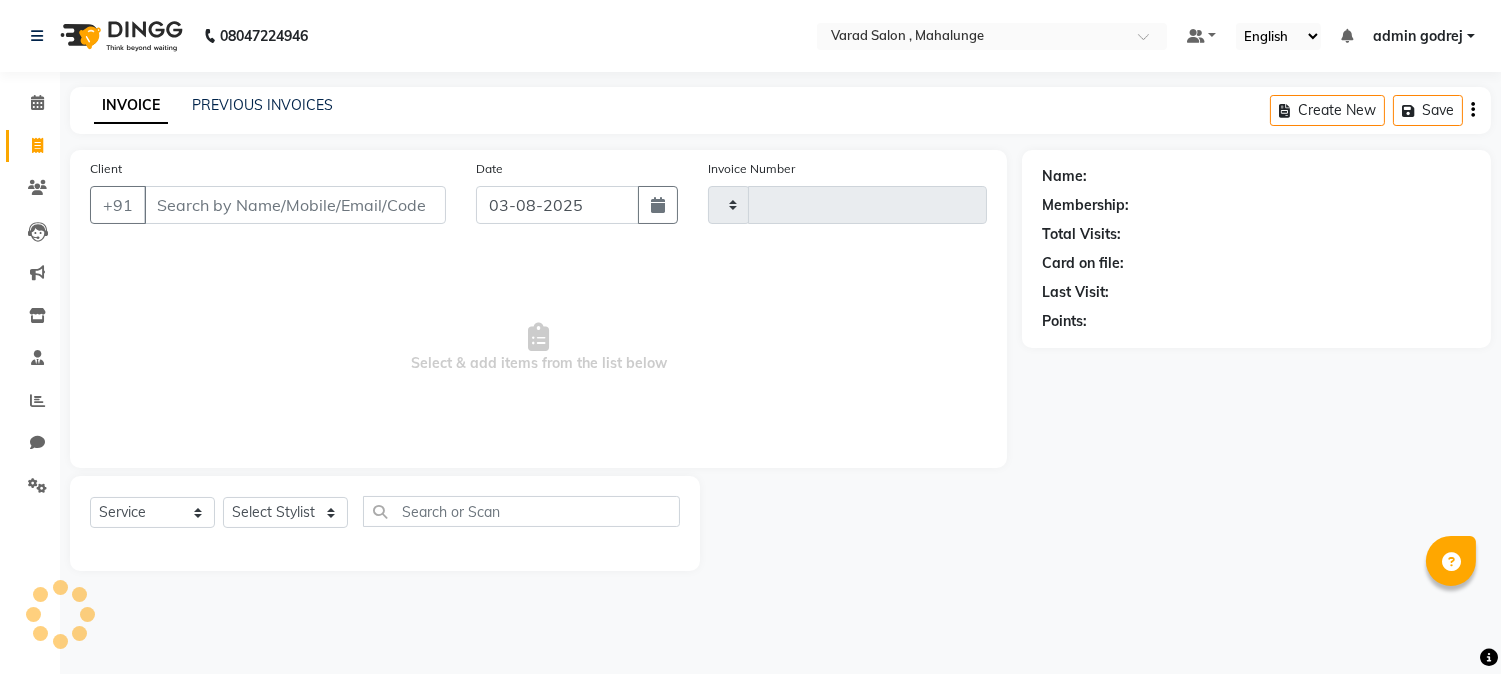 type on "1273" 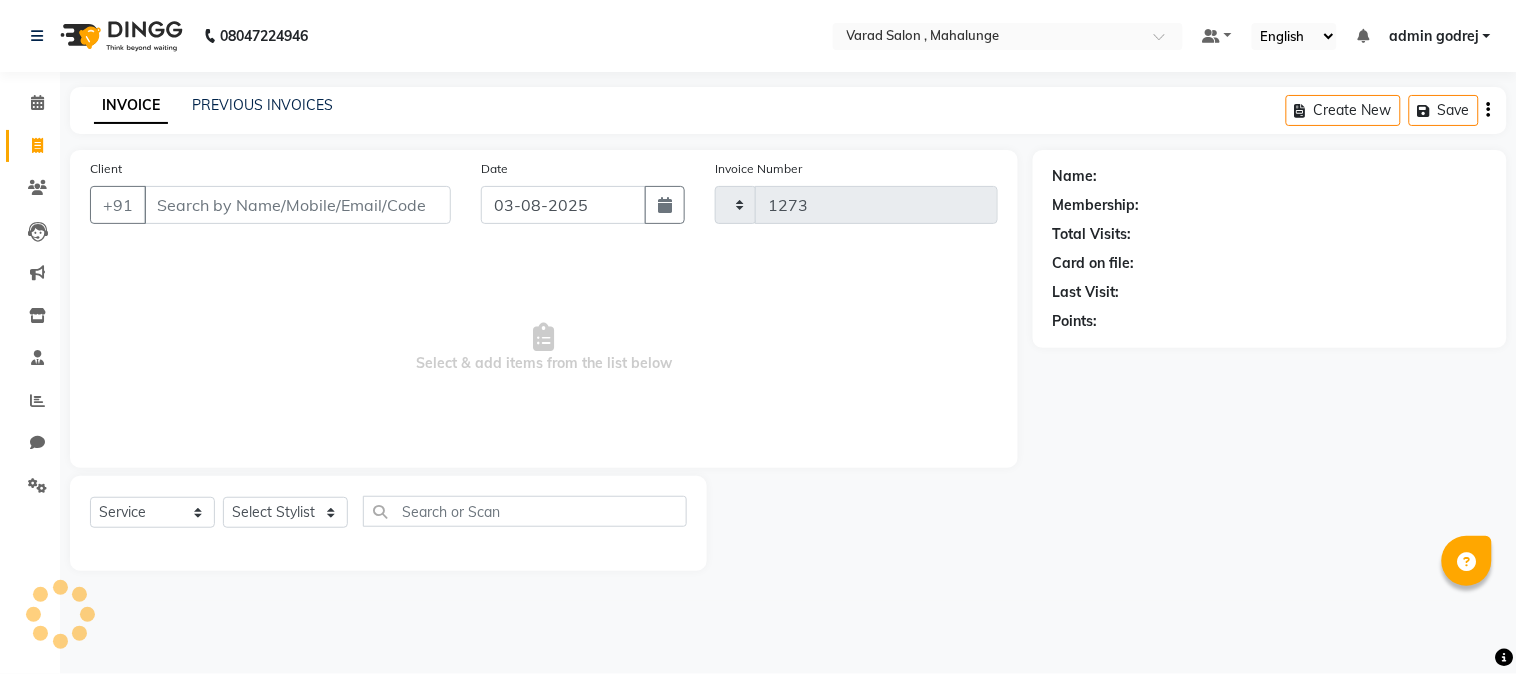 select on "7250" 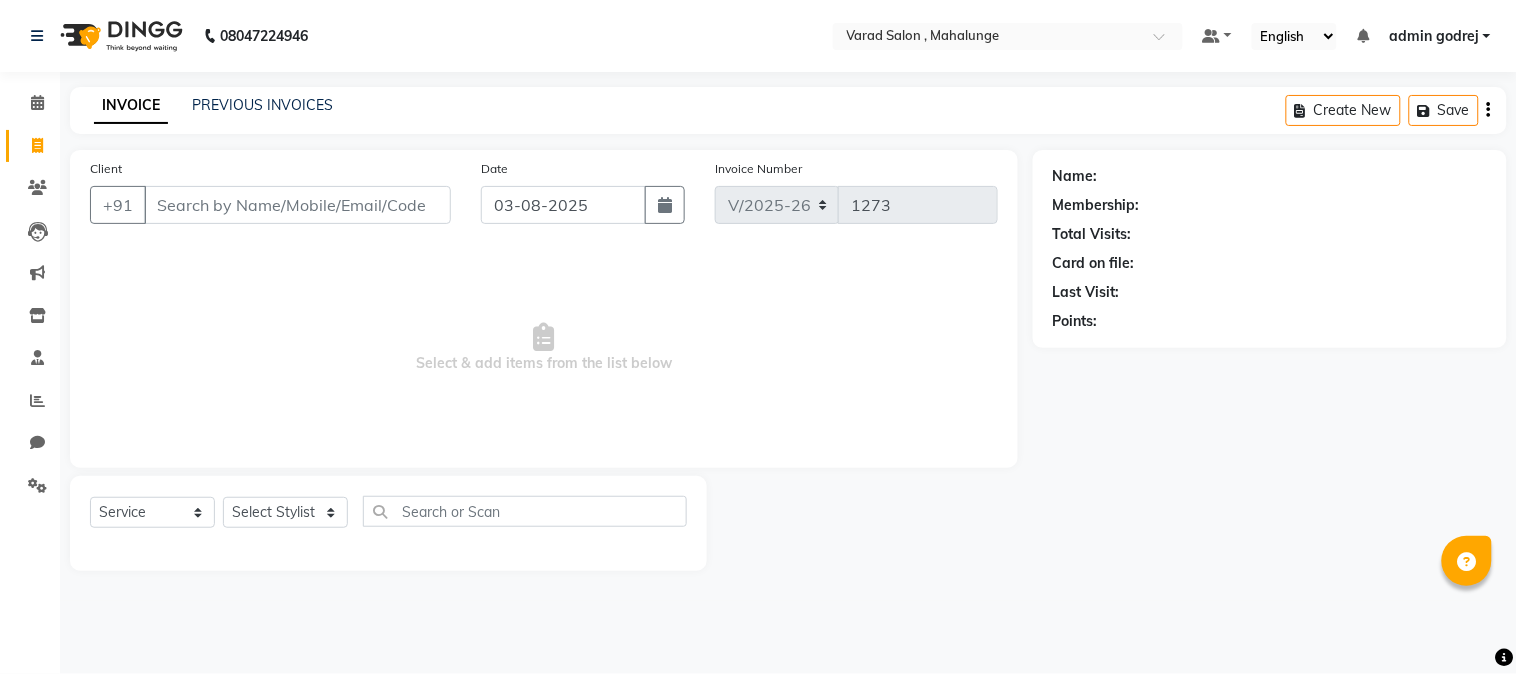 click 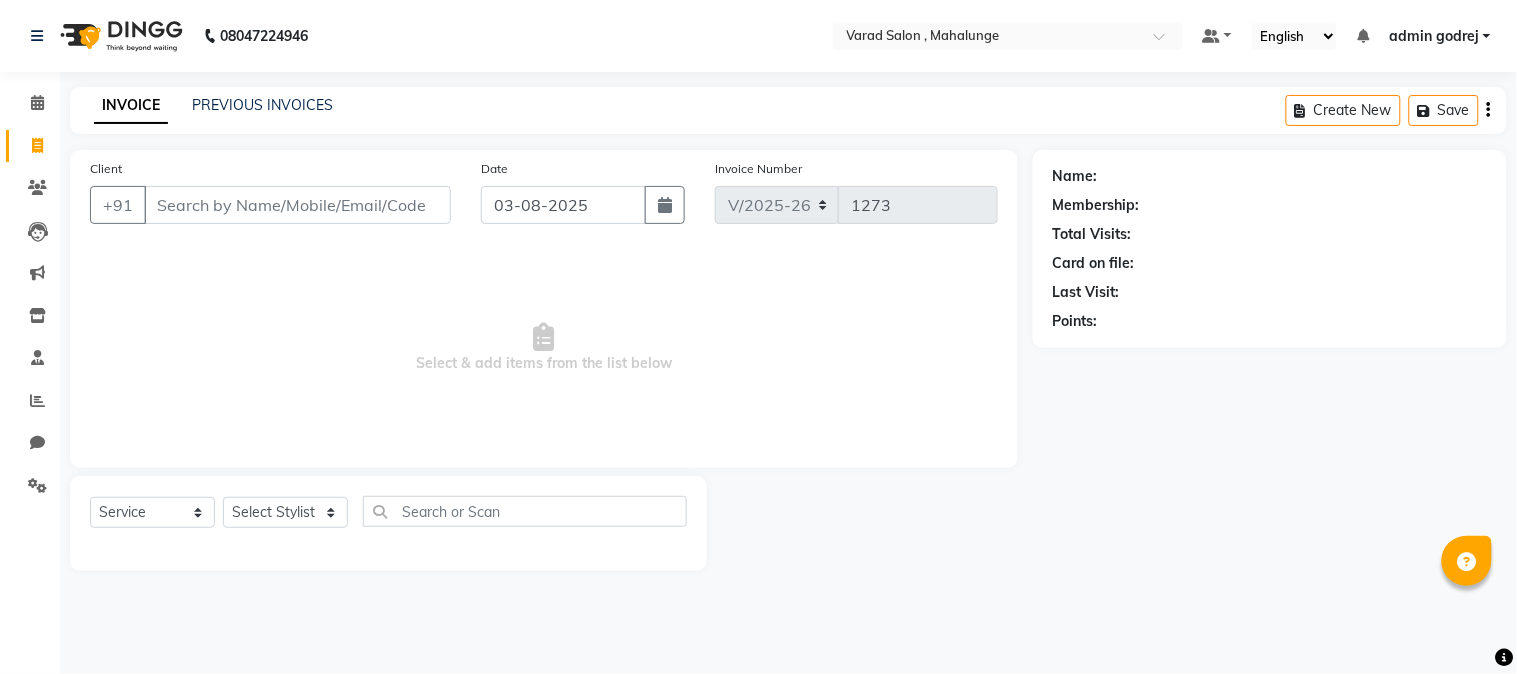 select on "7250" 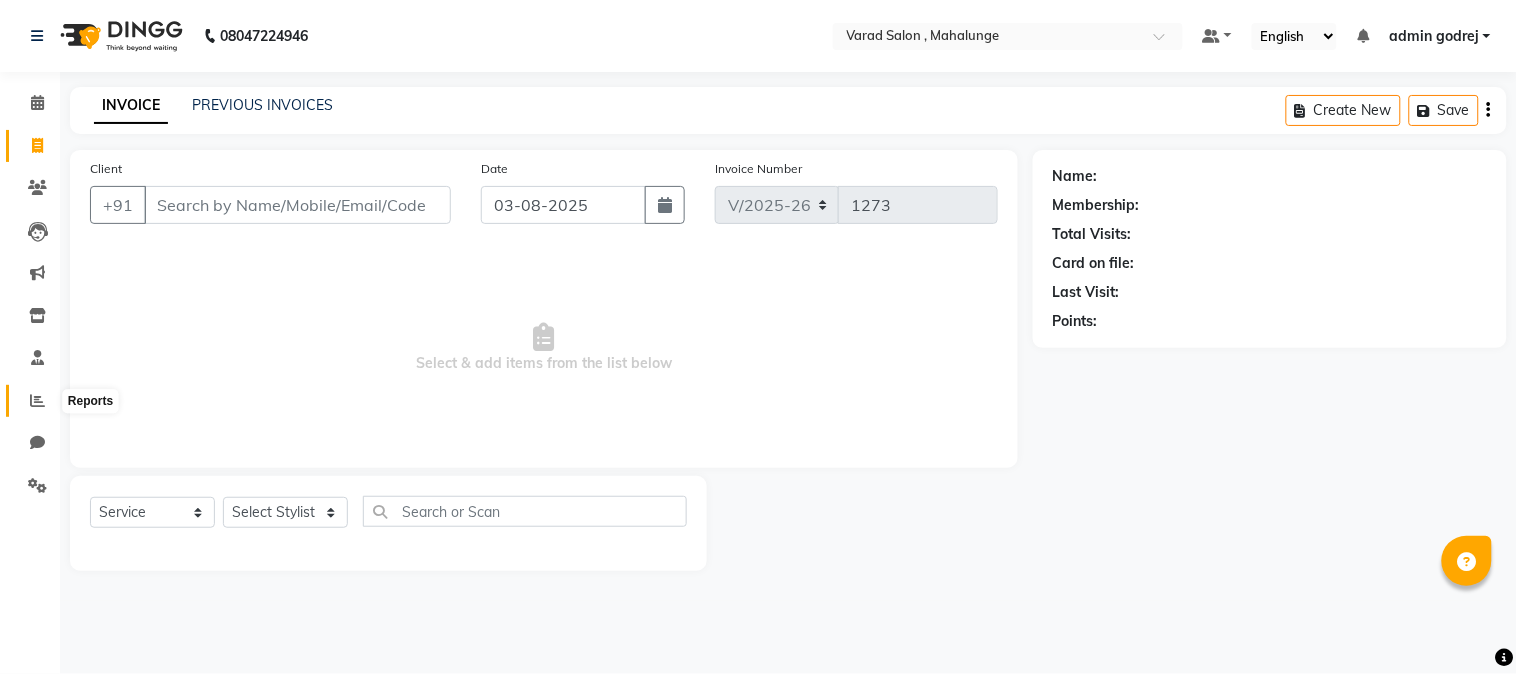 click 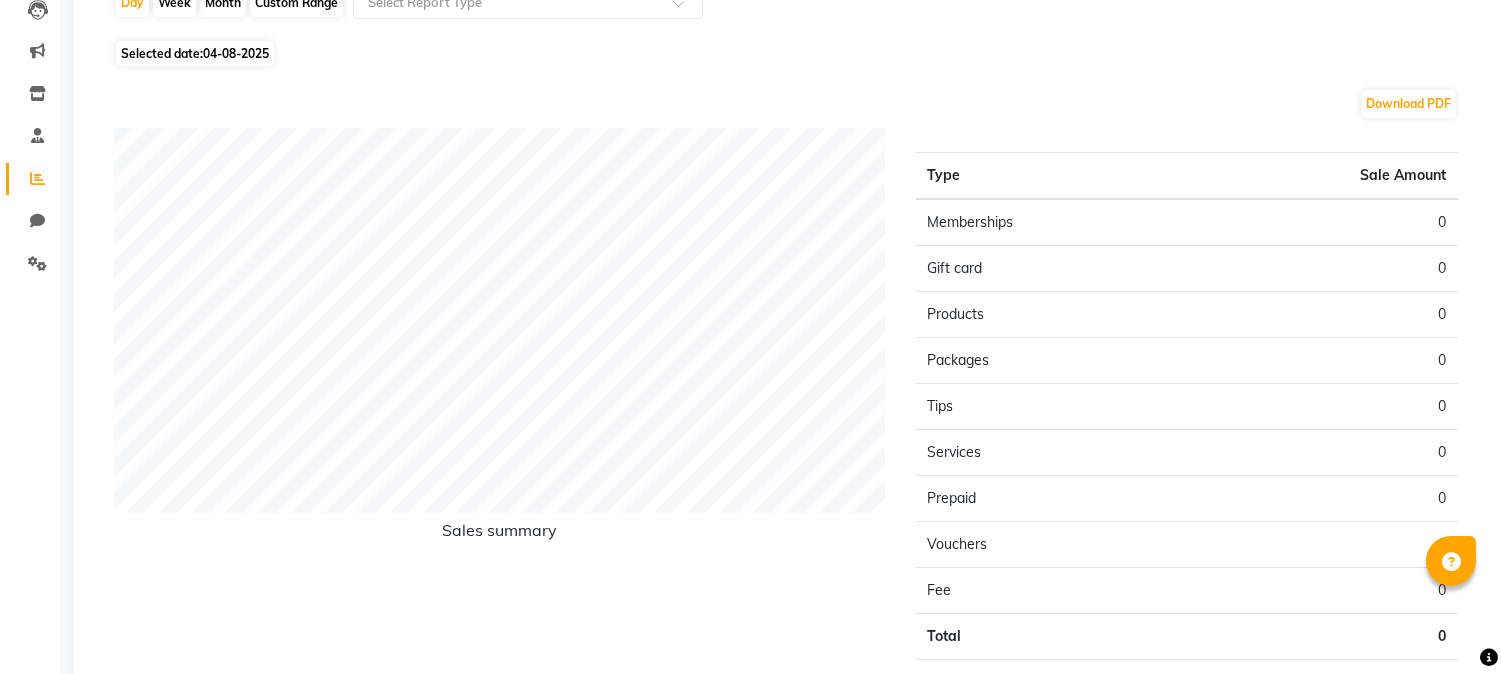 scroll, scrollTop: 0, scrollLeft: 0, axis: both 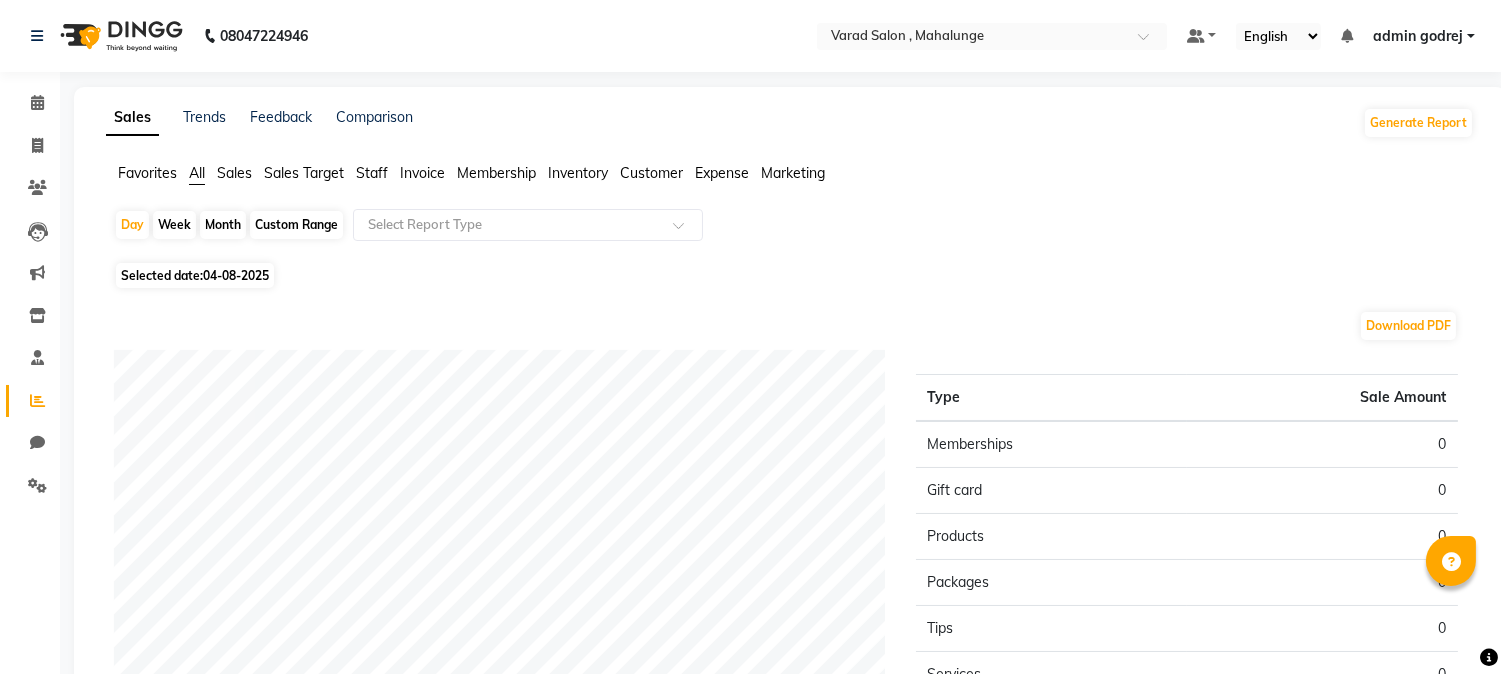 click on "Month" 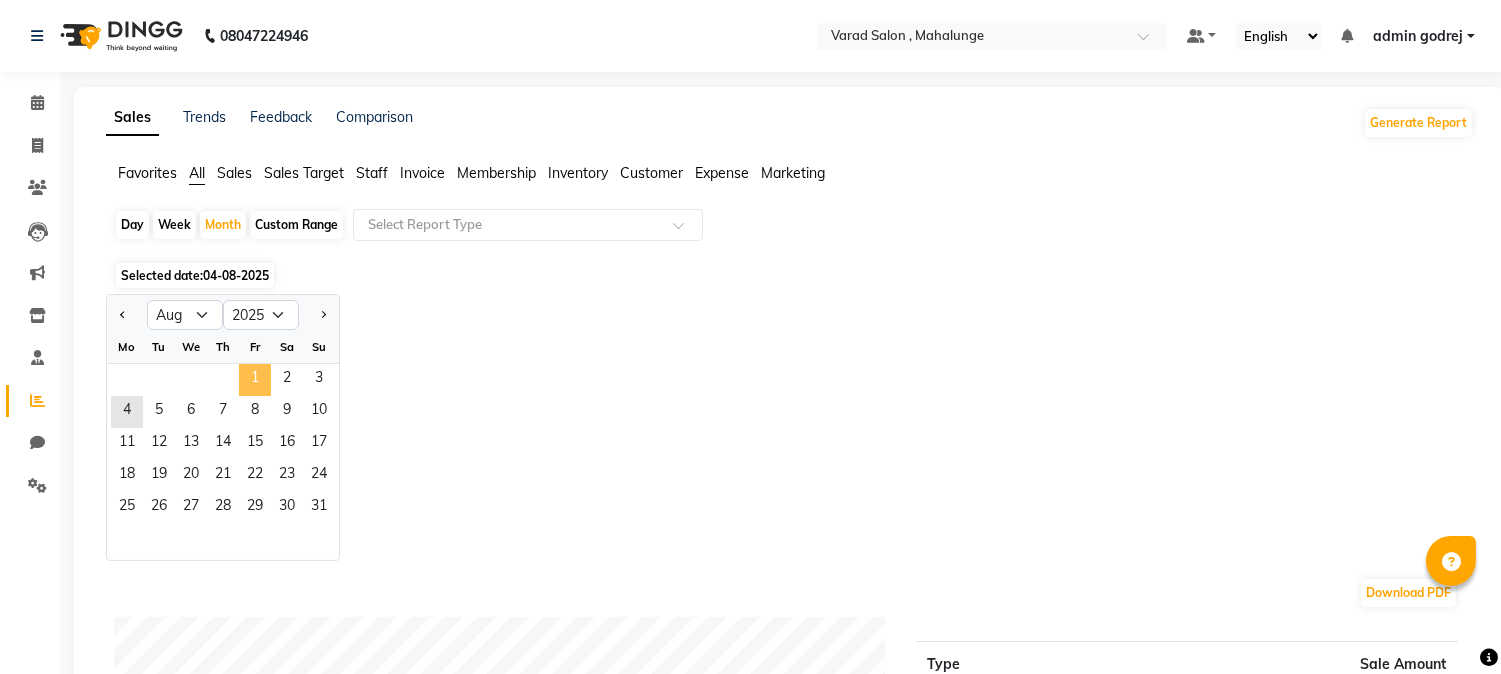 click on "1" 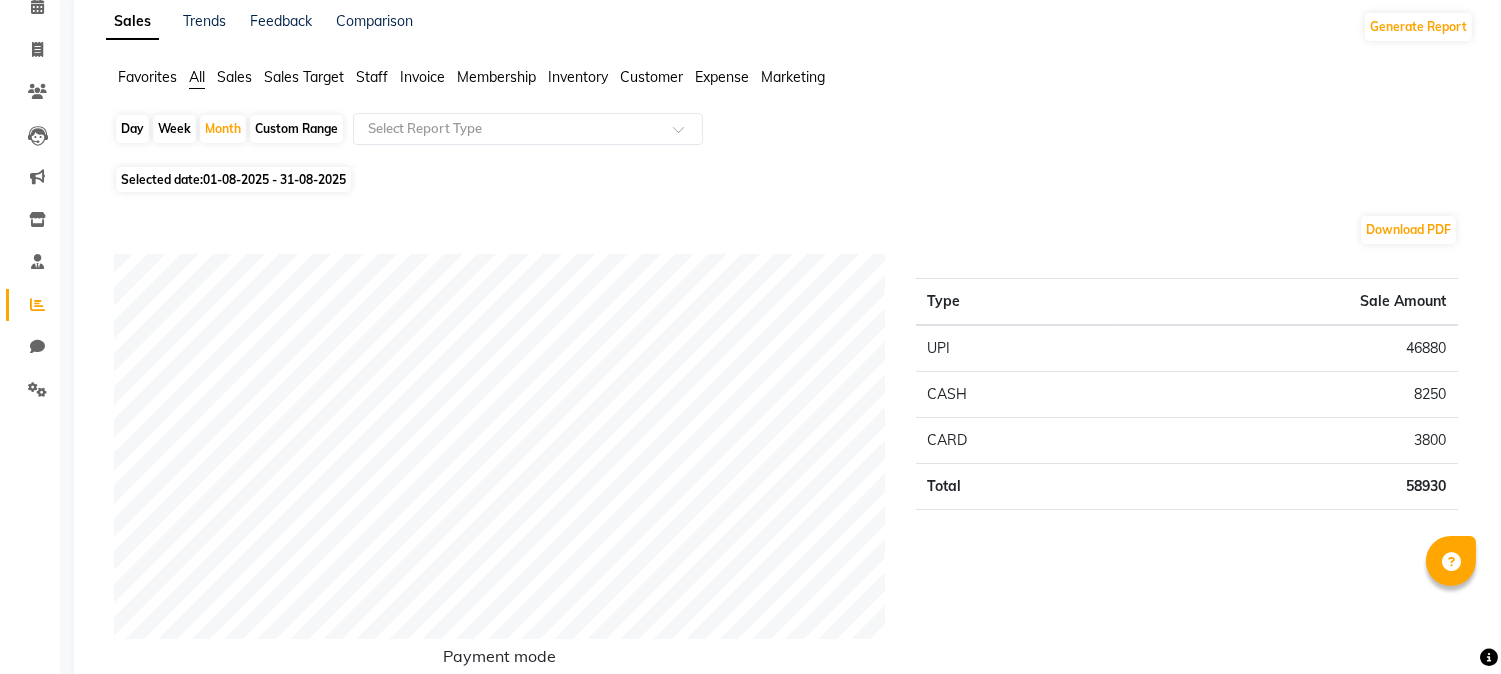 scroll, scrollTop: 0, scrollLeft: 0, axis: both 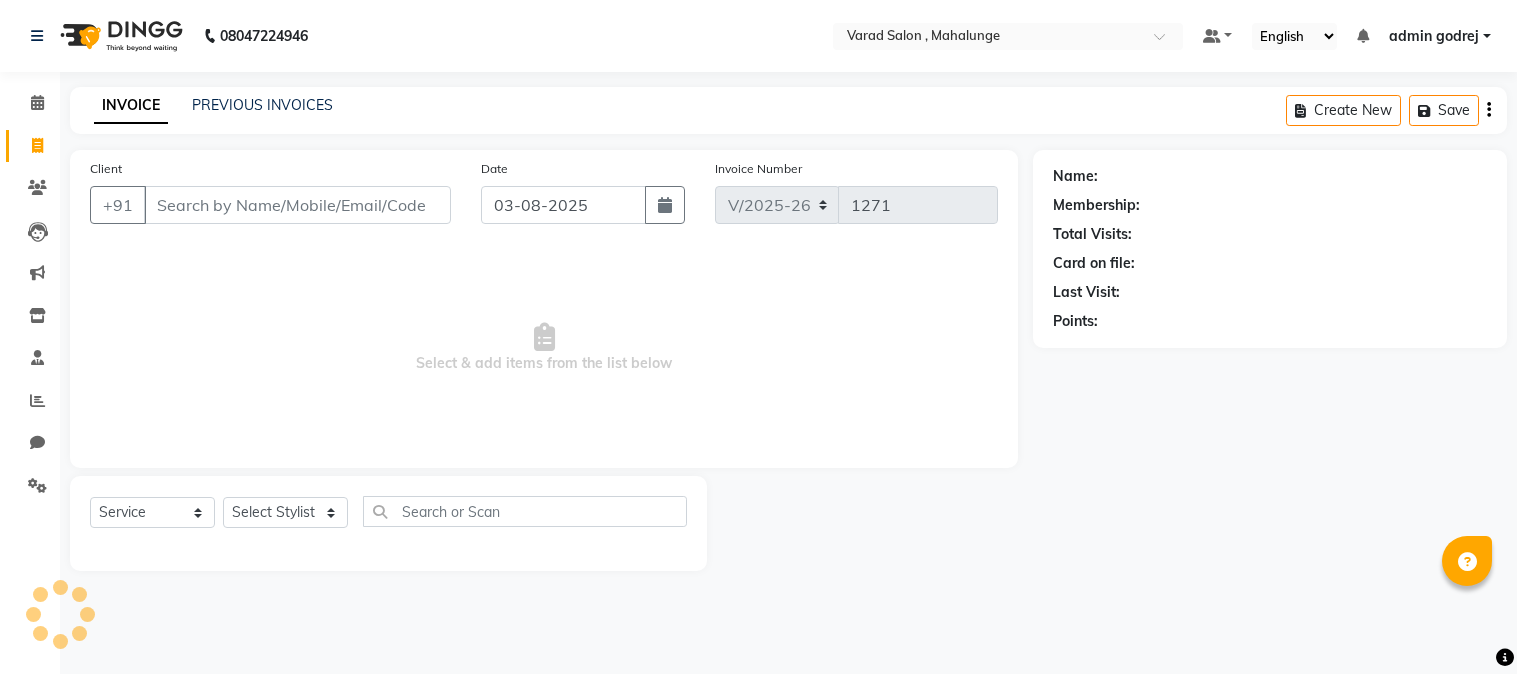 select on "7250" 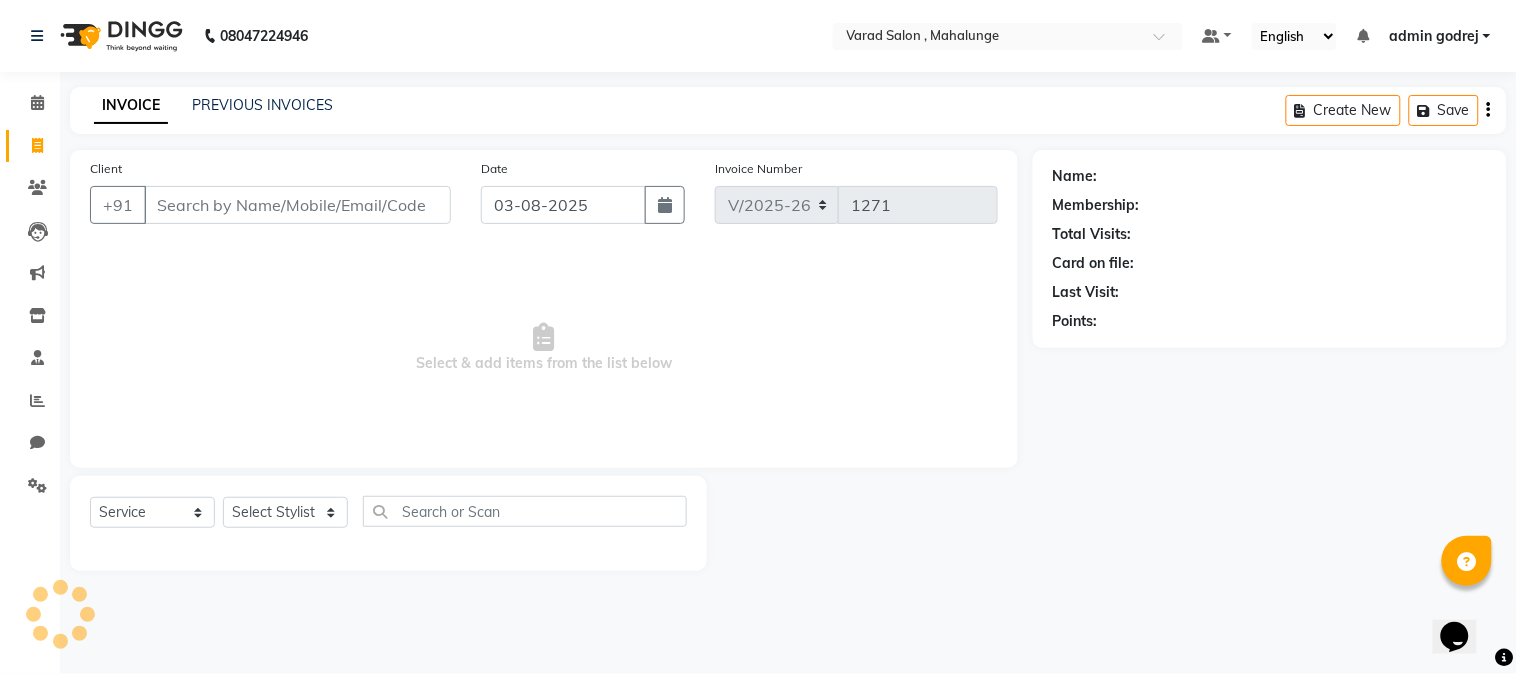 scroll, scrollTop: 0, scrollLeft: 0, axis: both 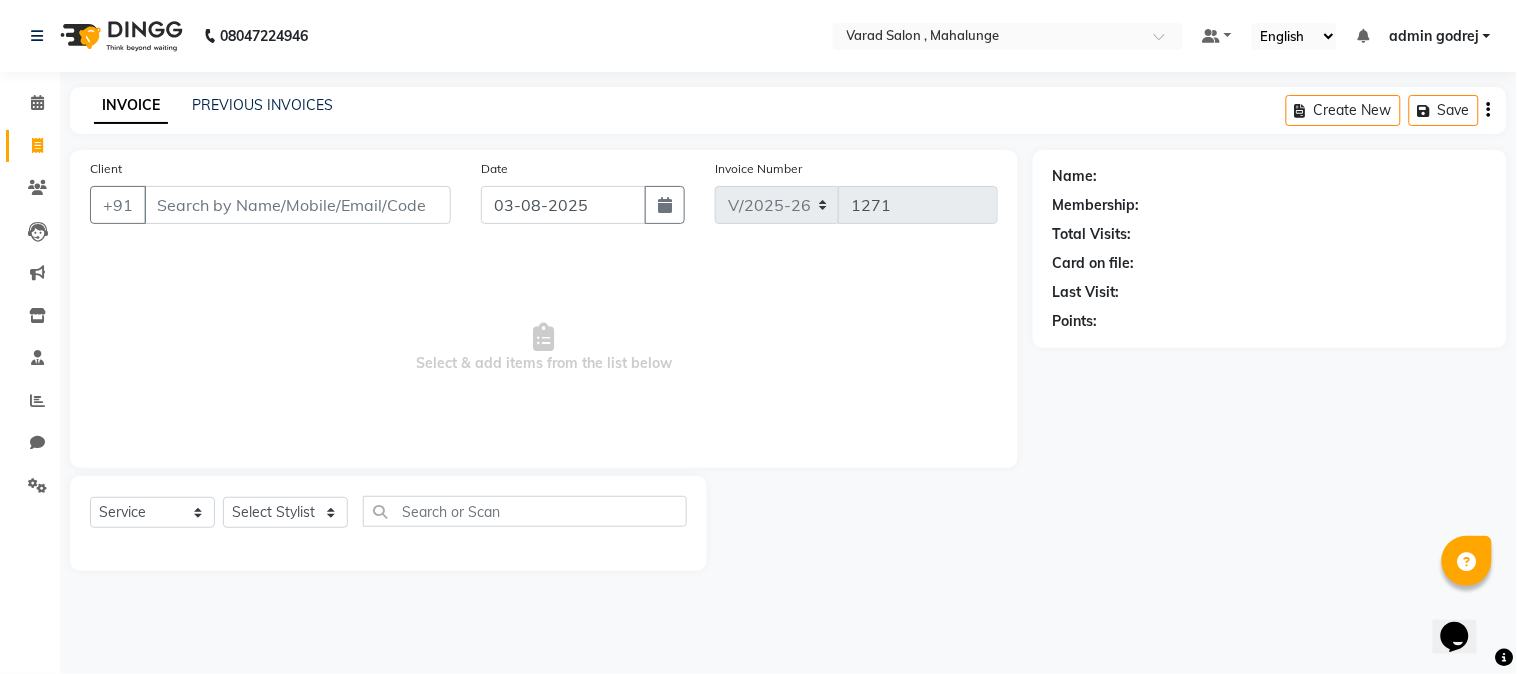 click on "Client" at bounding box center [297, 205] 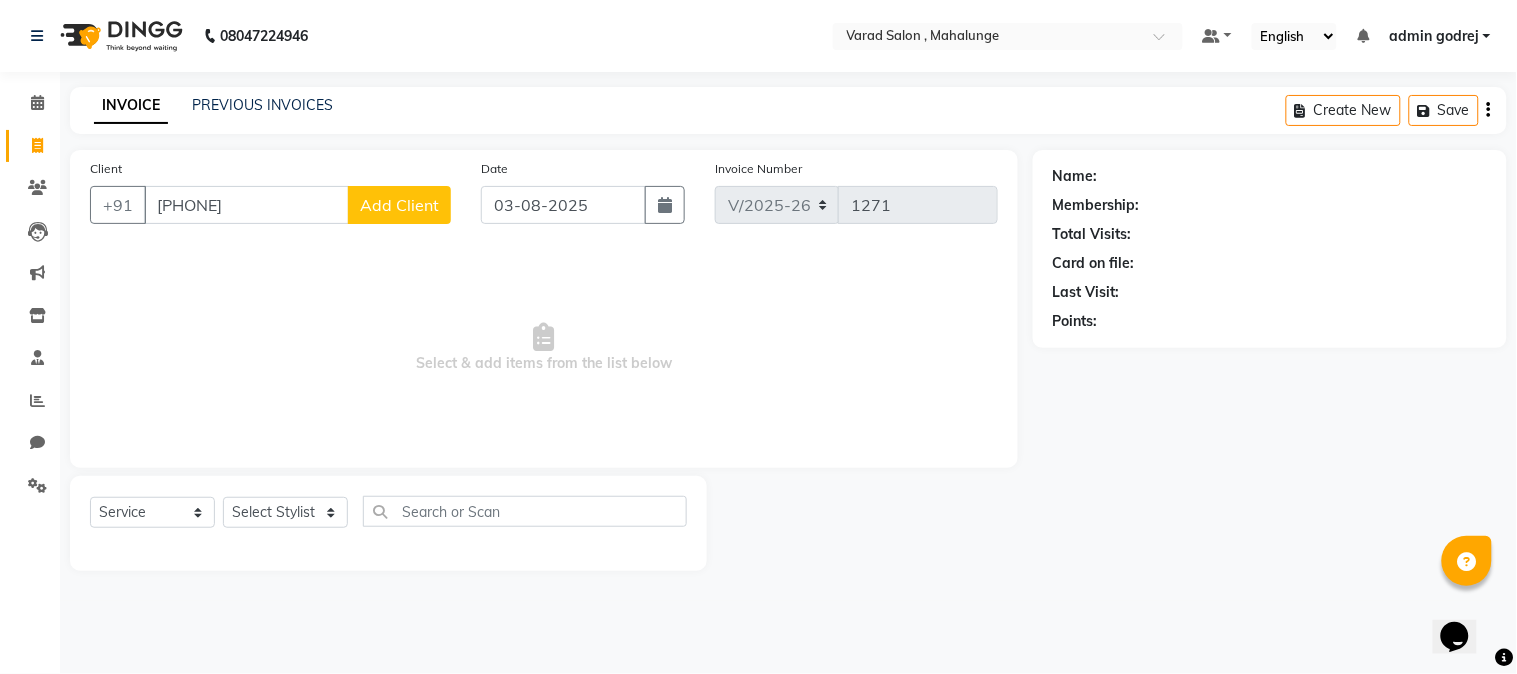 type on "[PHONE]" 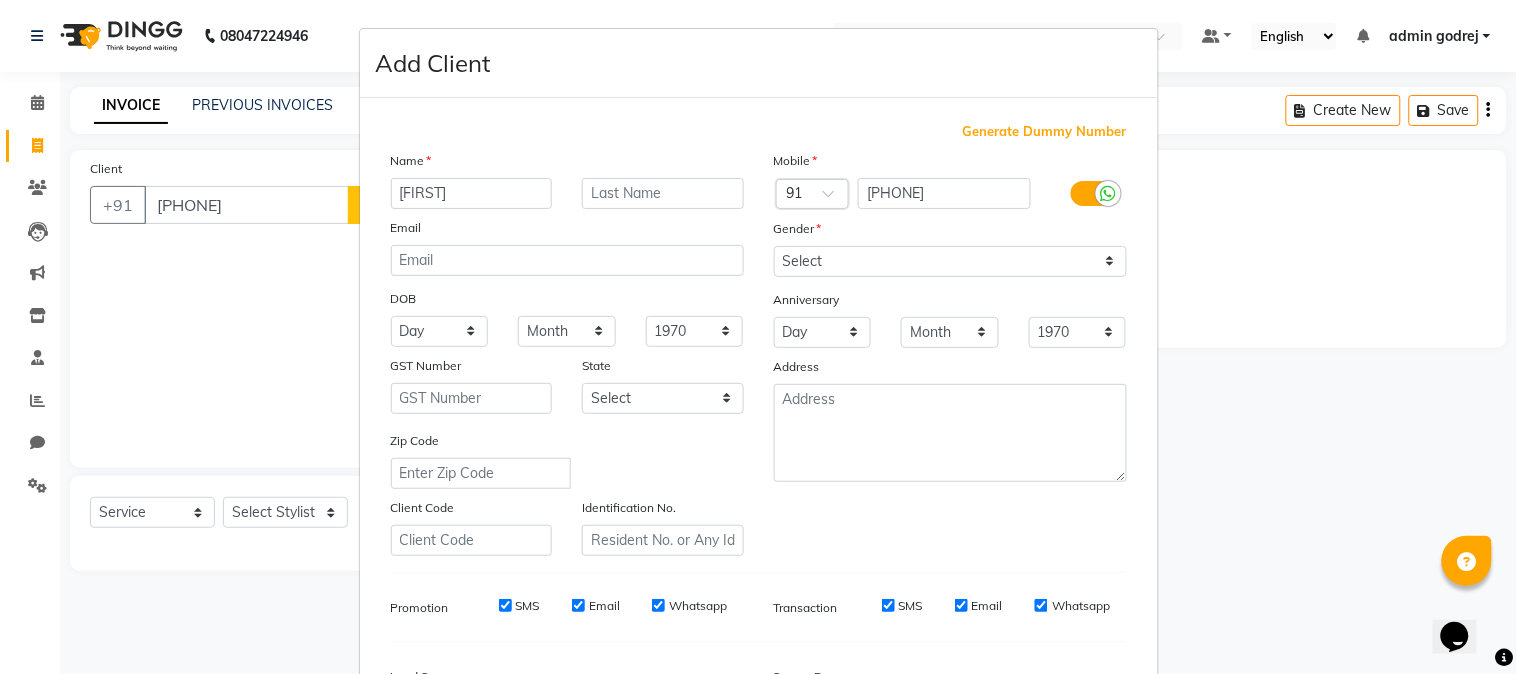 type on "[FIRST]" 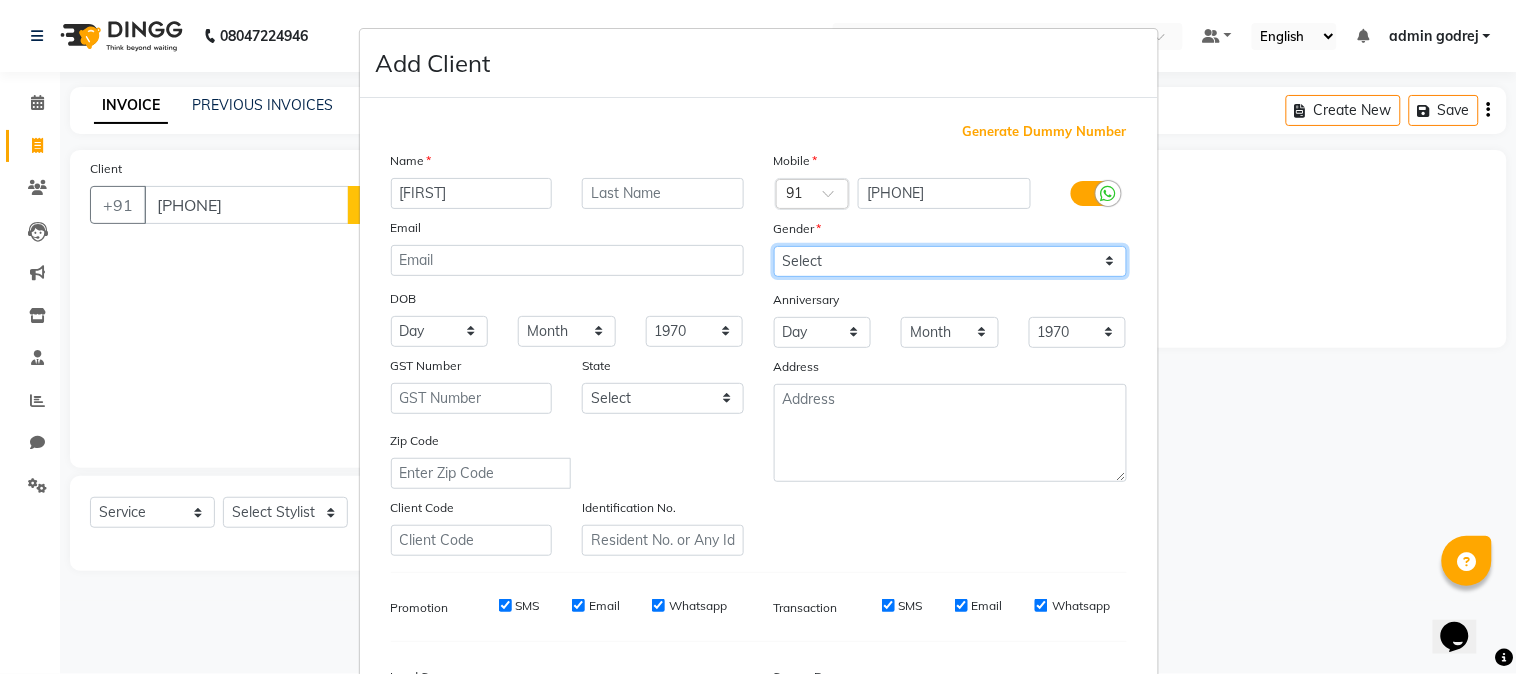 click on "Select Male Female Other Prefer Not To Say" at bounding box center (950, 261) 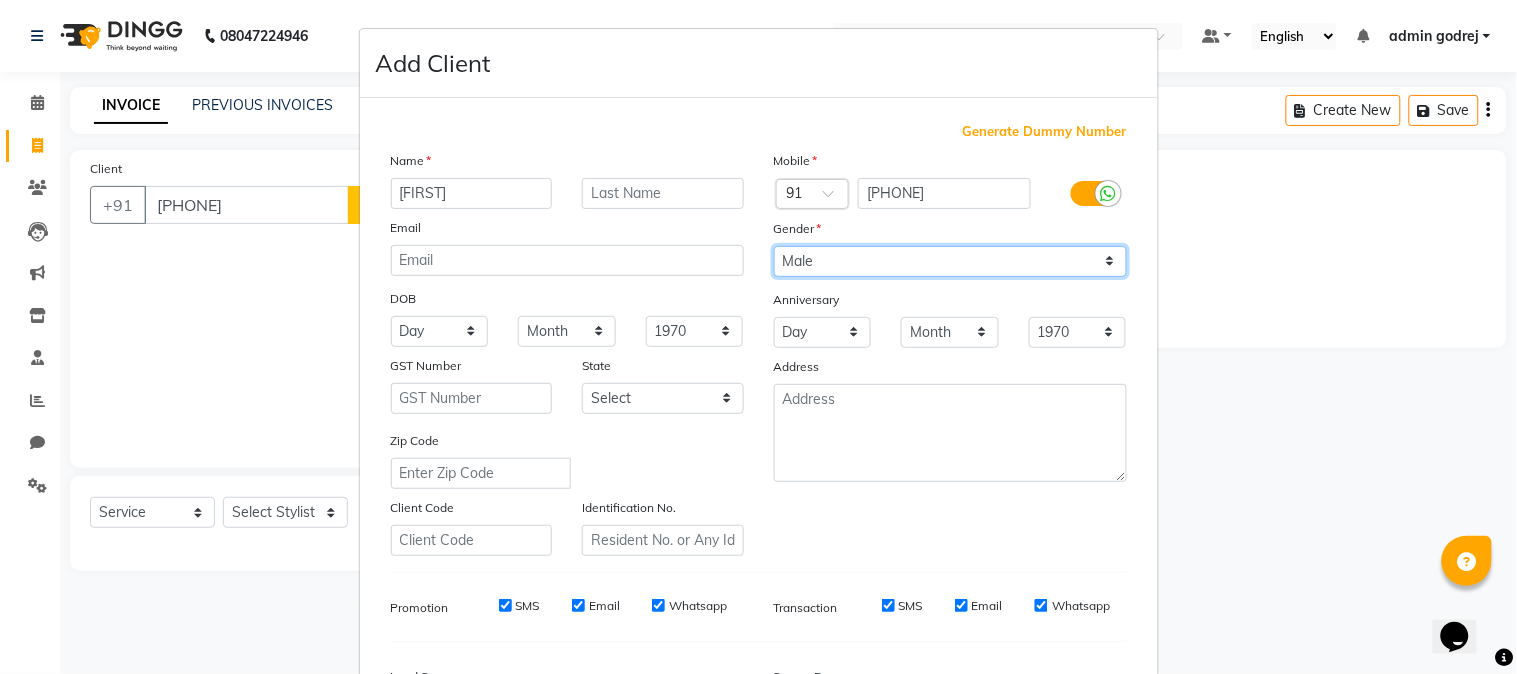 click on "Select Male Female Other Prefer Not To Say" at bounding box center [950, 261] 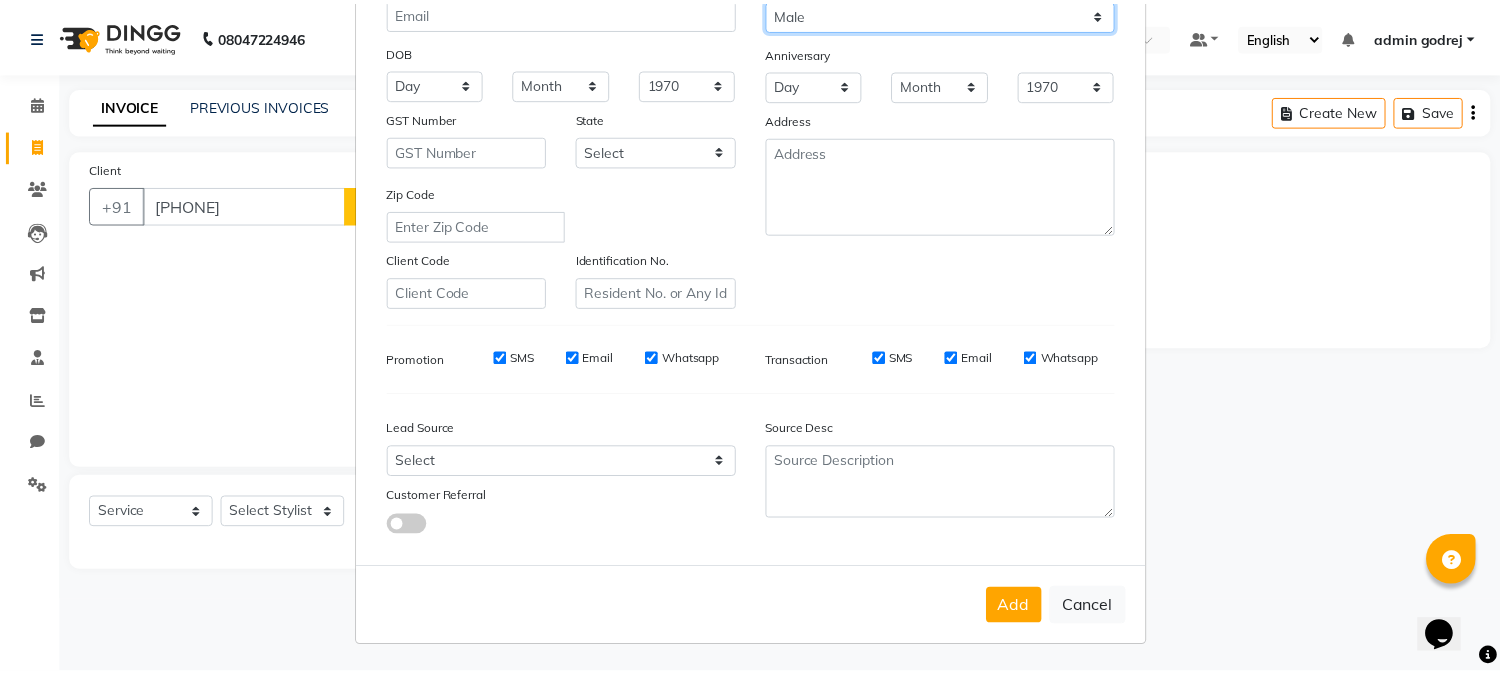 scroll, scrollTop: 250, scrollLeft: 0, axis: vertical 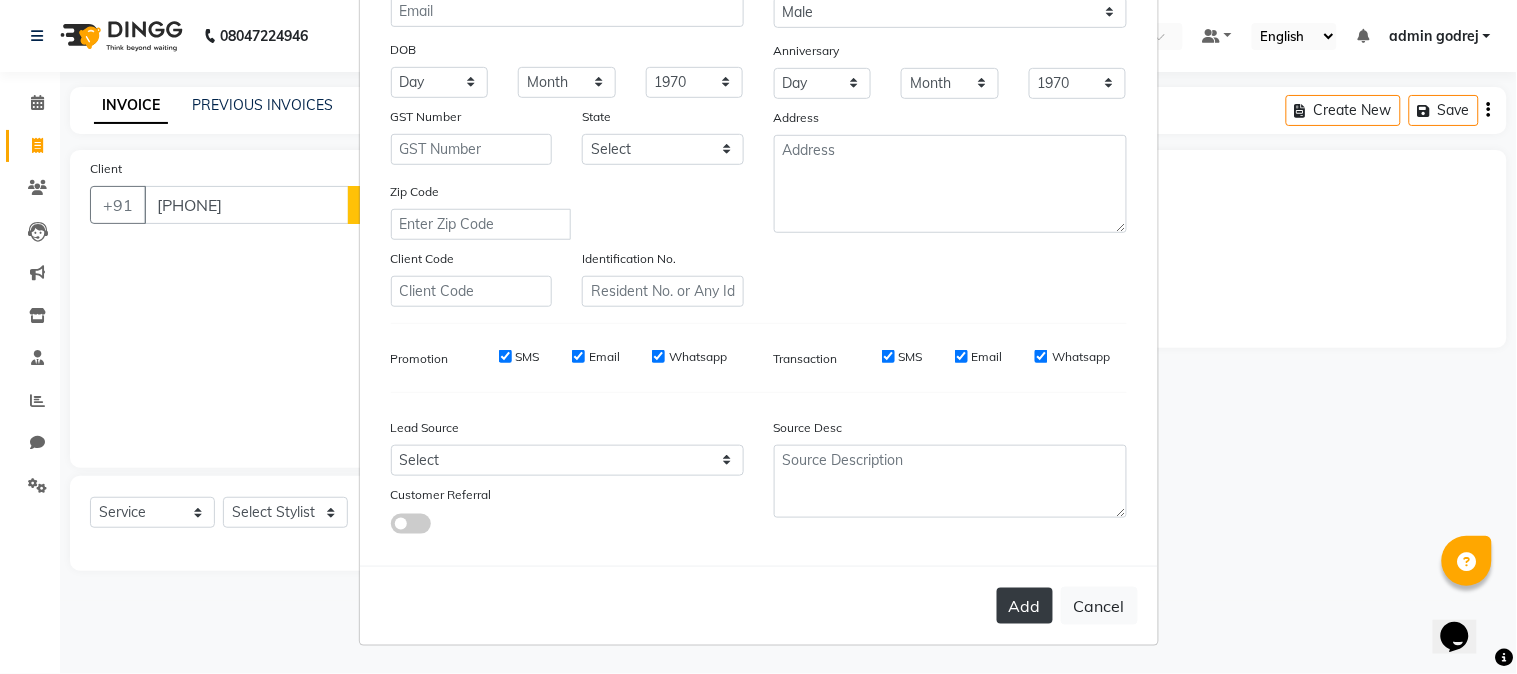 click on "Add" at bounding box center [1025, 606] 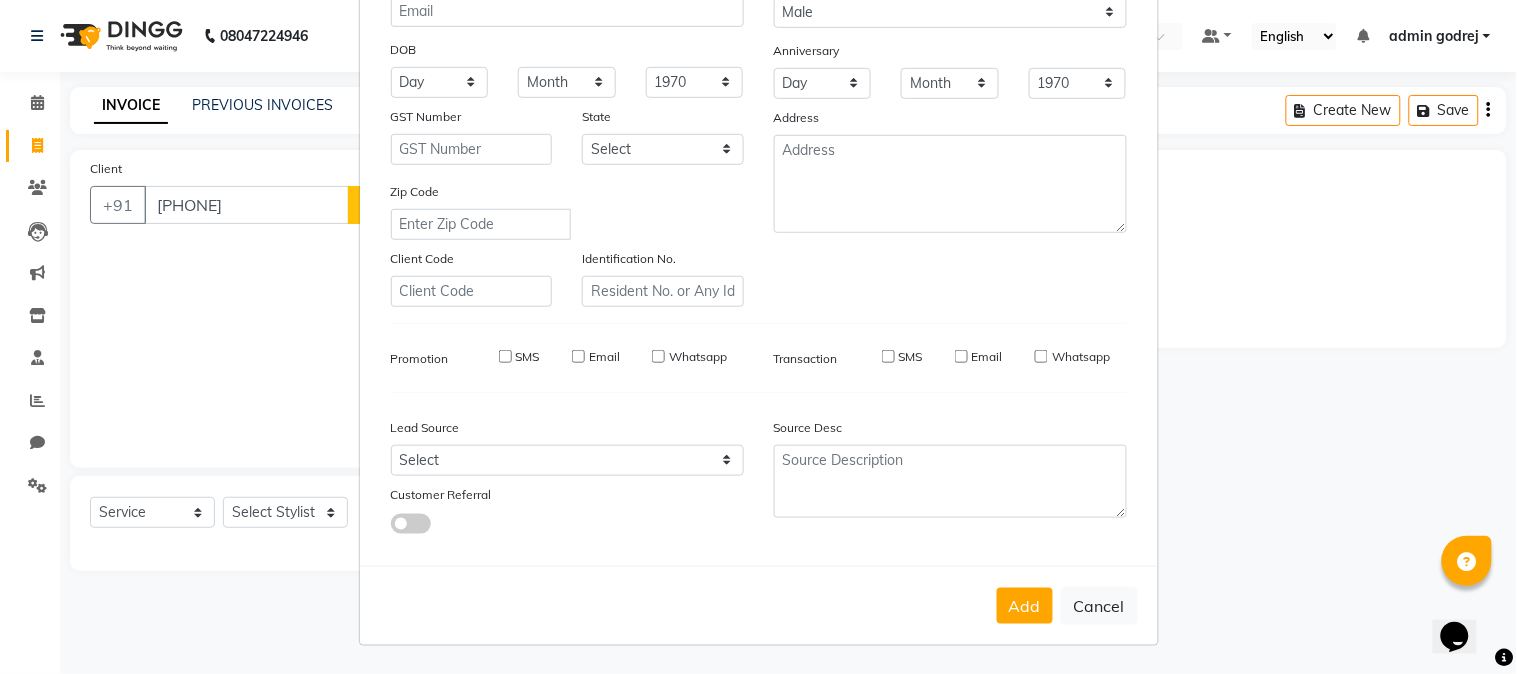 type 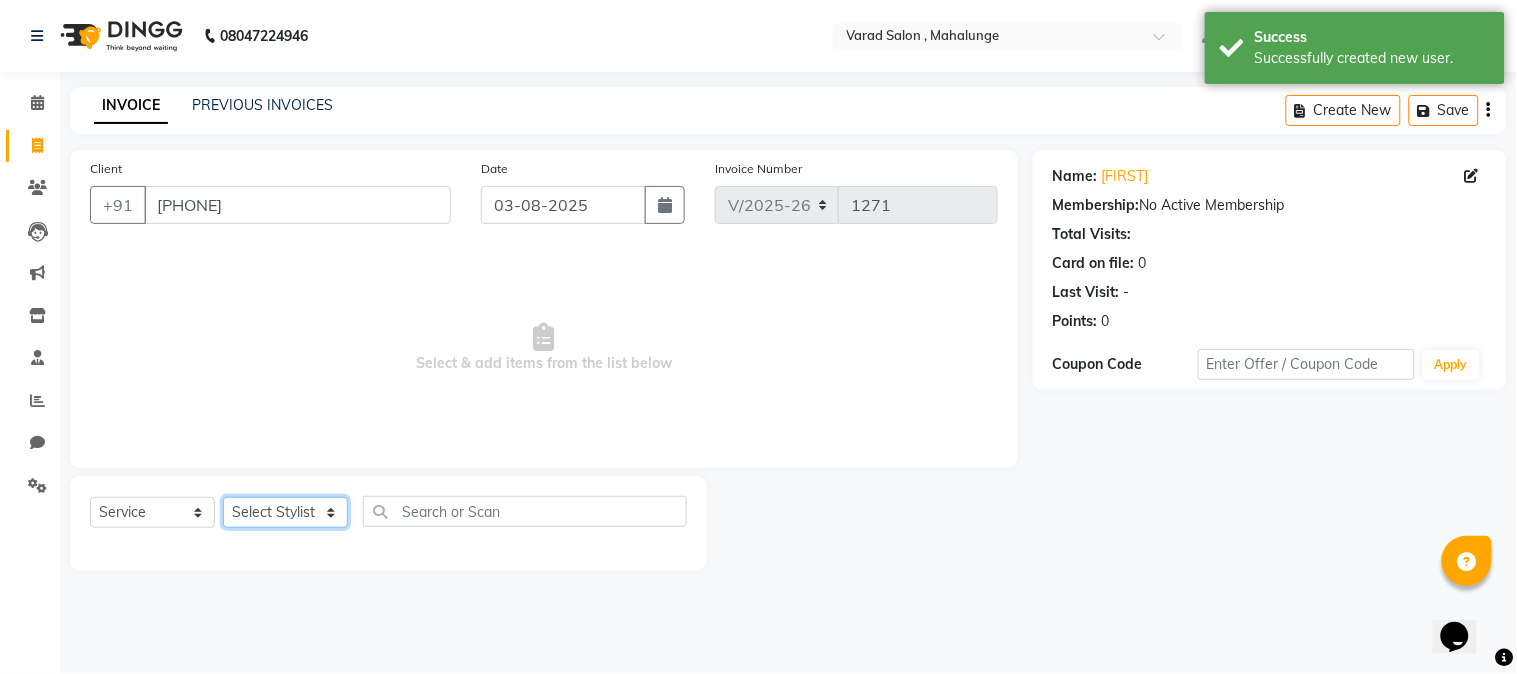 click on "Select Stylist admin godrej [FIRST] [LAST] [FIRST] [LAST] [FIRST] [LAST] [FIRST] [LAST] [FIRST] [LAST] [FIRST] [LAST] [FIRST] [LAST] [FIRST] [LAST] [FIRST] [LAST] [FIRST] [LAST]" 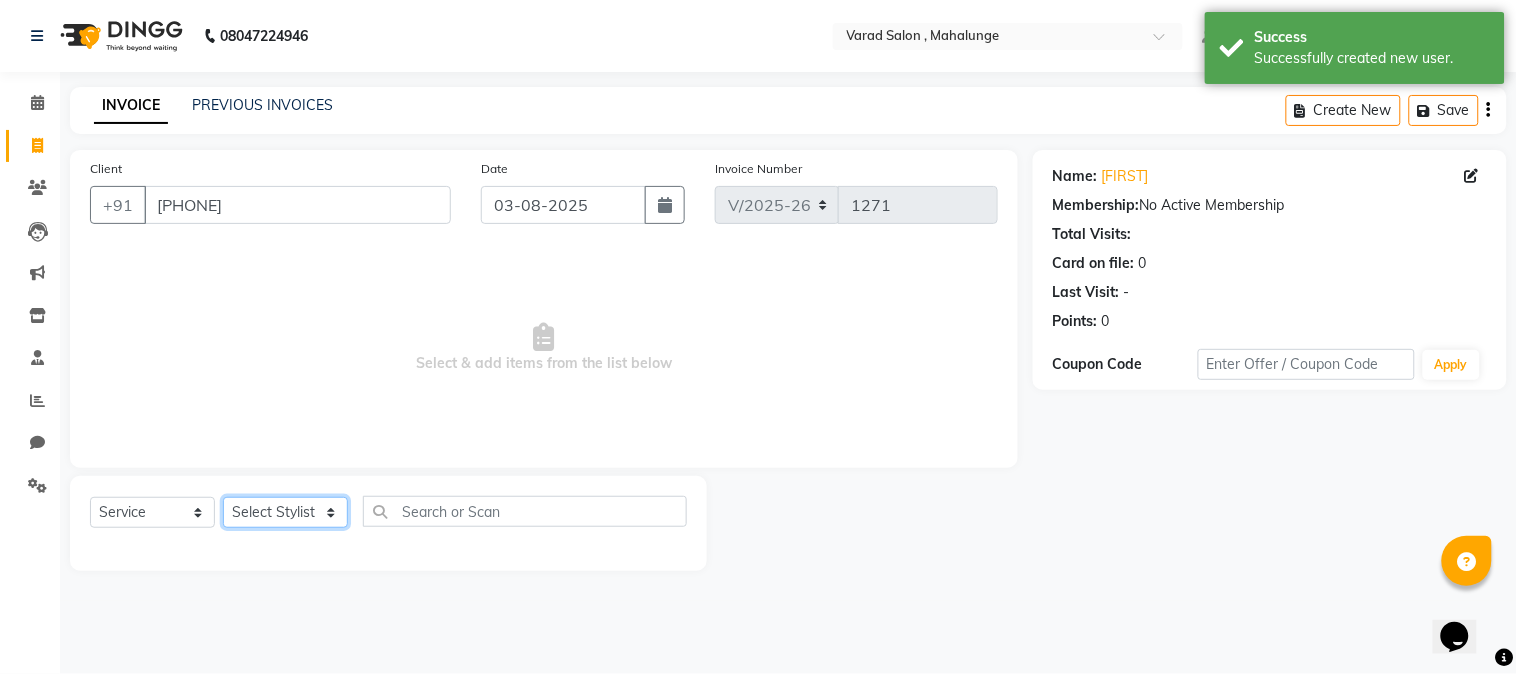 select on "66814" 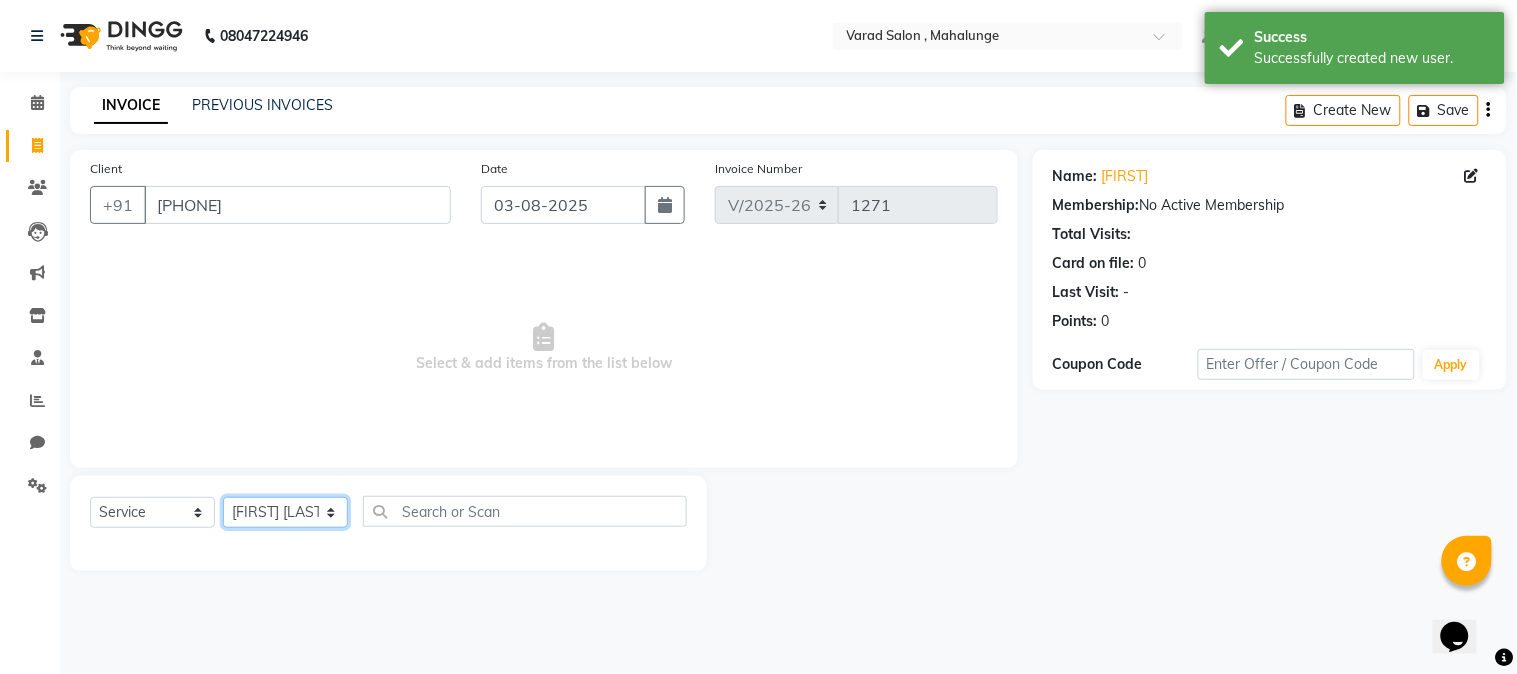 click on "Select Stylist admin godrej [FIRST] [LAST] [FIRST] [LAST] [FIRST] [LAST] [FIRST] [LAST] [FIRST] [LAST] [FIRST] [LAST] [FIRST] [LAST] [FIRST] [LAST] [FIRST] [LAST] [FIRST] [LAST]" 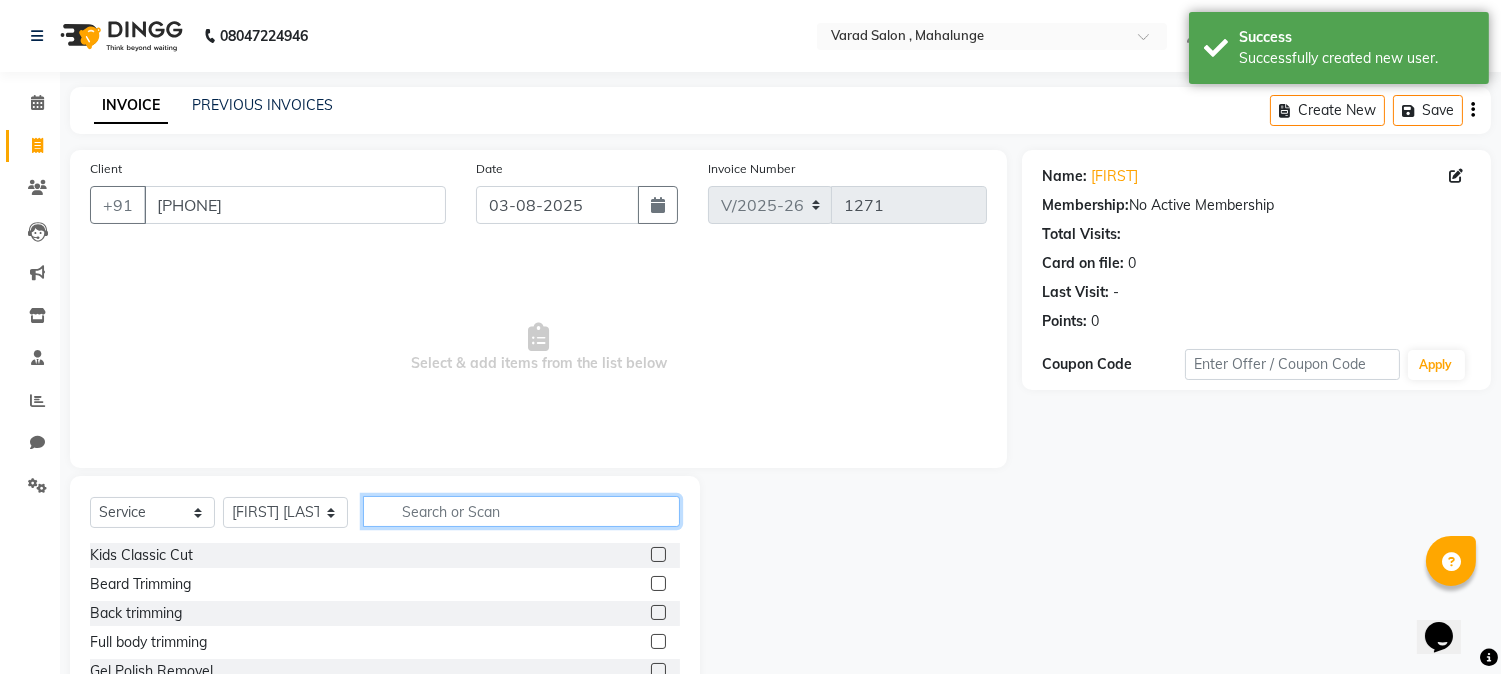 click 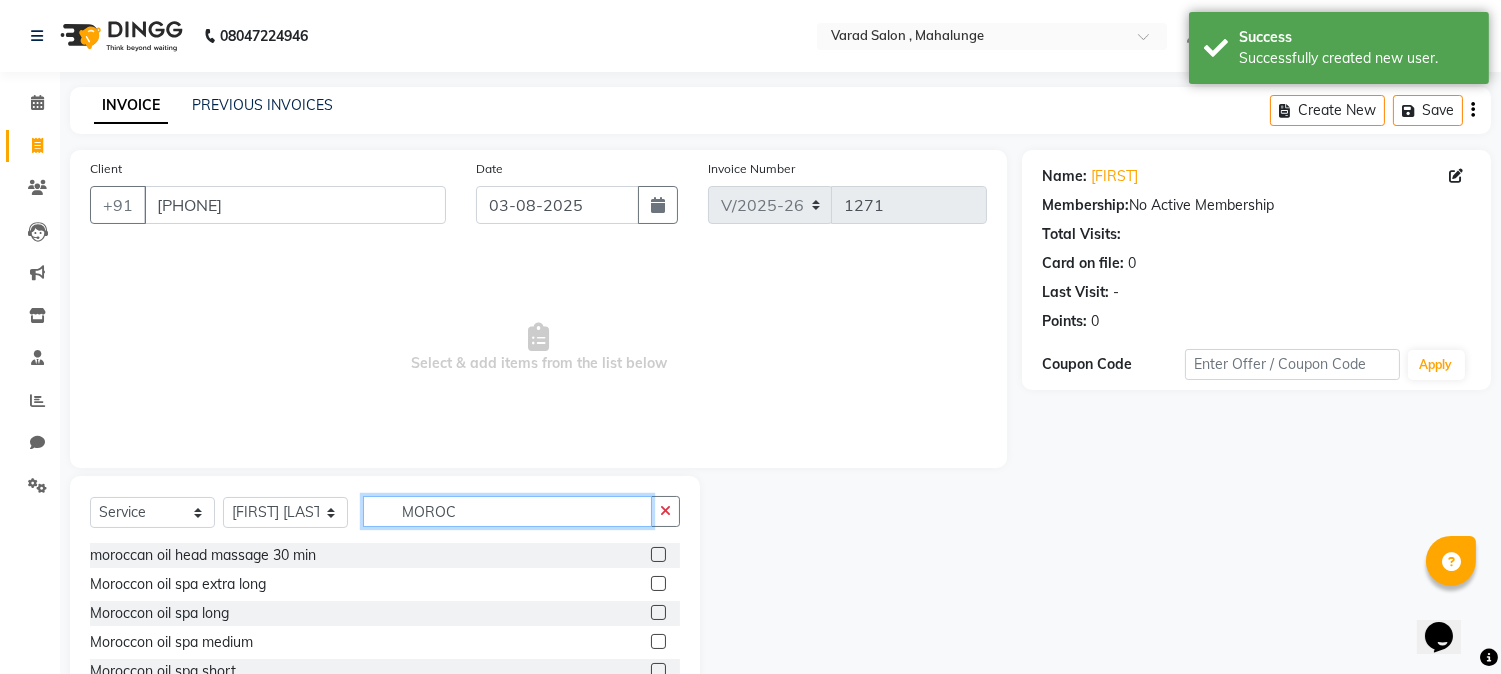 scroll, scrollTop: 3, scrollLeft: 0, axis: vertical 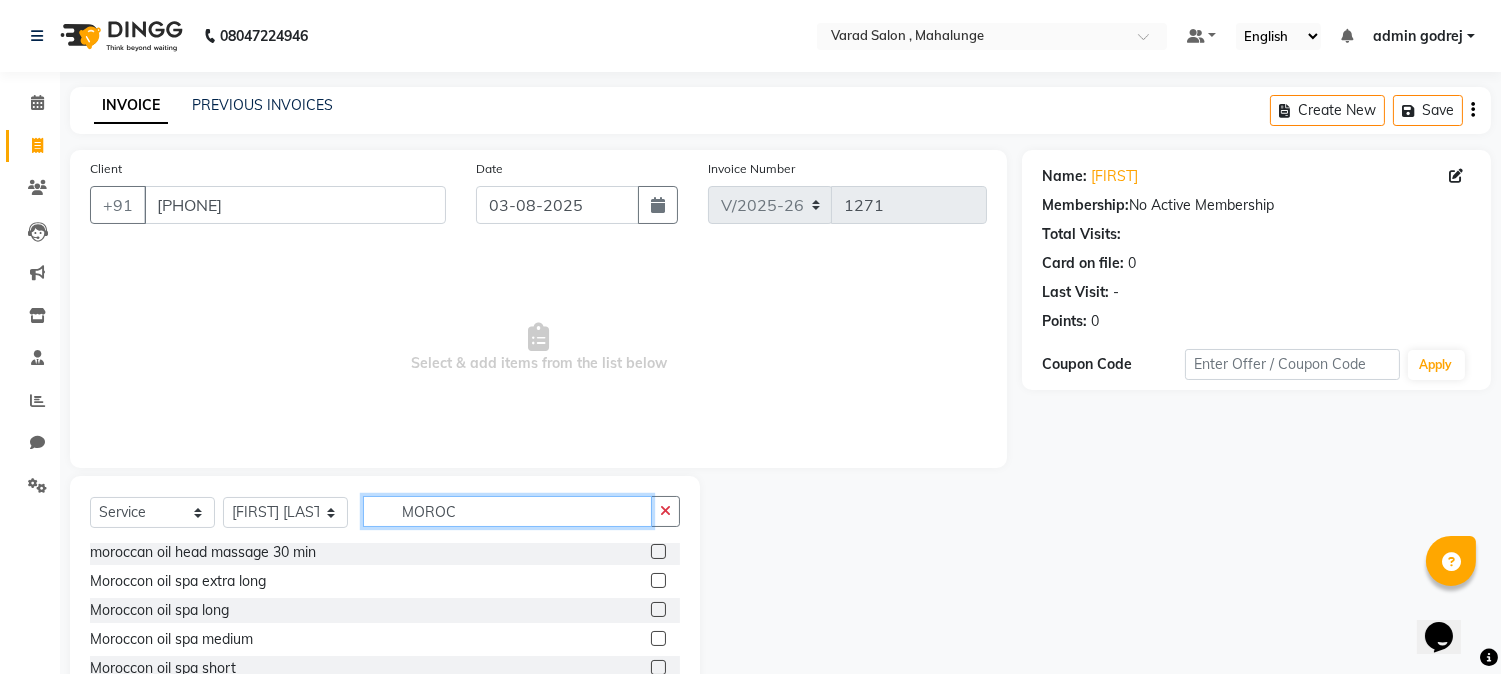 type on "MOROC" 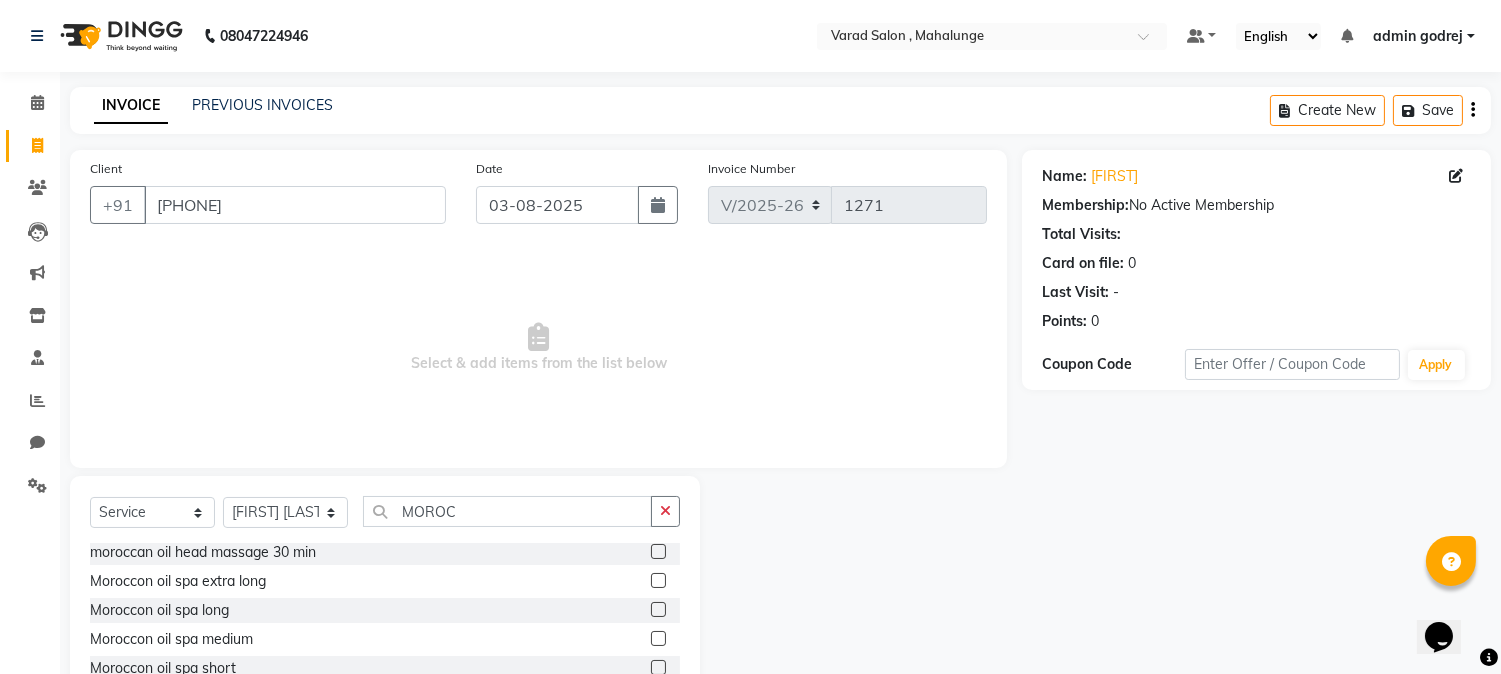 click 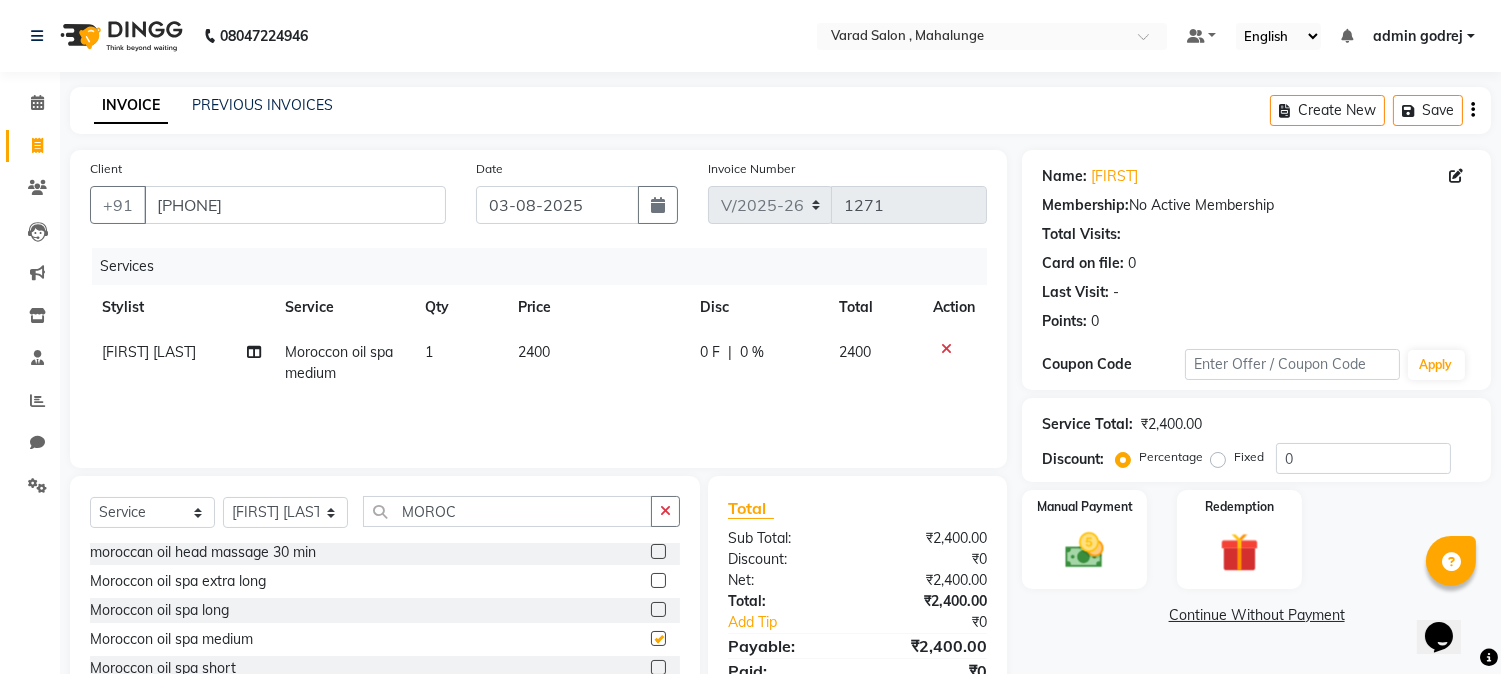 checkbox on "false" 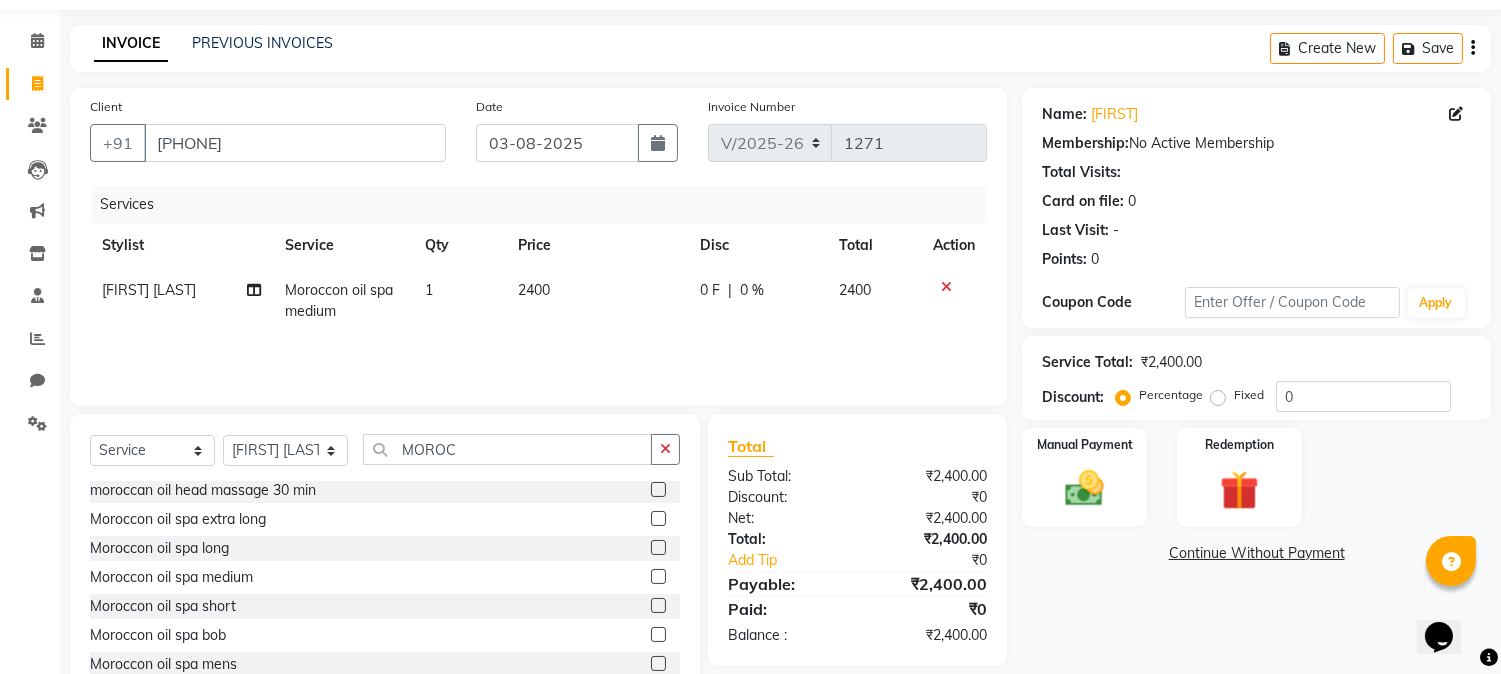 scroll, scrollTop: 111, scrollLeft: 0, axis: vertical 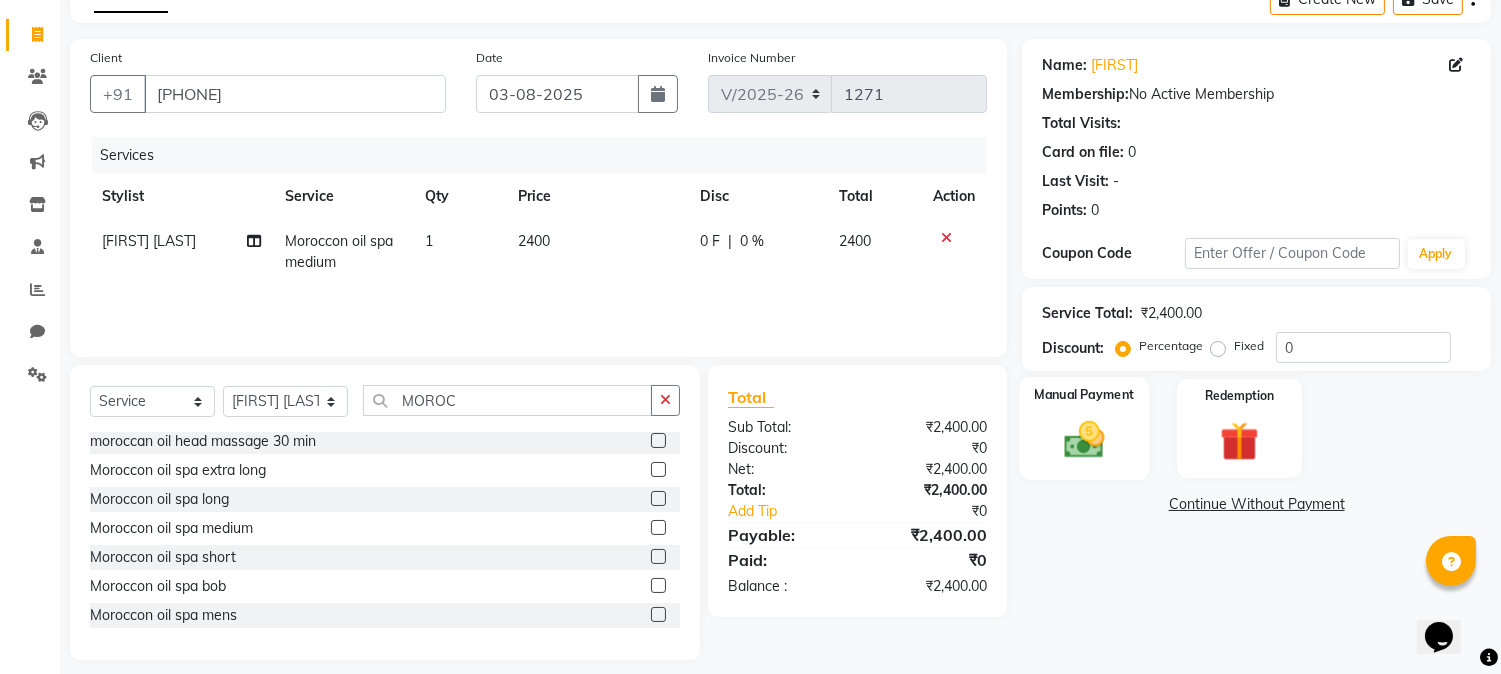 click on "Manual Payment" 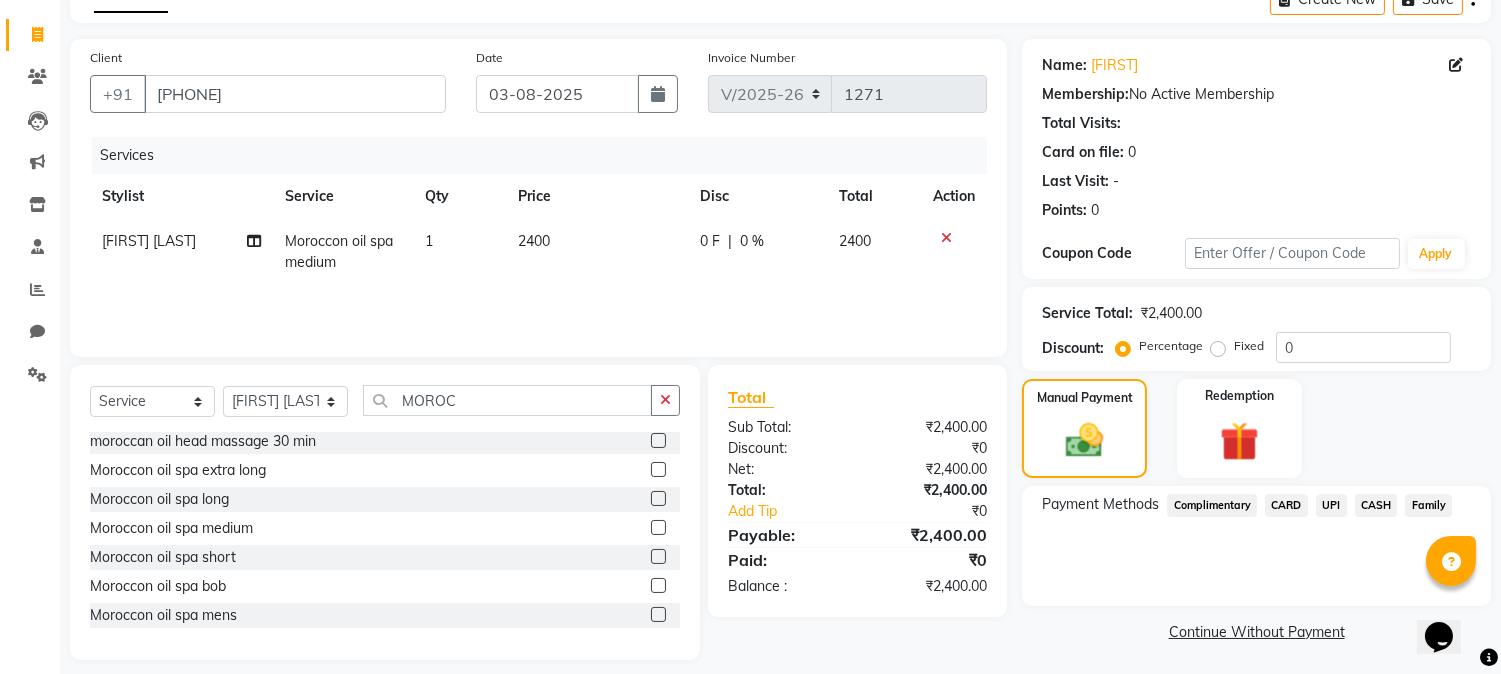 click on "CARD" 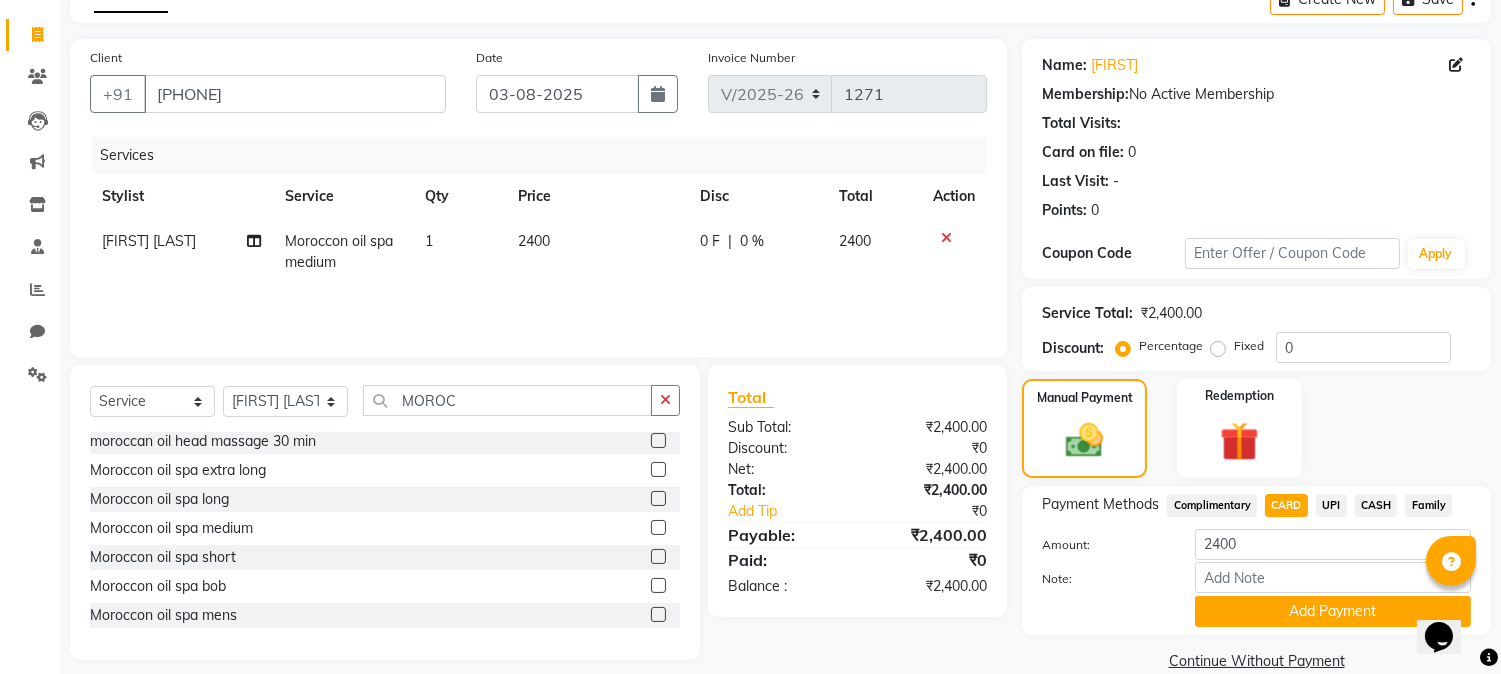 scroll, scrollTop: 142, scrollLeft: 0, axis: vertical 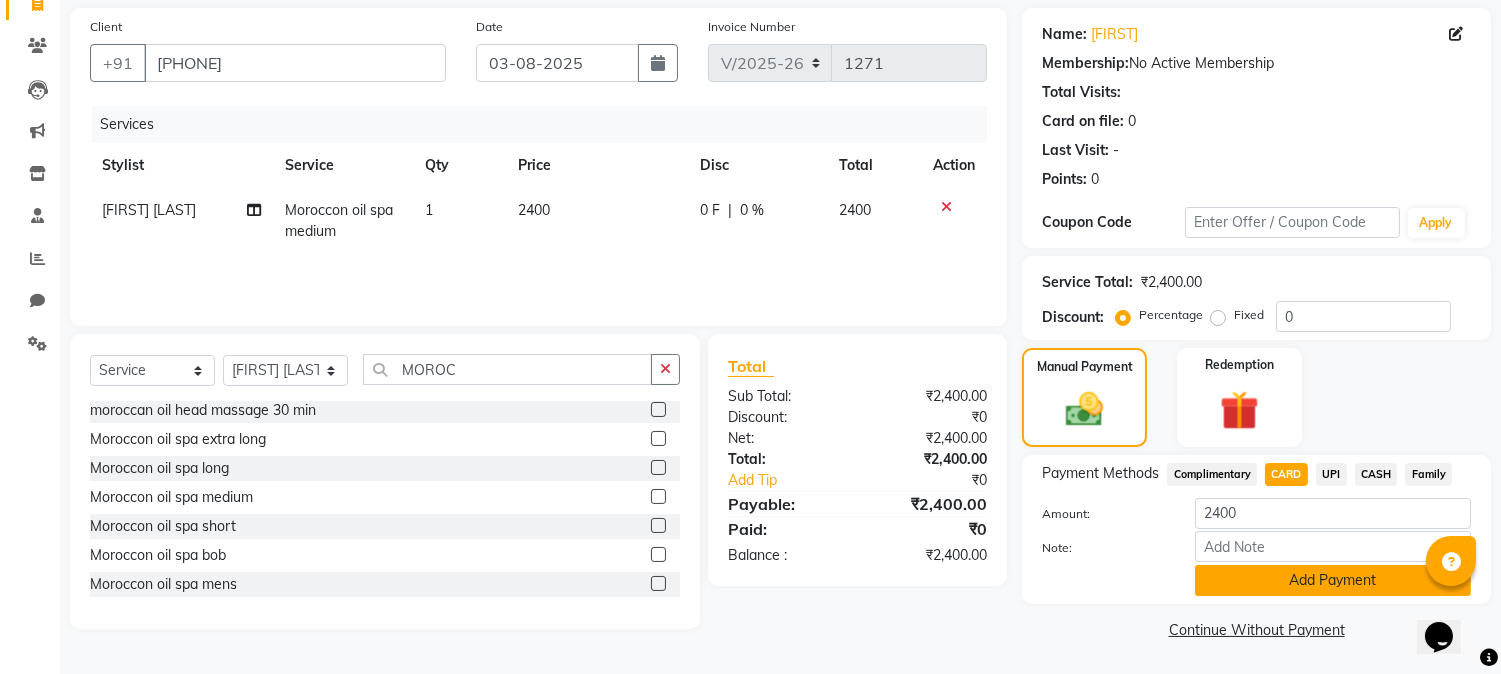 click on "Add Payment" 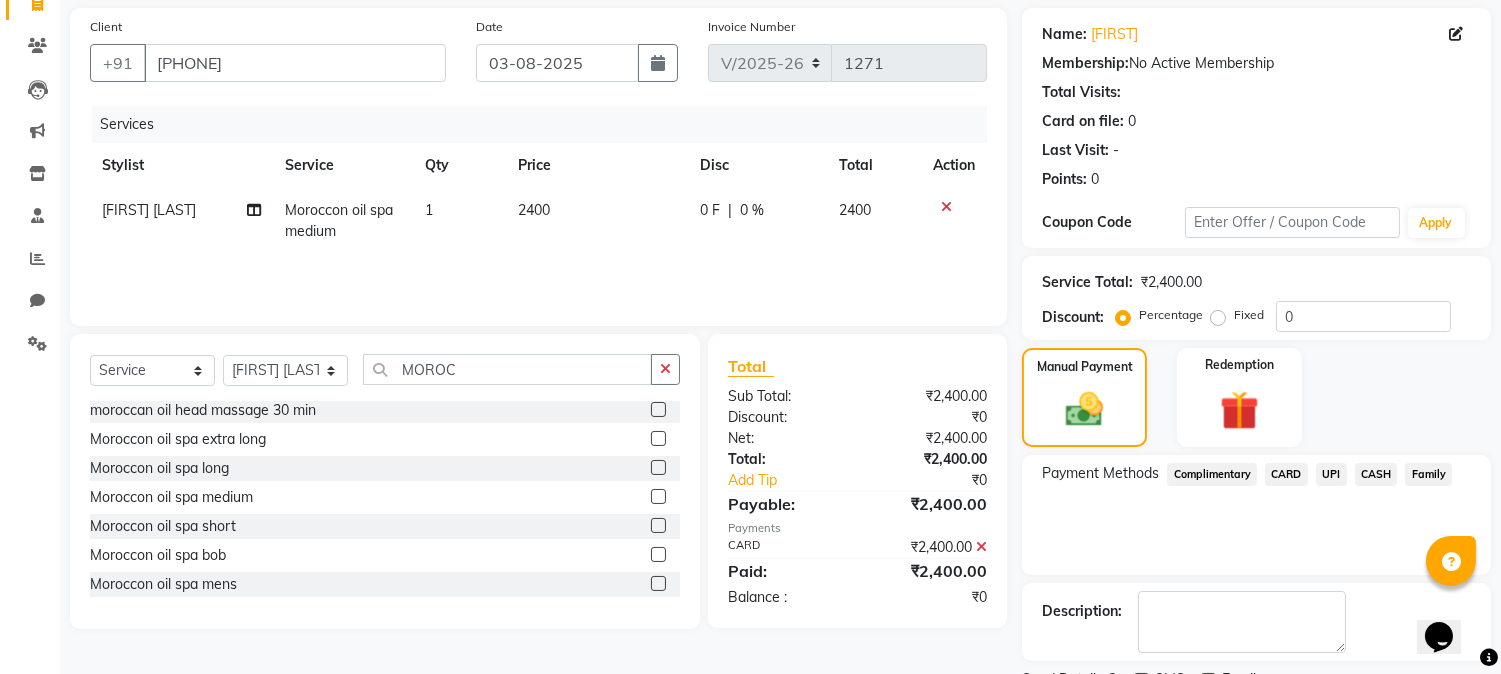 scroll, scrollTop: 225, scrollLeft: 0, axis: vertical 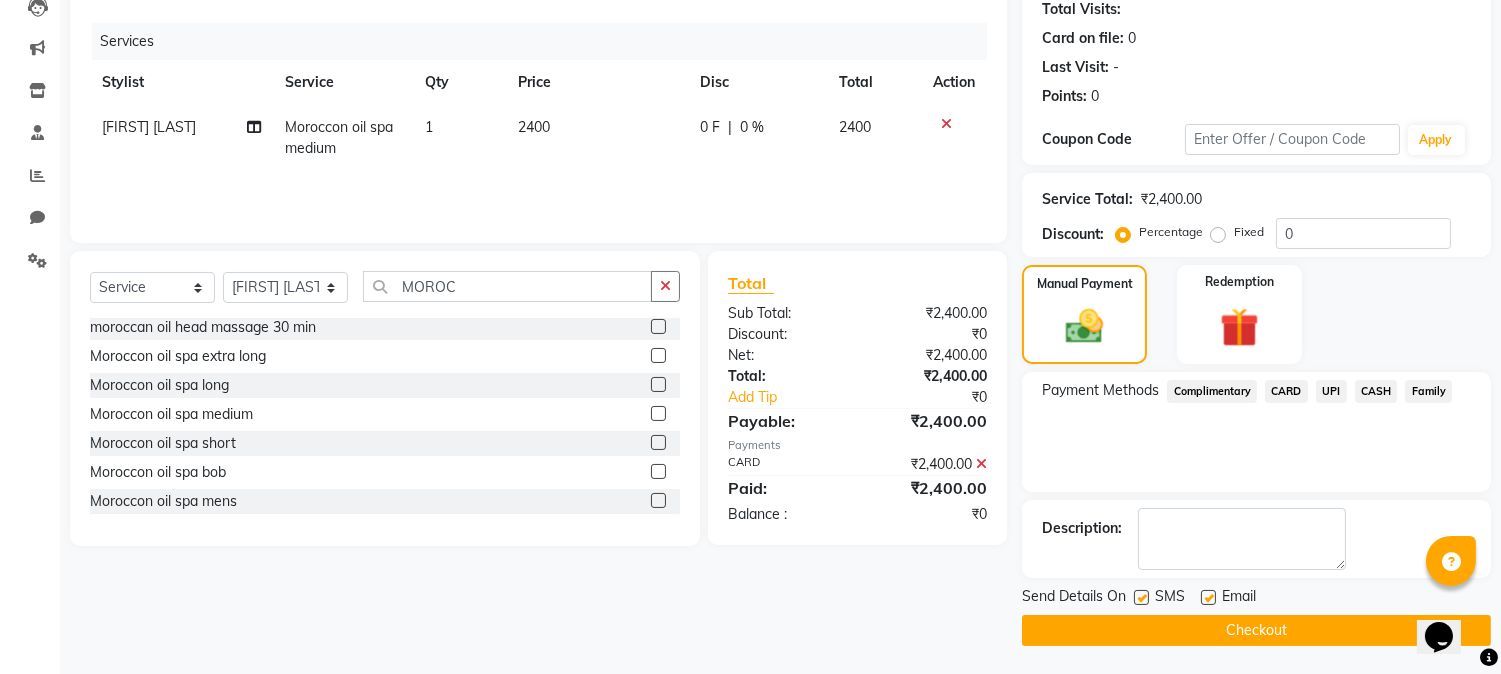 click on "Checkout" 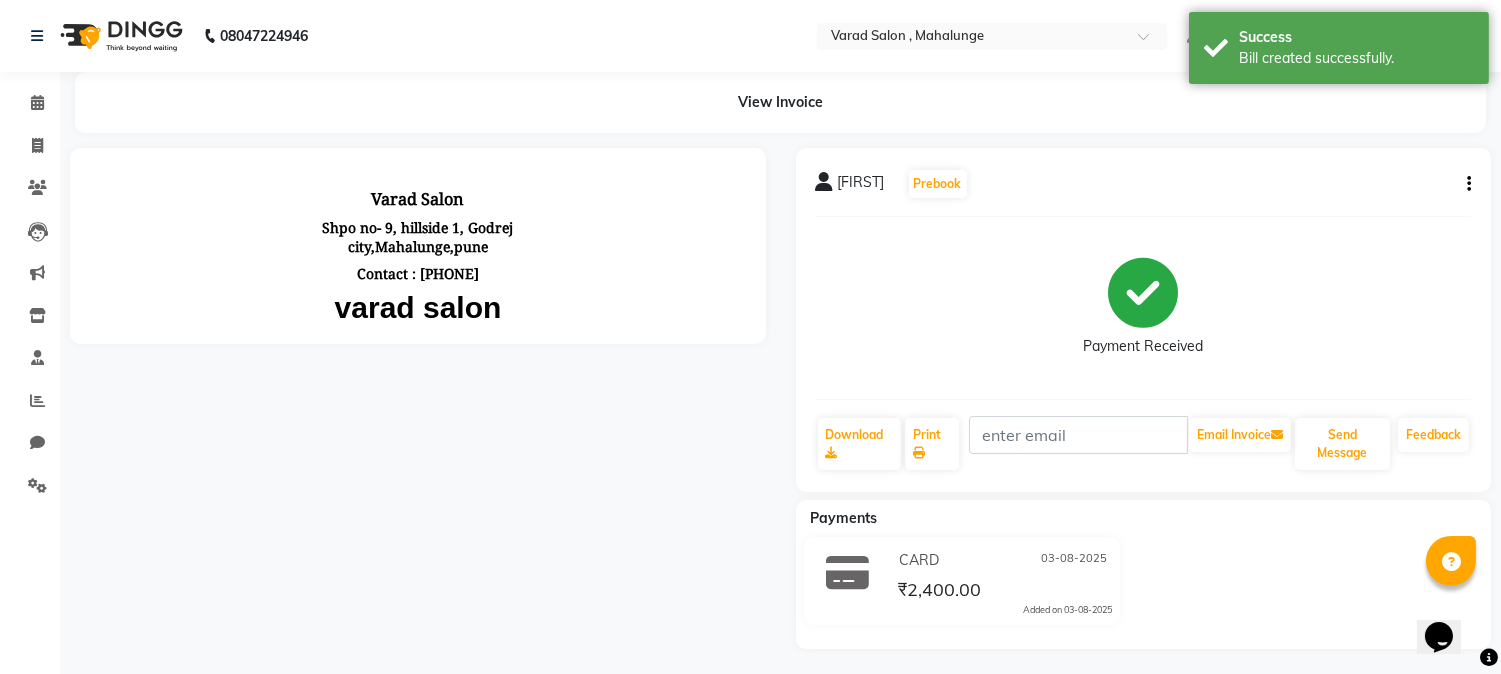 scroll, scrollTop: 0, scrollLeft: 0, axis: both 